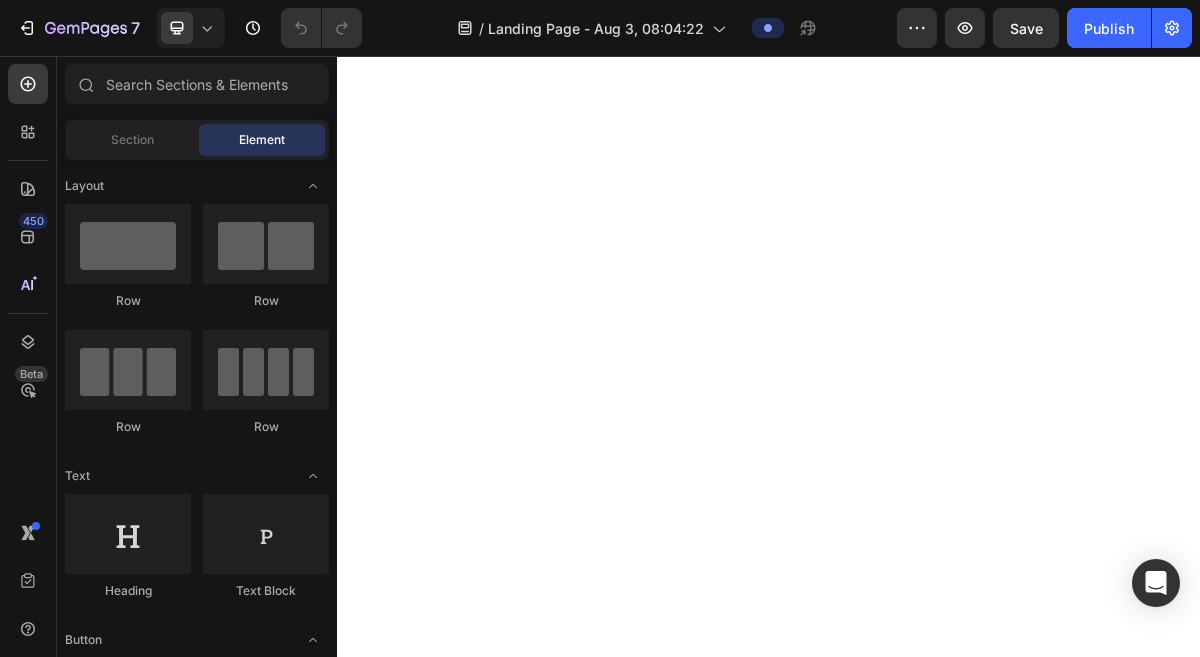 scroll, scrollTop: 0, scrollLeft: 0, axis: both 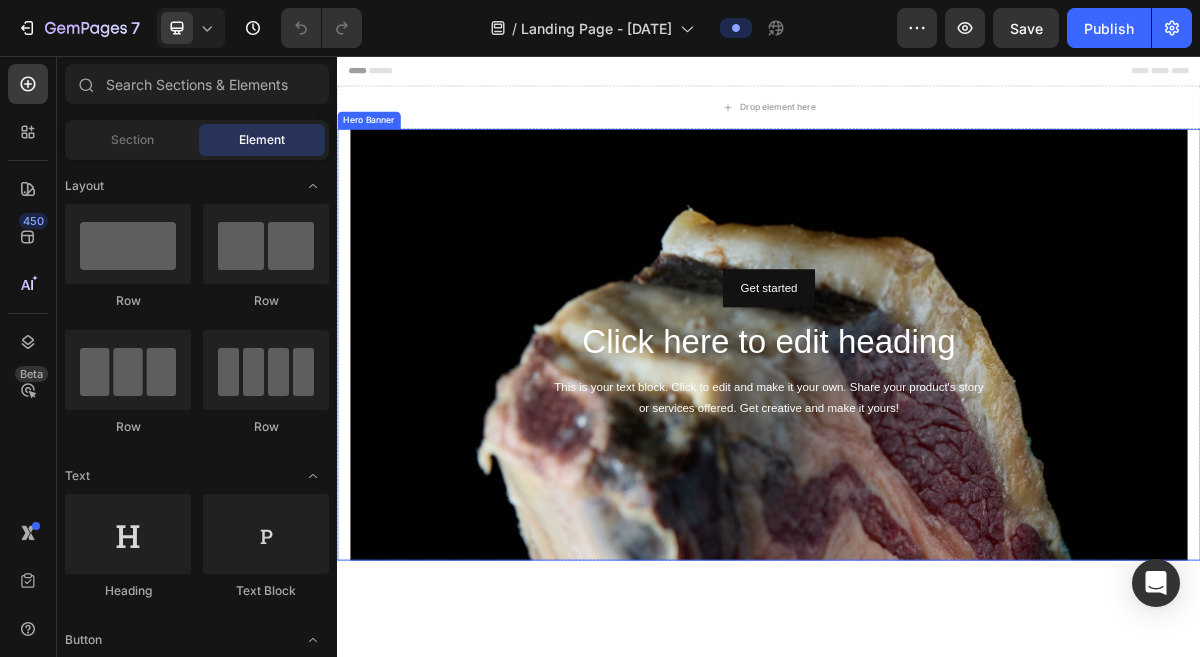 click at bounding box center [937, 607] 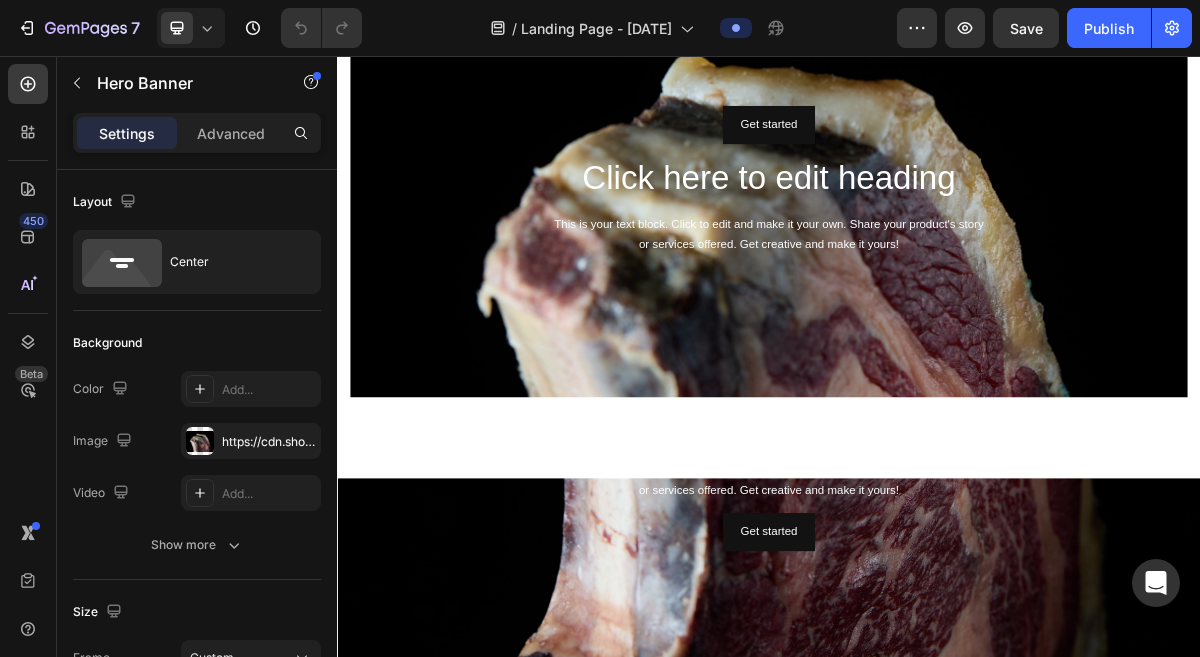 scroll, scrollTop: 178, scrollLeft: 0, axis: vertical 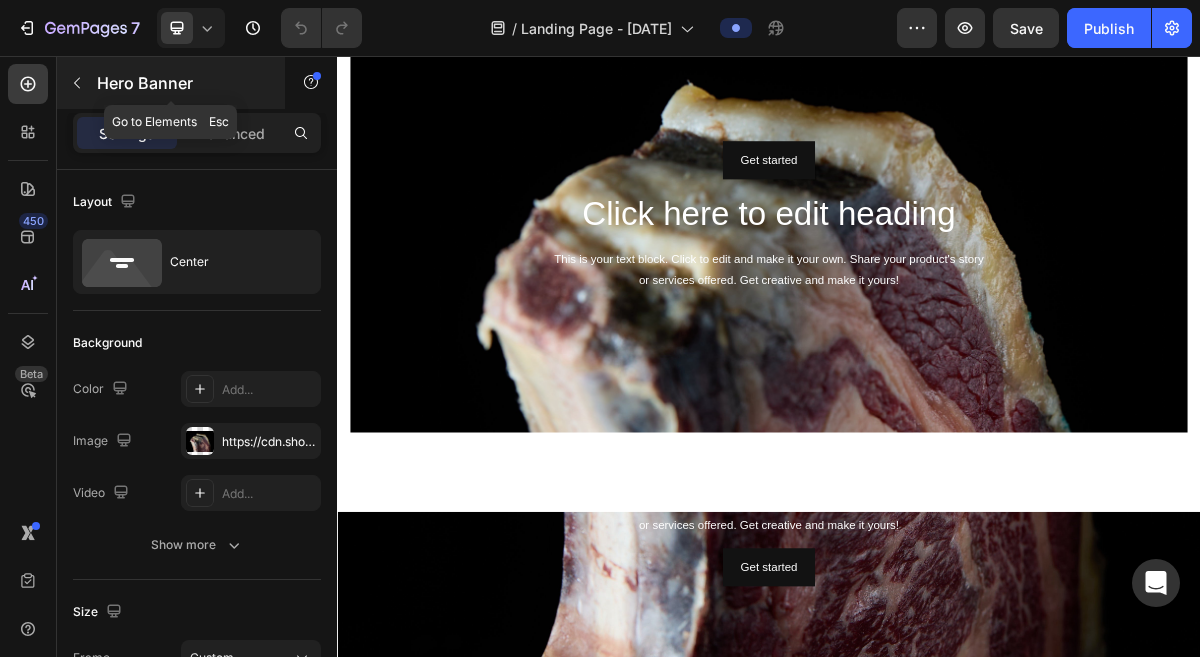 click 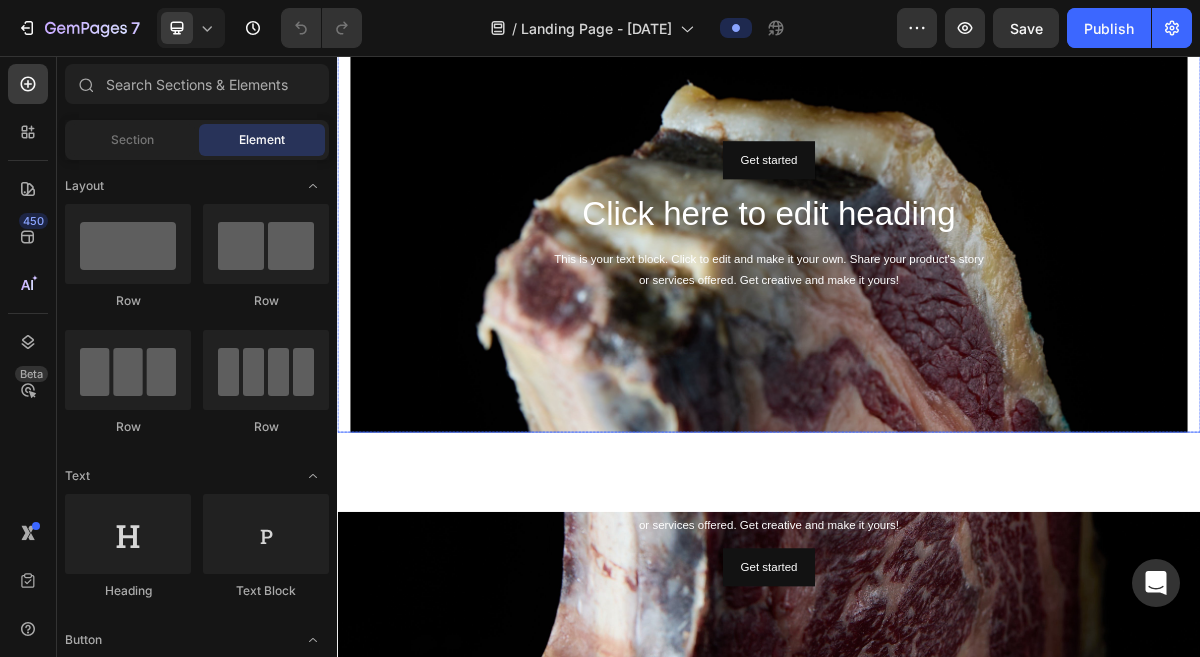 click at bounding box center [937, 433] 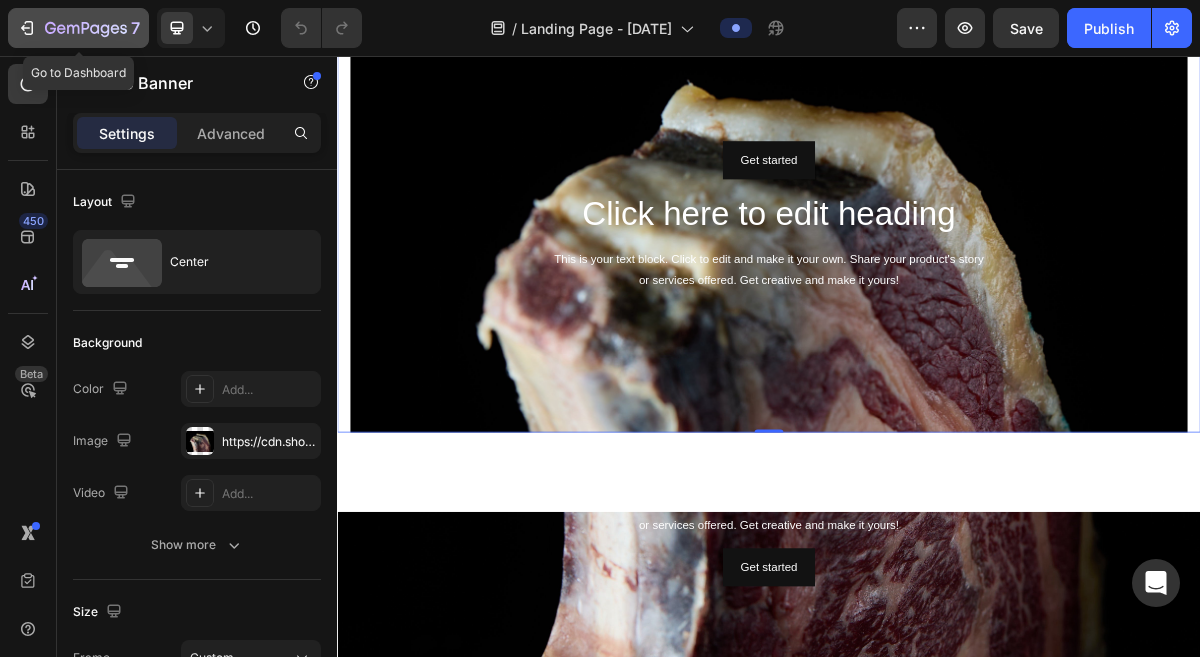 click 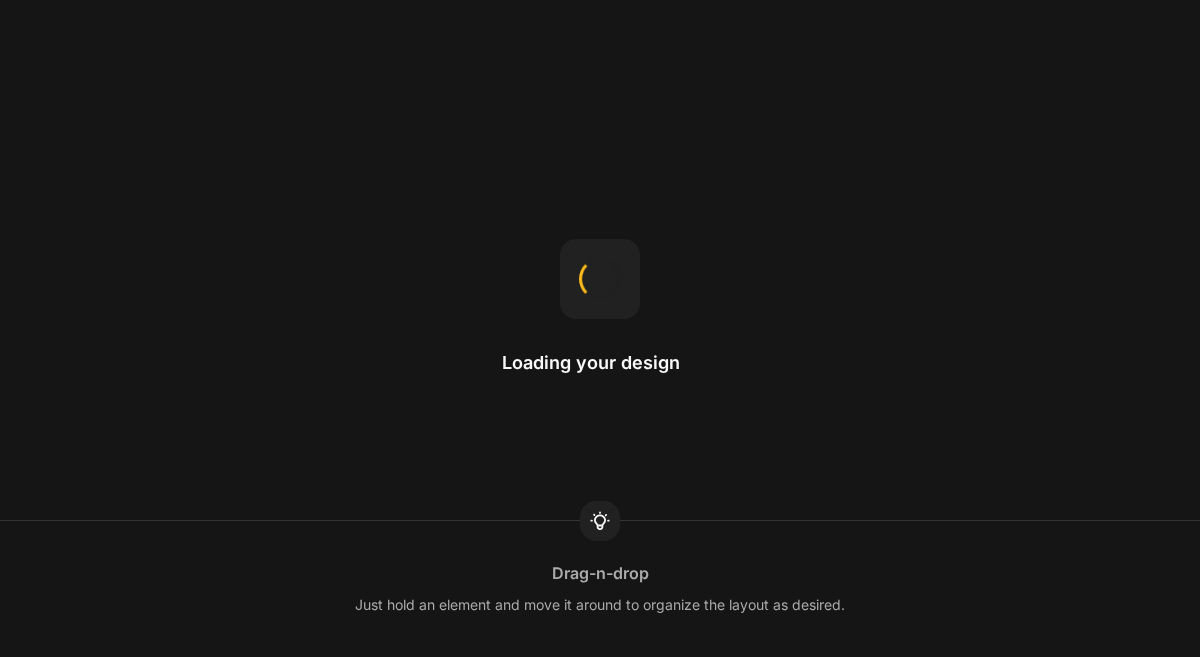 scroll, scrollTop: 0, scrollLeft: 0, axis: both 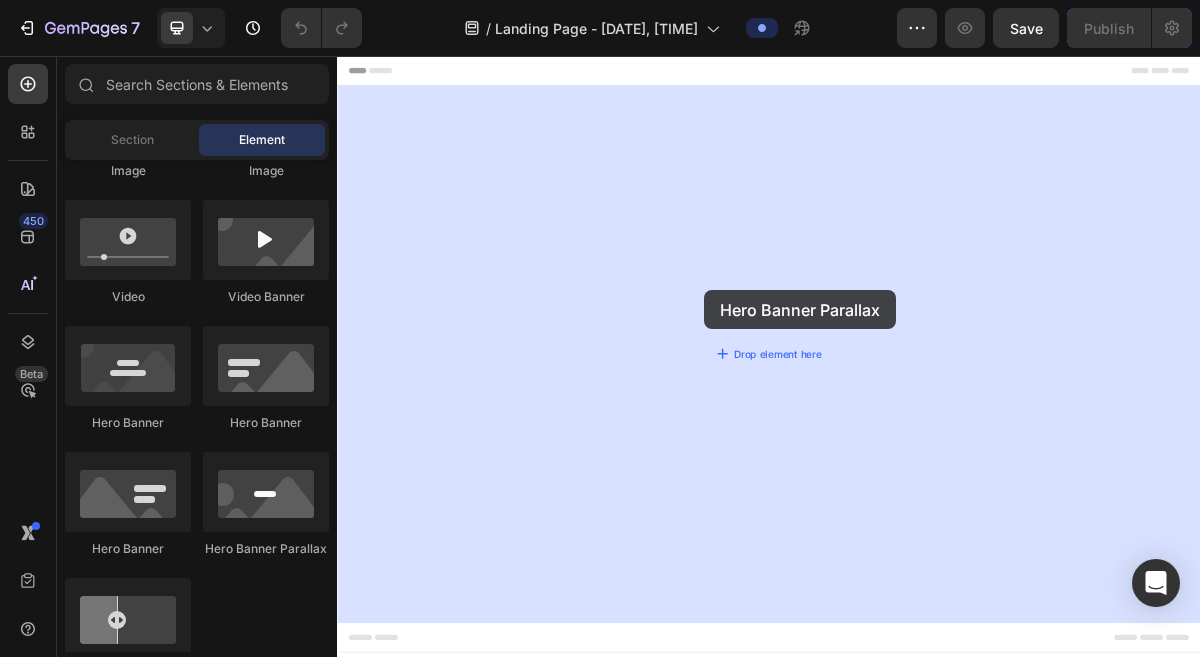 drag, startPoint x: 595, startPoint y: 564, endPoint x: 848, endPoint y: 382, distance: 311.66168 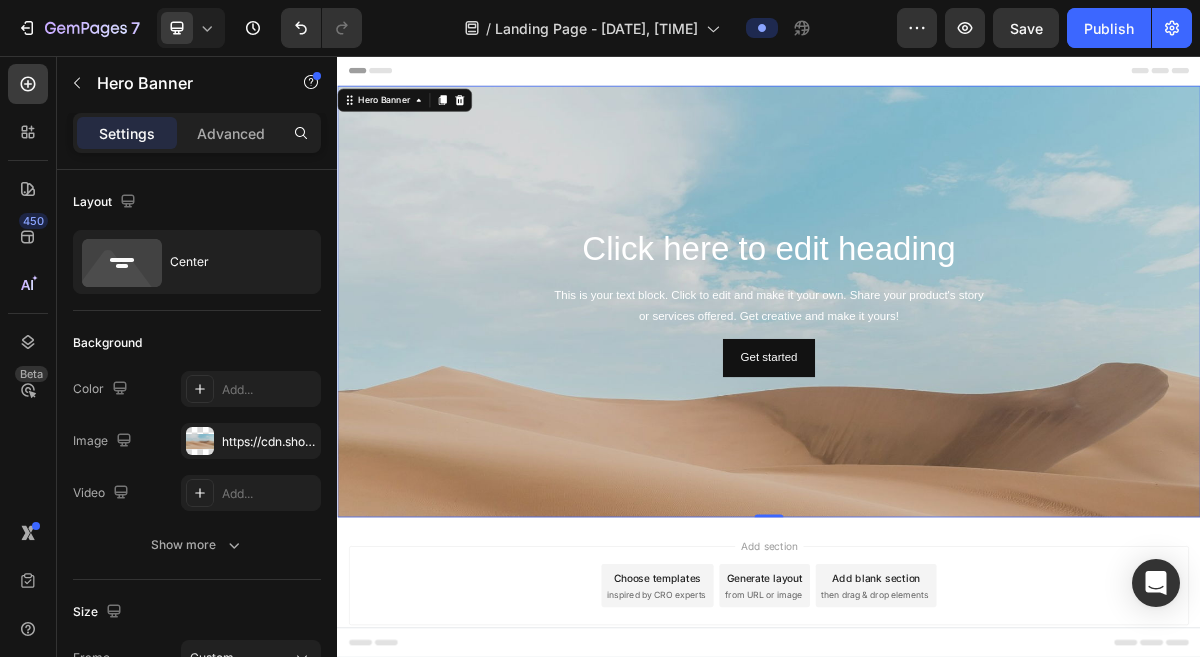 scroll, scrollTop: 51, scrollLeft: 0, axis: vertical 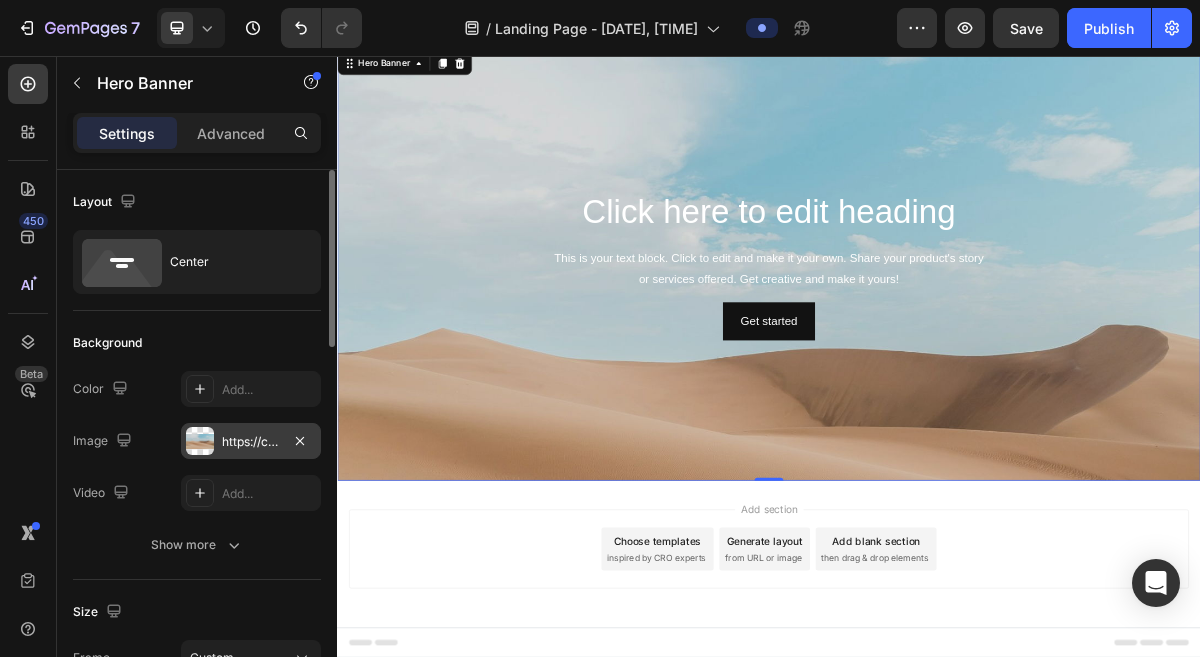 click on "https://cdn.shopify.com/s/files/1/2005/9307/files/background_settings.jpg" at bounding box center (251, 442) 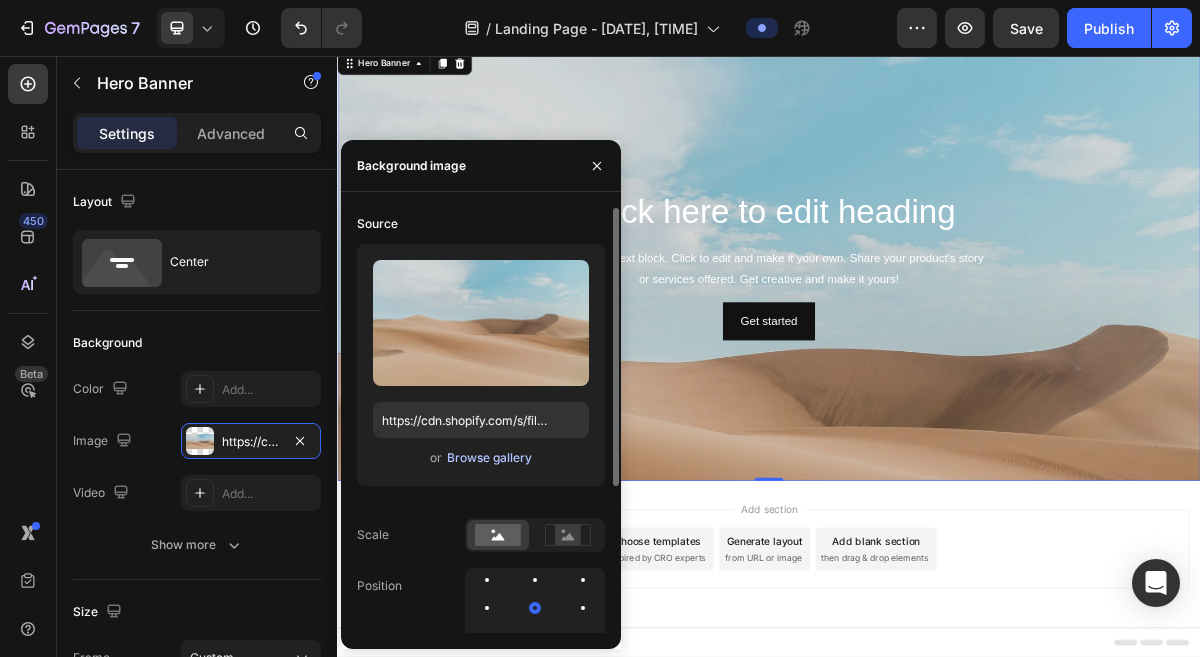 click on "Browse gallery" at bounding box center [489, 458] 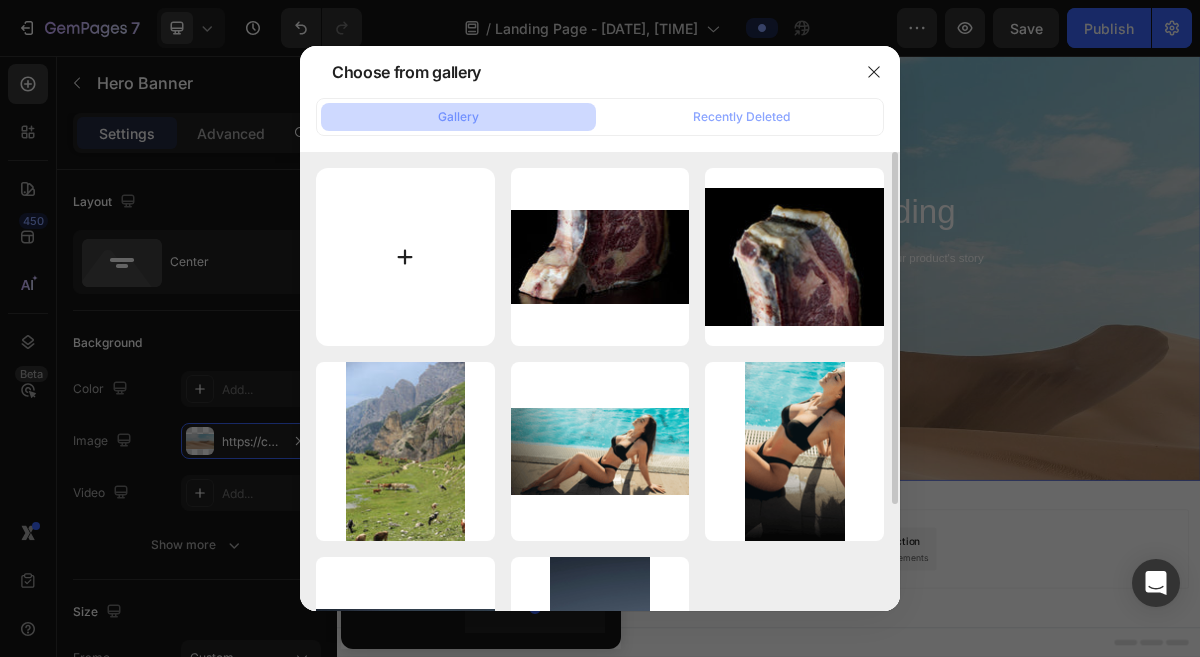 click at bounding box center (405, 257) 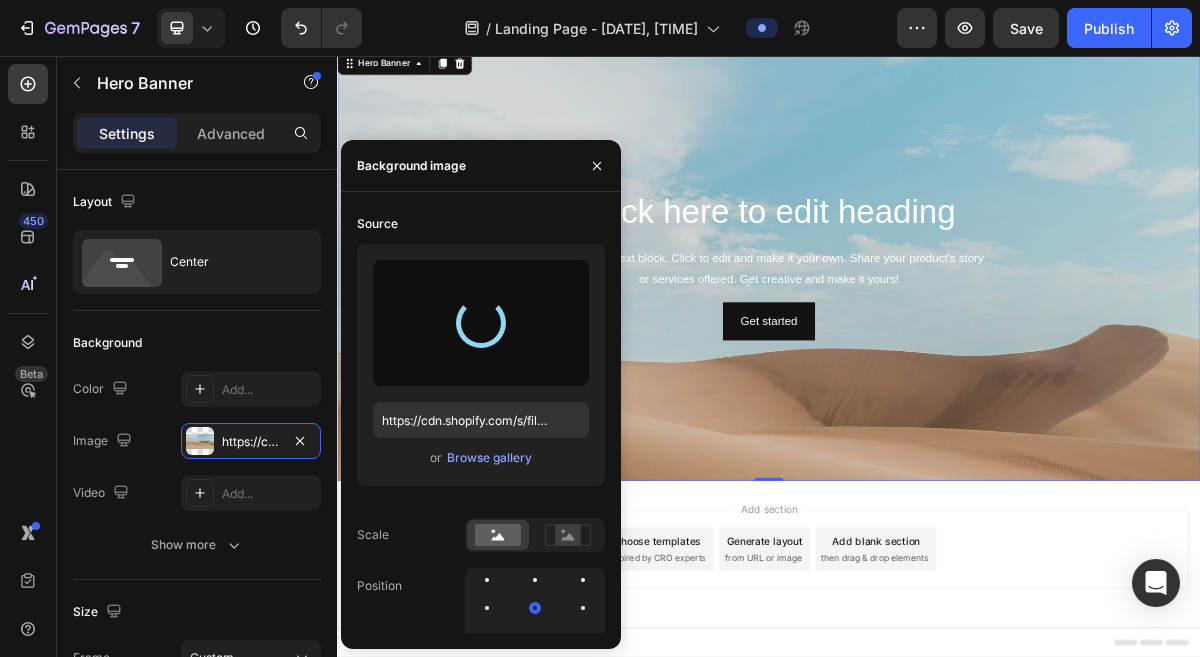 type on "https://cdn.shopify.com/s/files/1/0799/5893/3771/files/gempages_556119023138374725-e2676a90-fa4f-4ec8-9c42-e799d72df6f2.jpg" 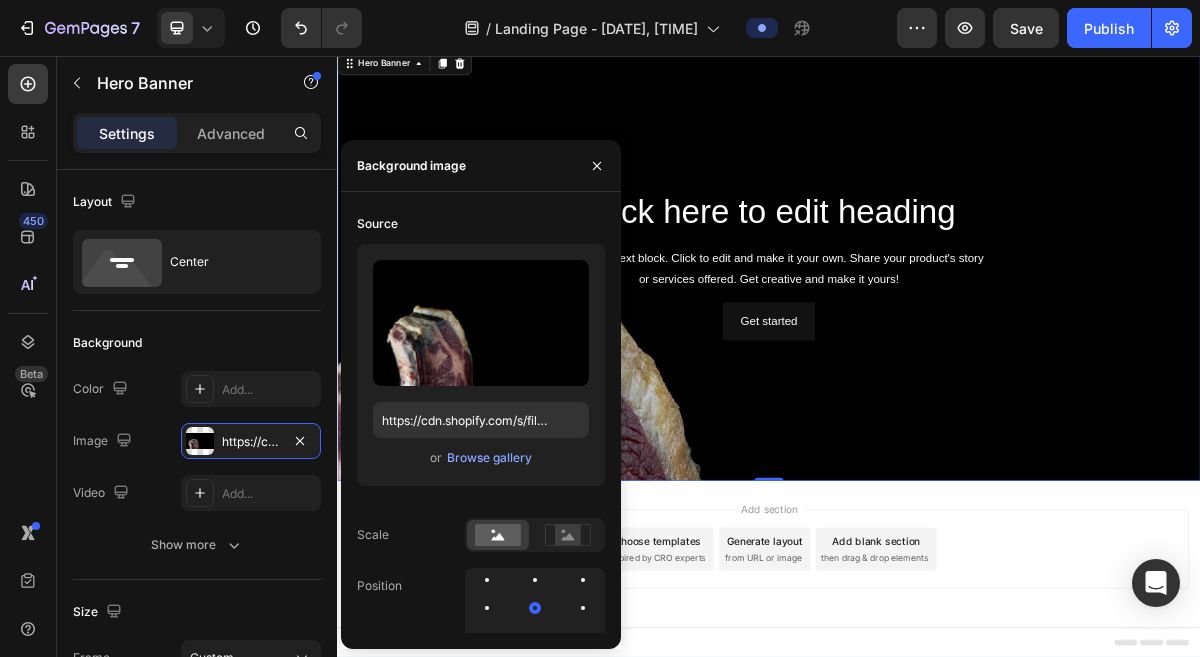 scroll, scrollTop: 0, scrollLeft: 0, axis: both 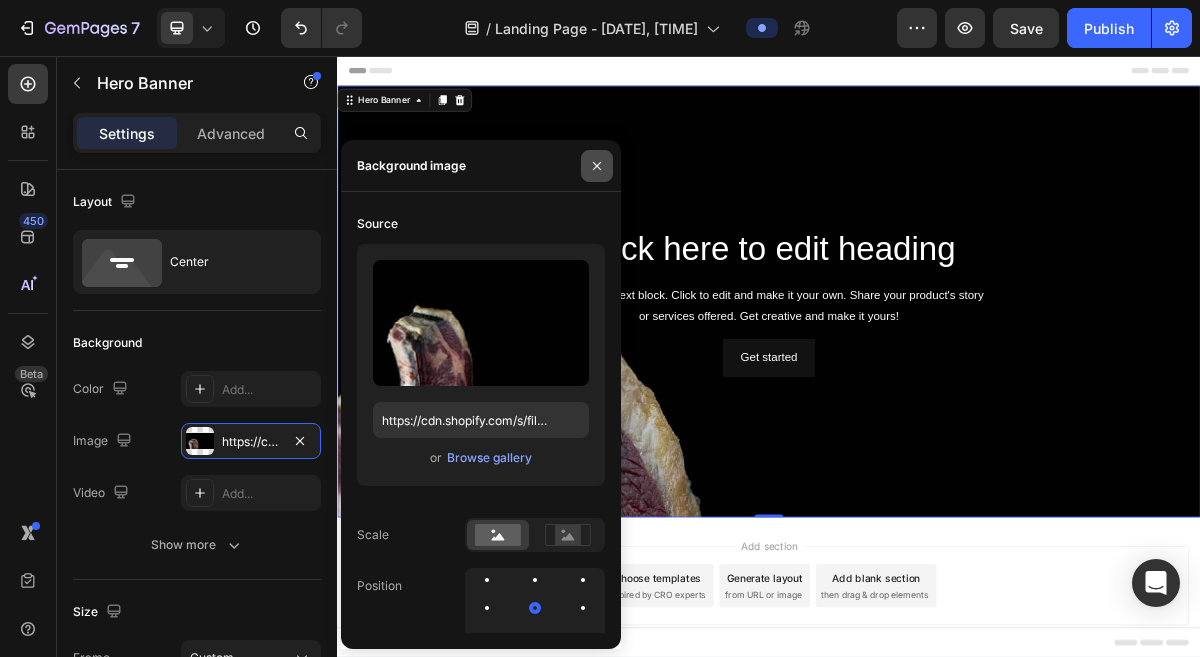 click 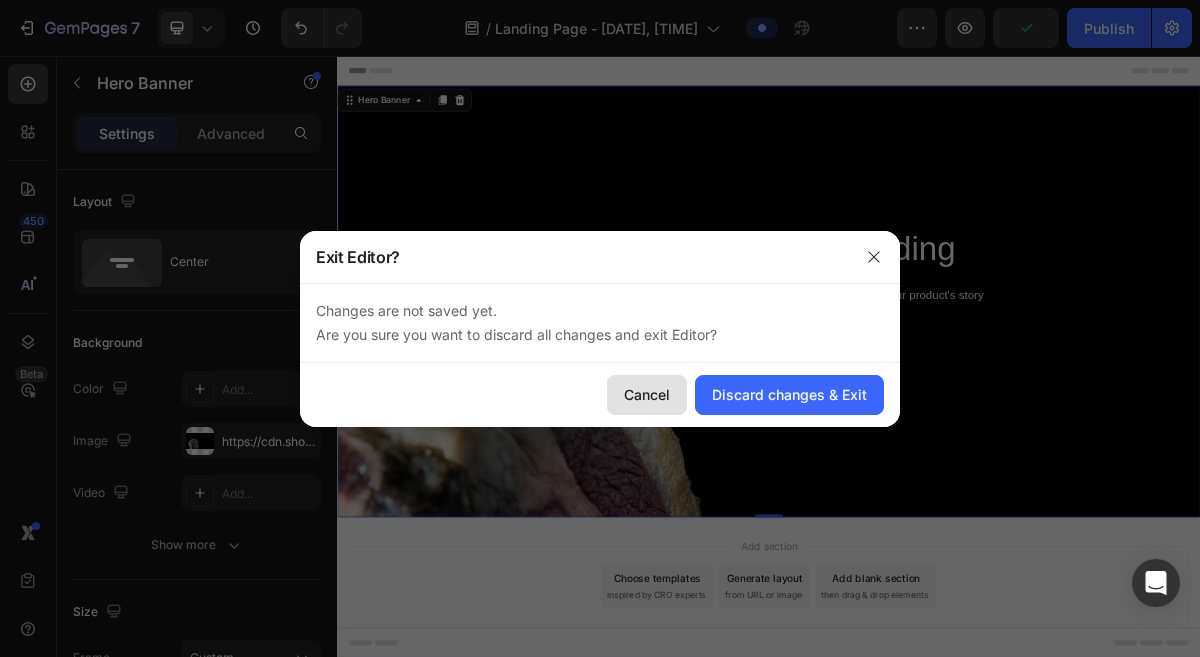click on "Cancel" at bounding box center [647, 394] 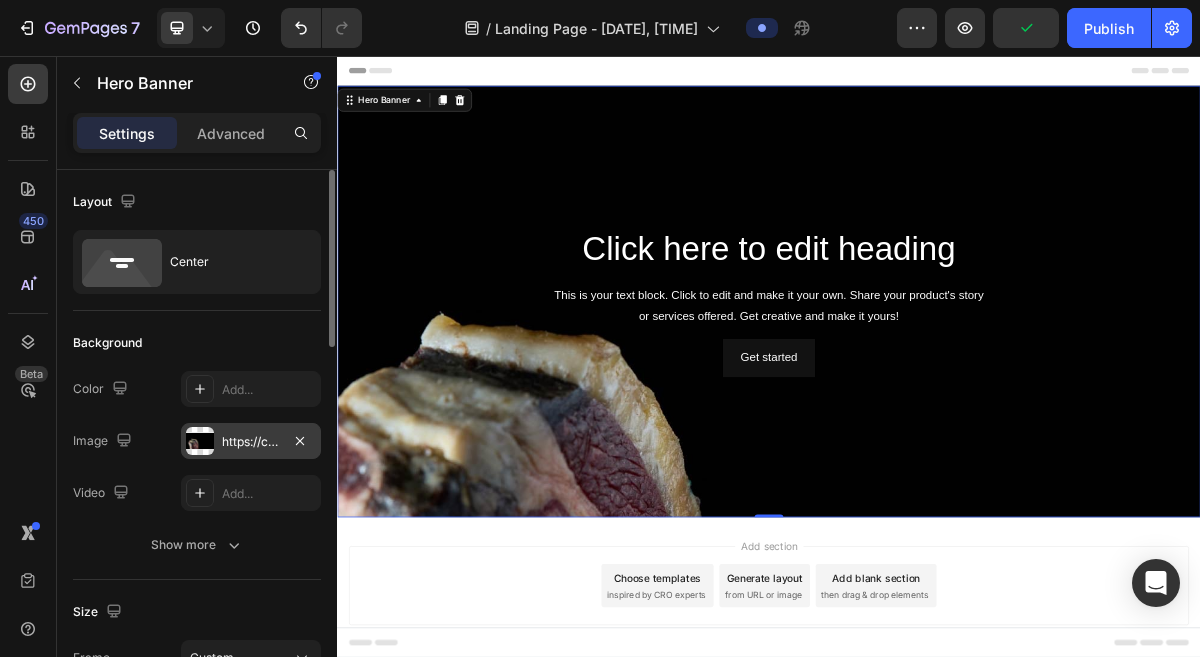 click on "https://cdn.shopify.com/s/files/1/0799/5893/3771/files/gempages_556119023138374725-e2676a90-fa4f-4ec8-9c42-e799d72df6f2.jpg" at bounding box center (251, 442) 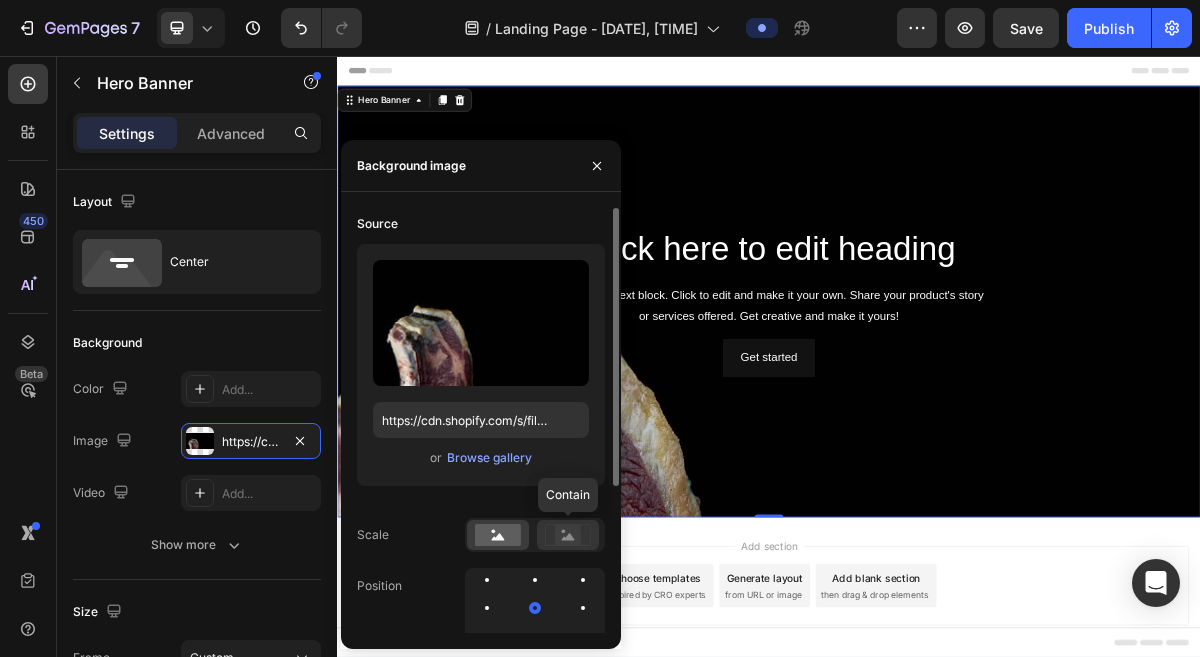 click 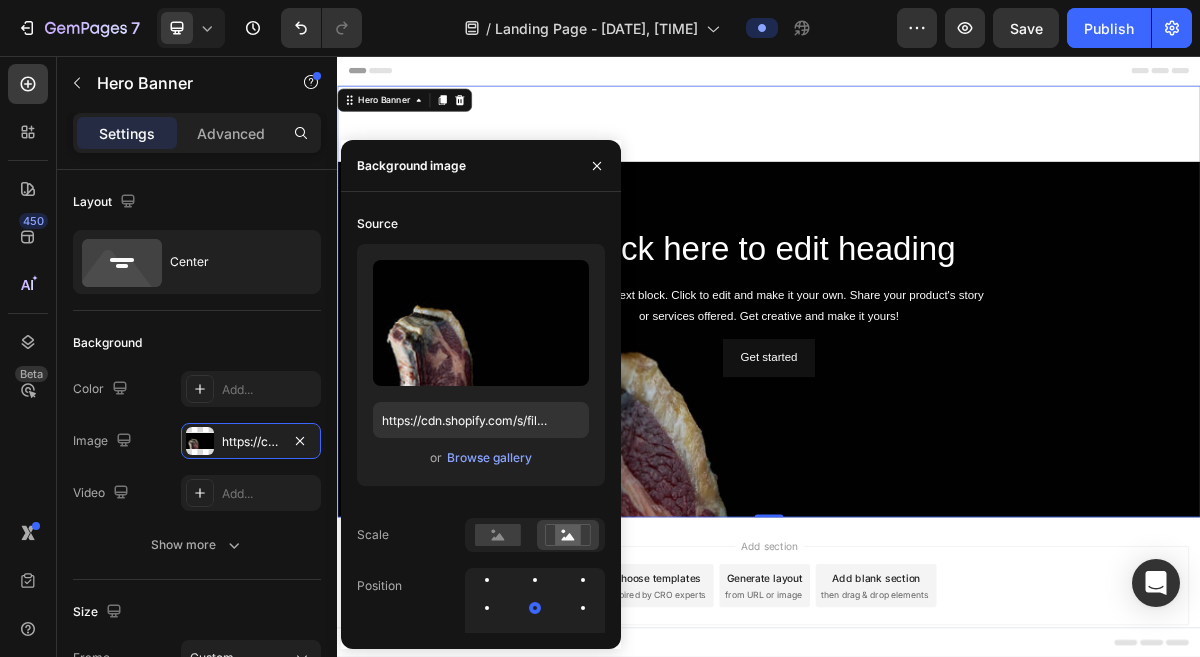 click at bounding box center [937, 540] 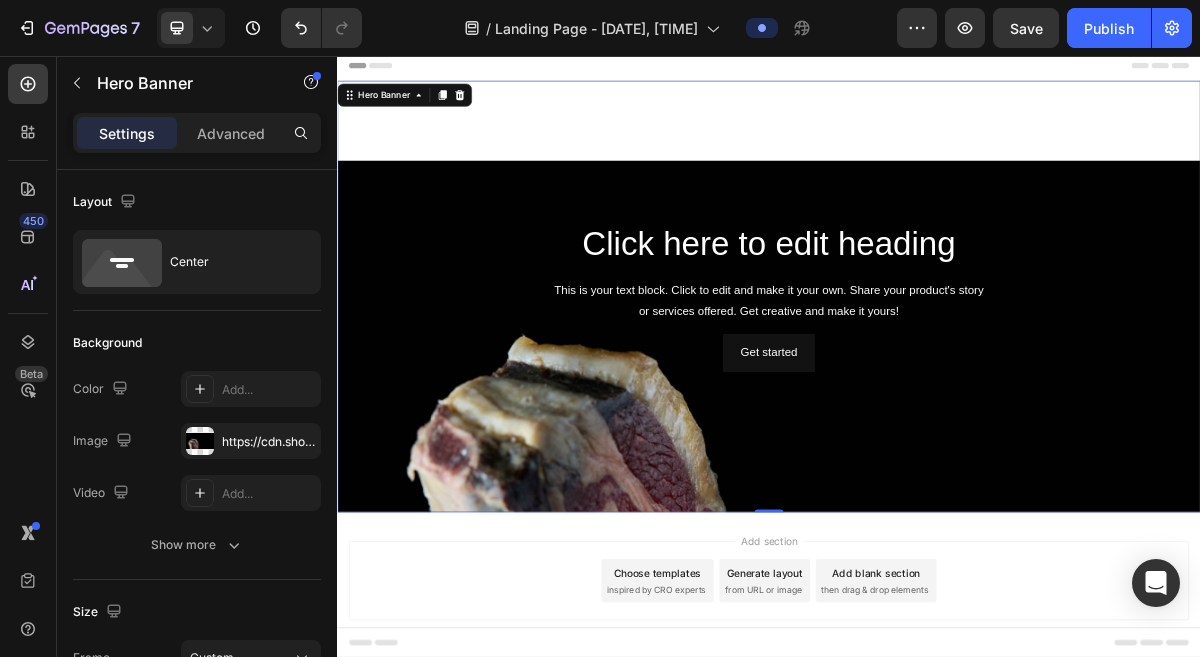scroll, scrollTop: 0, scrollLeft: 0, axis: both 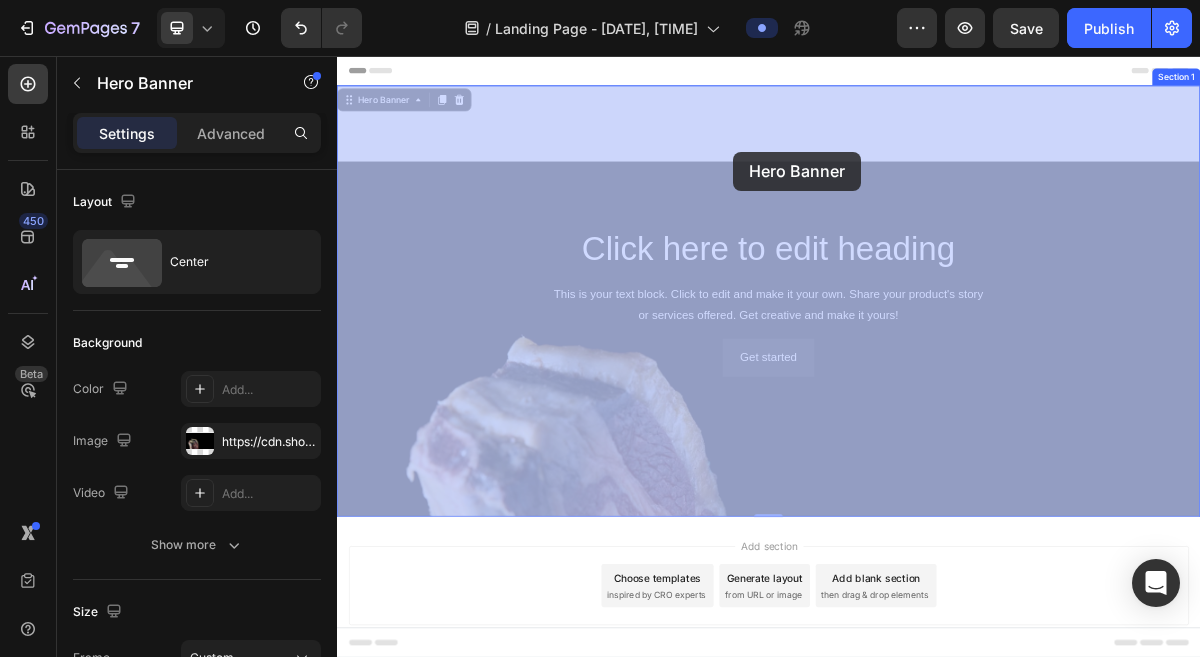 drag, startPoint x: 888, startPoint y: 244, endPoint x: 888, endPoint y: 189, distance: 55 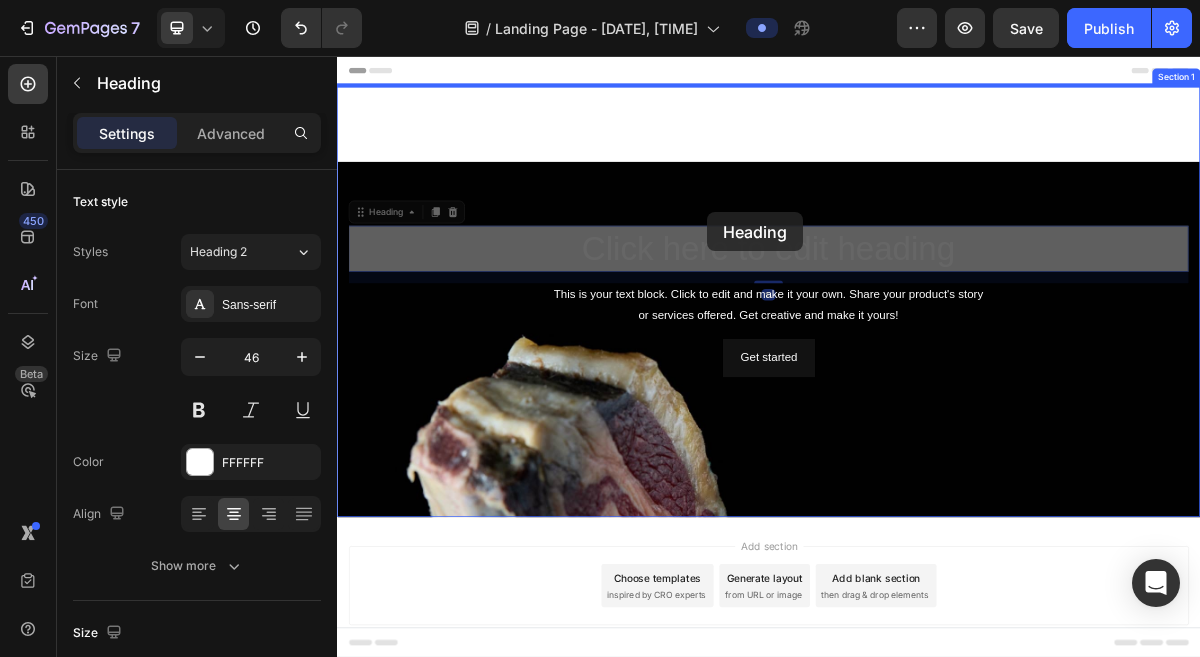 drag, startPoint x: 852, startPoint y: 294, endPoint x: 852, endPoint y: 273, distance: 21 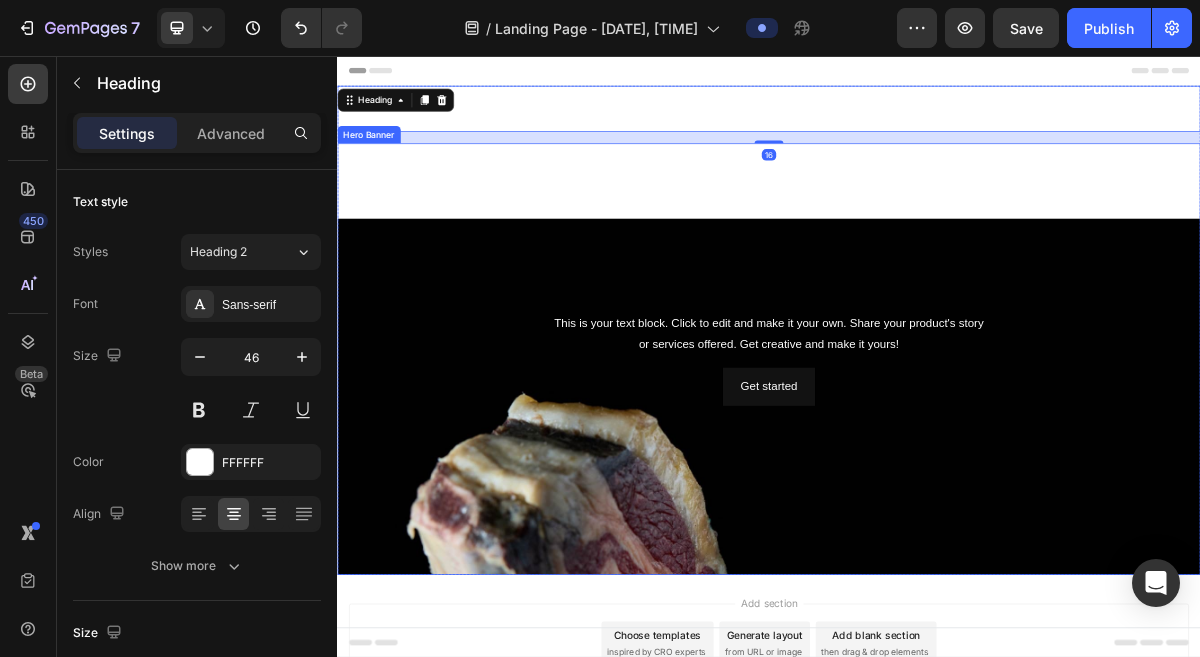 click at bounding box center [937, 620] 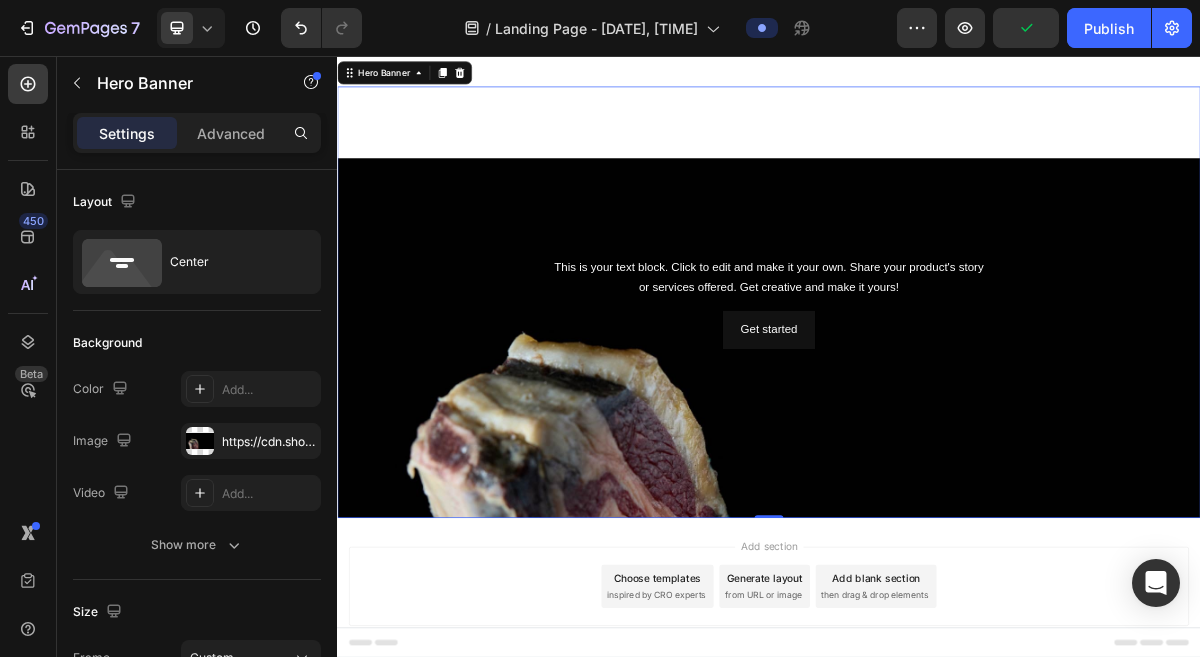 scroll, scrollTop: 0, scrollLeft: 0, axis: both 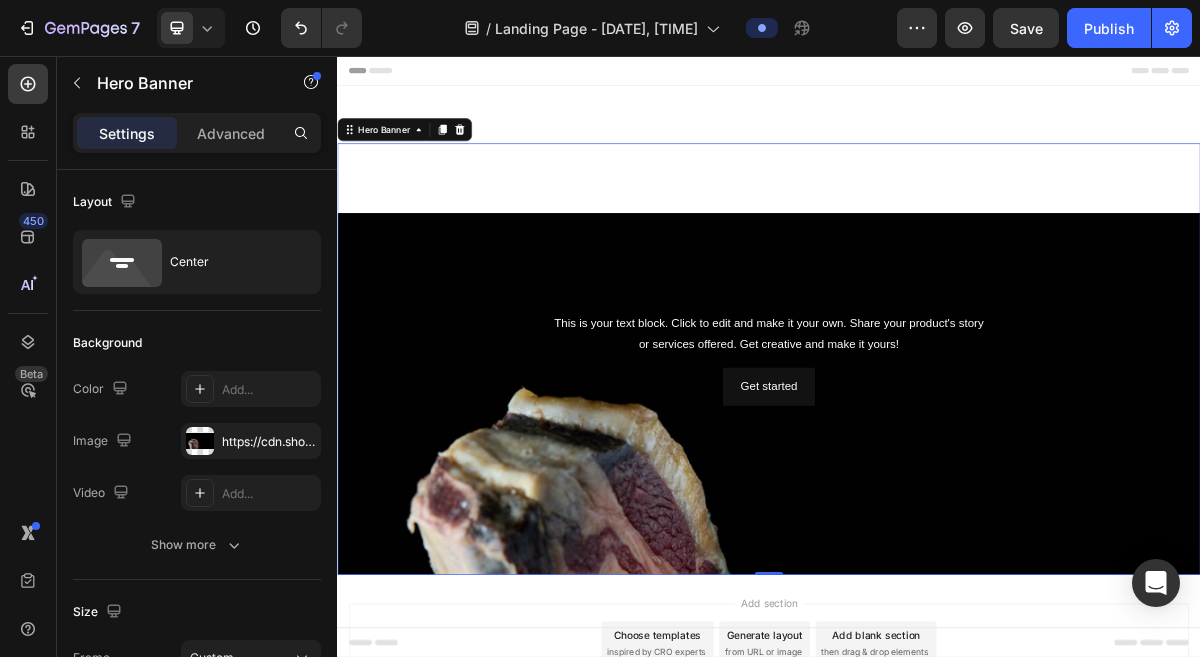 click on "0" at bounding box center [937, 777] 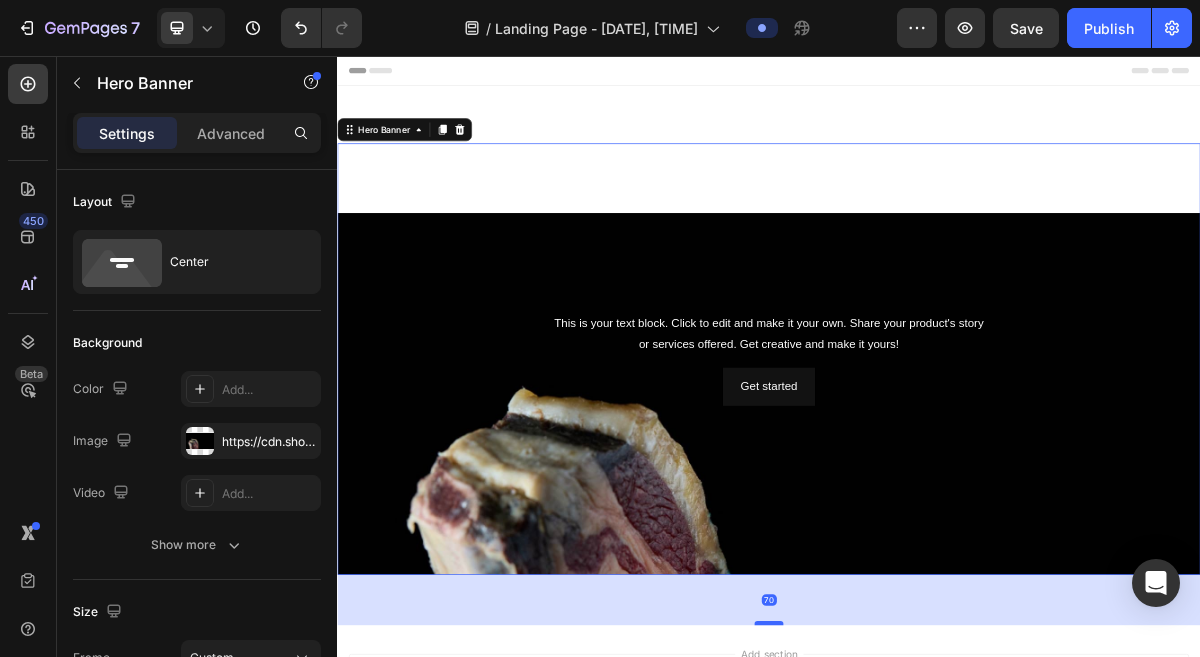 drag, startPoint x: 945, startPoint y: 774, endPoint x: 942, endPoint y: 850, distance: 76.05919 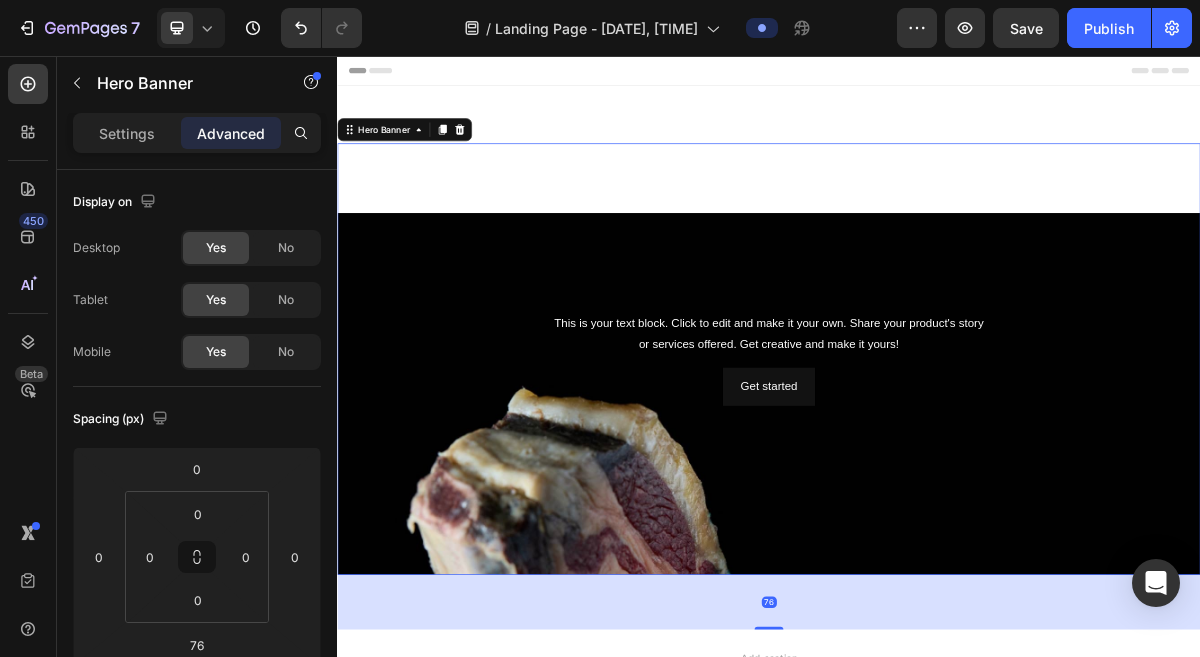 click at bounding box center [937, 612] 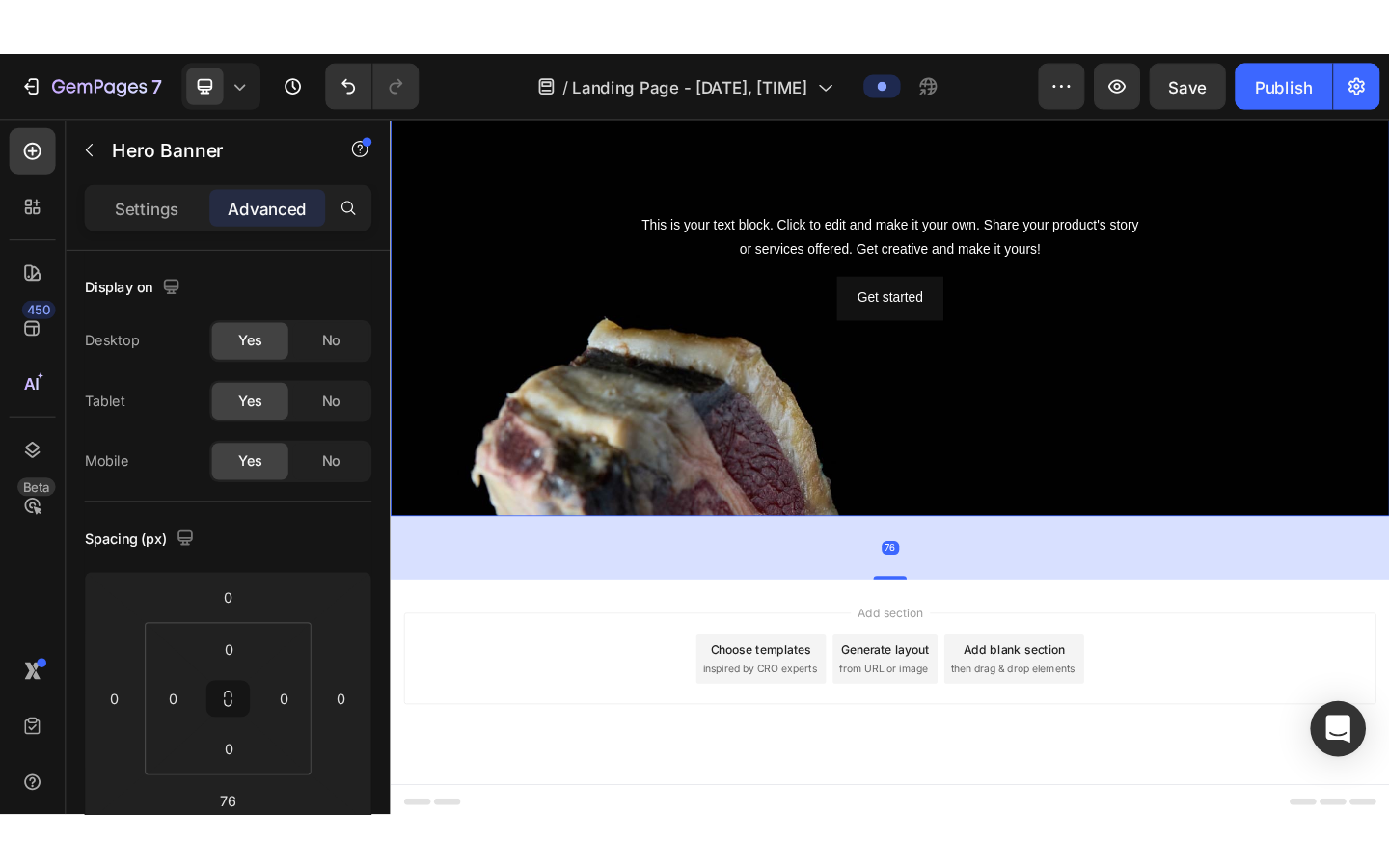 scroll, scrollTop: 240, scrollLeft: 0, axis: vertical 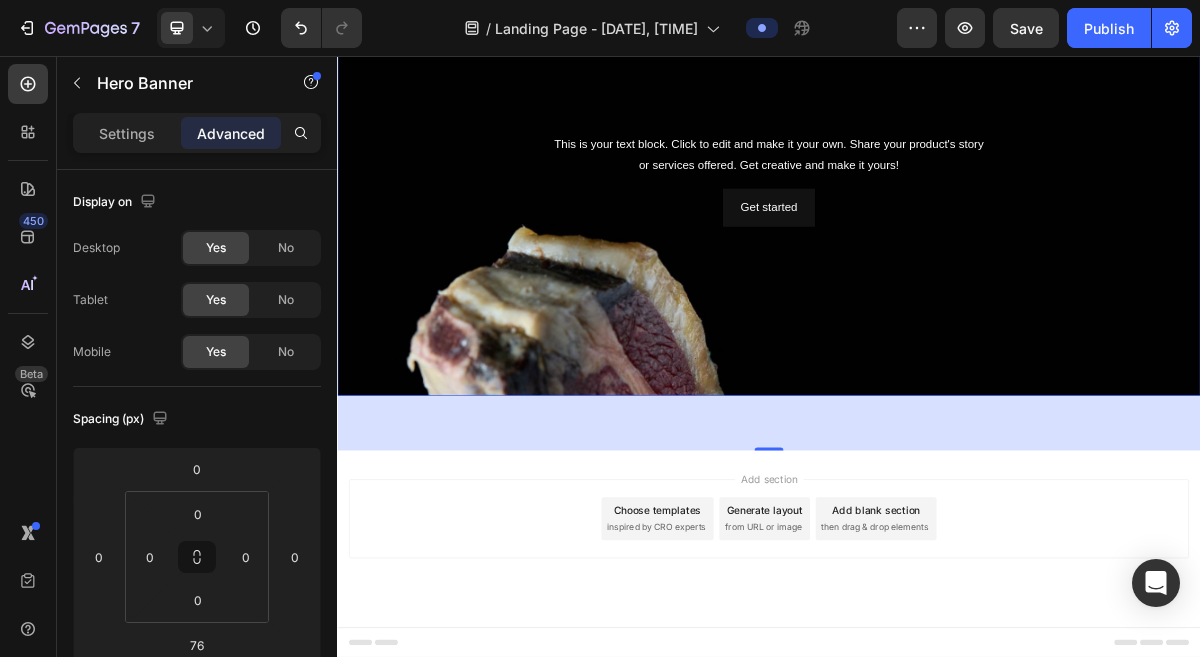 click at bounding box center (937, 387) 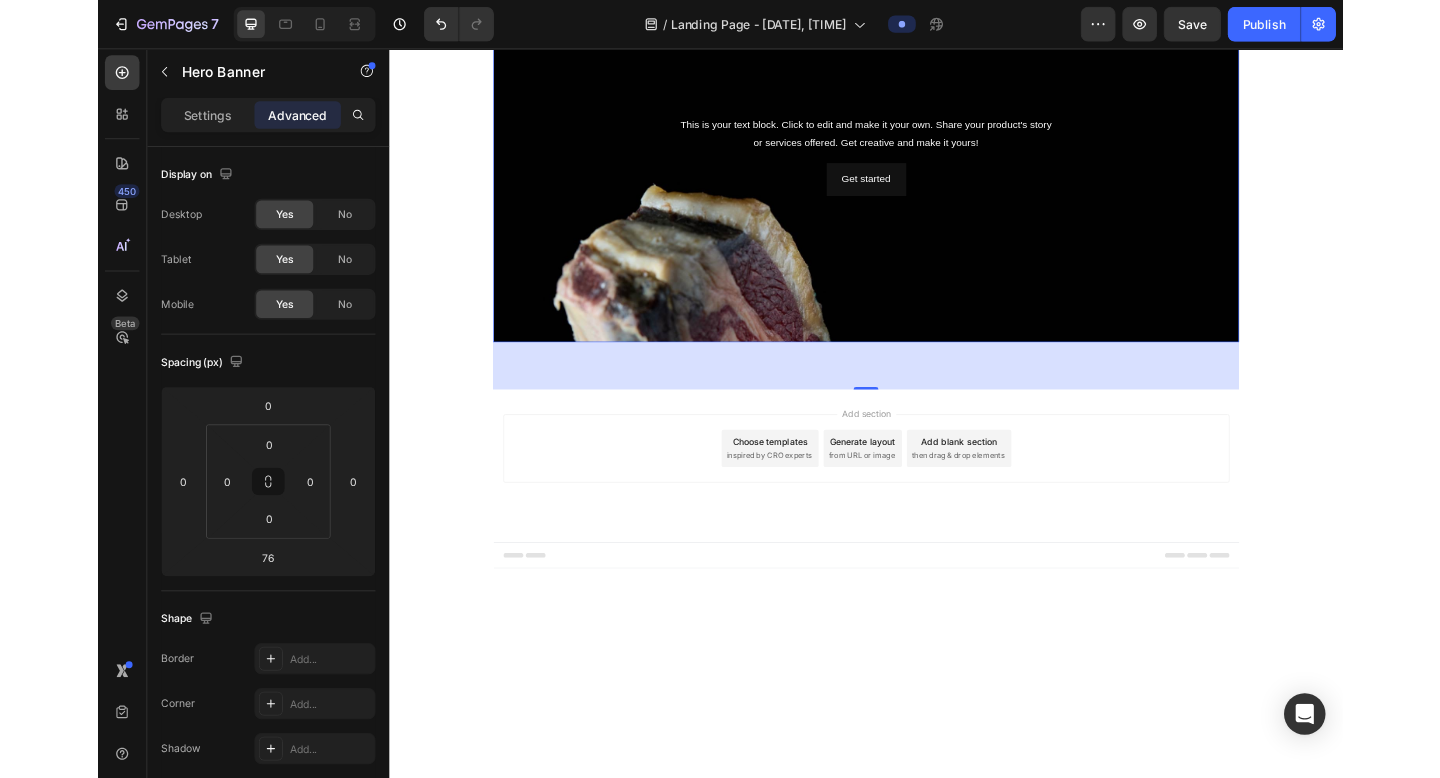 scroll, scrollTop: 81, scrollLeft: 0, axis: vertical 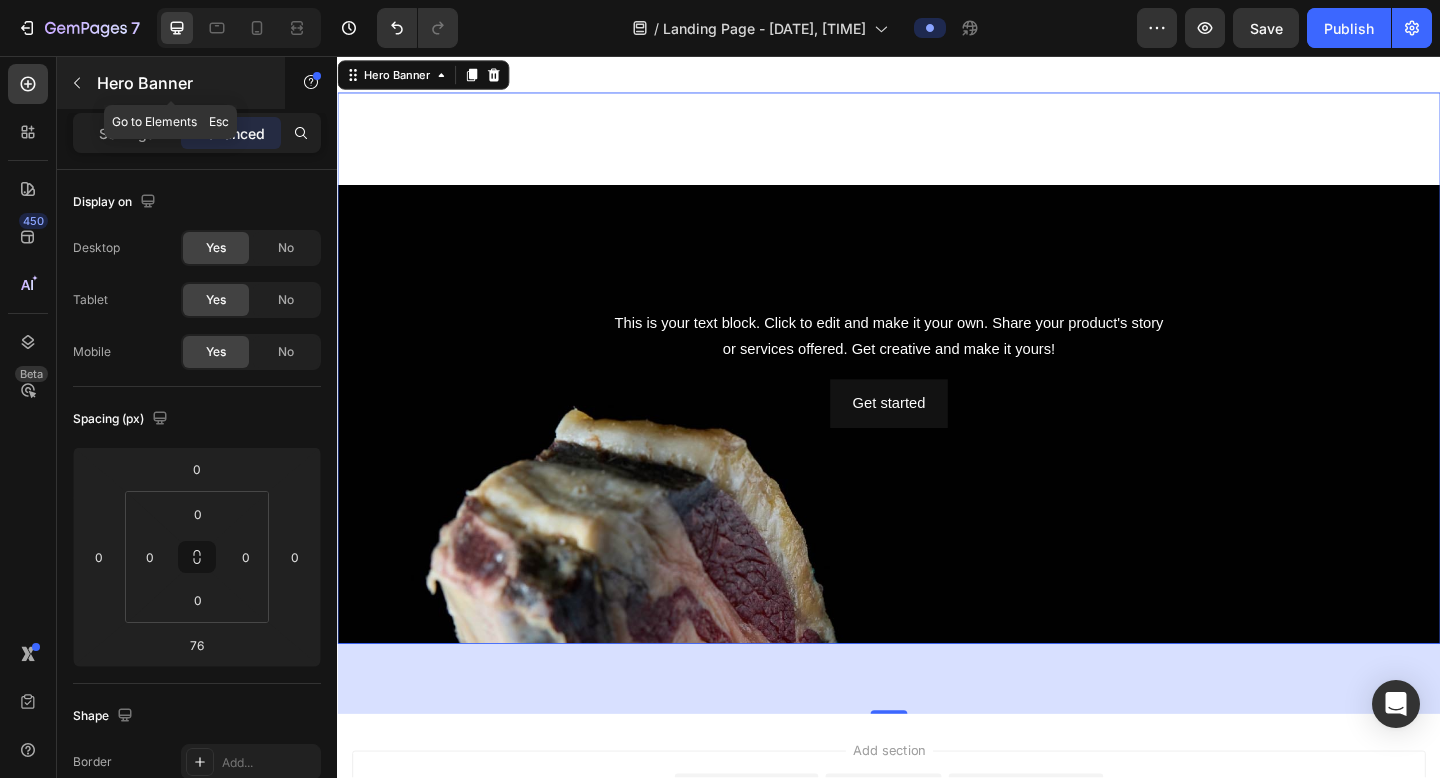 click 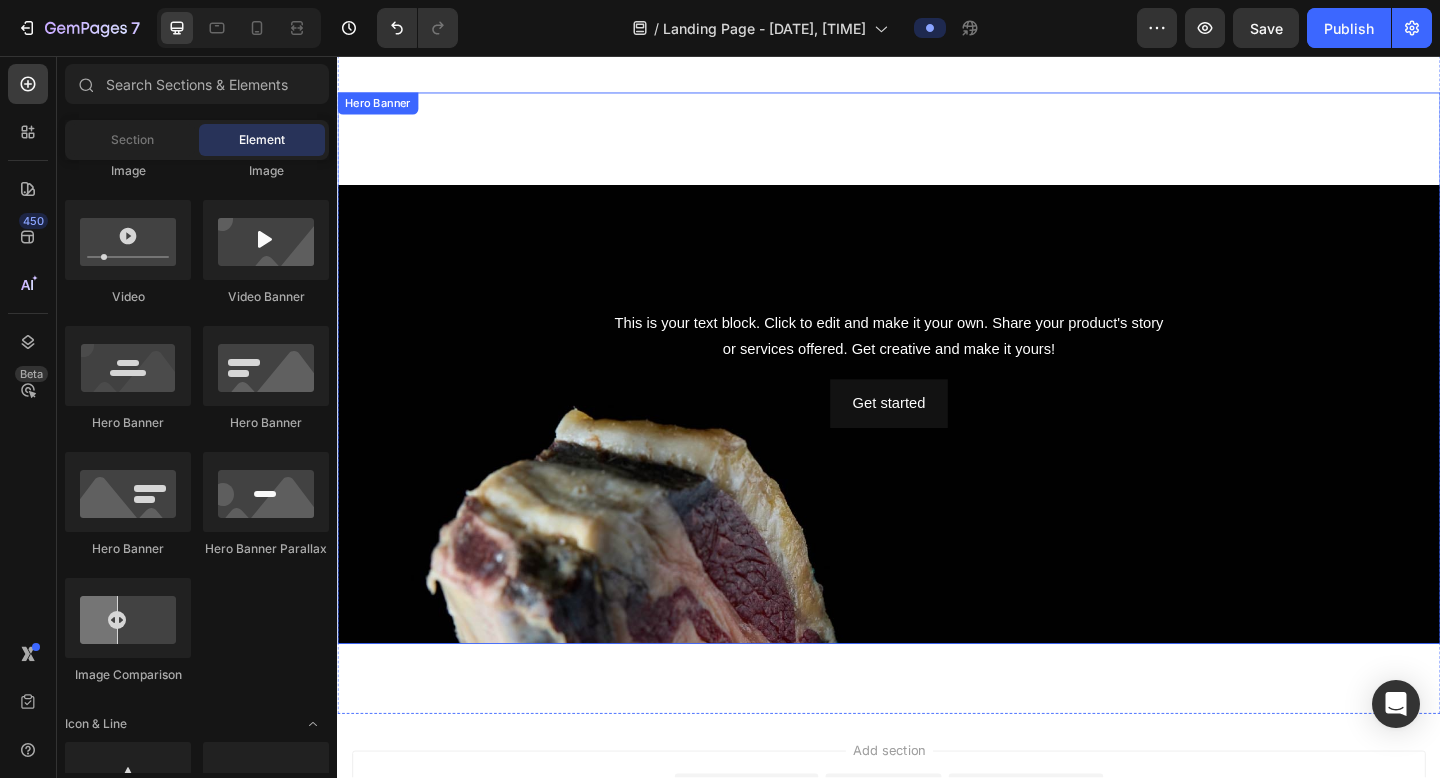 click at bounding box center [937, 534] 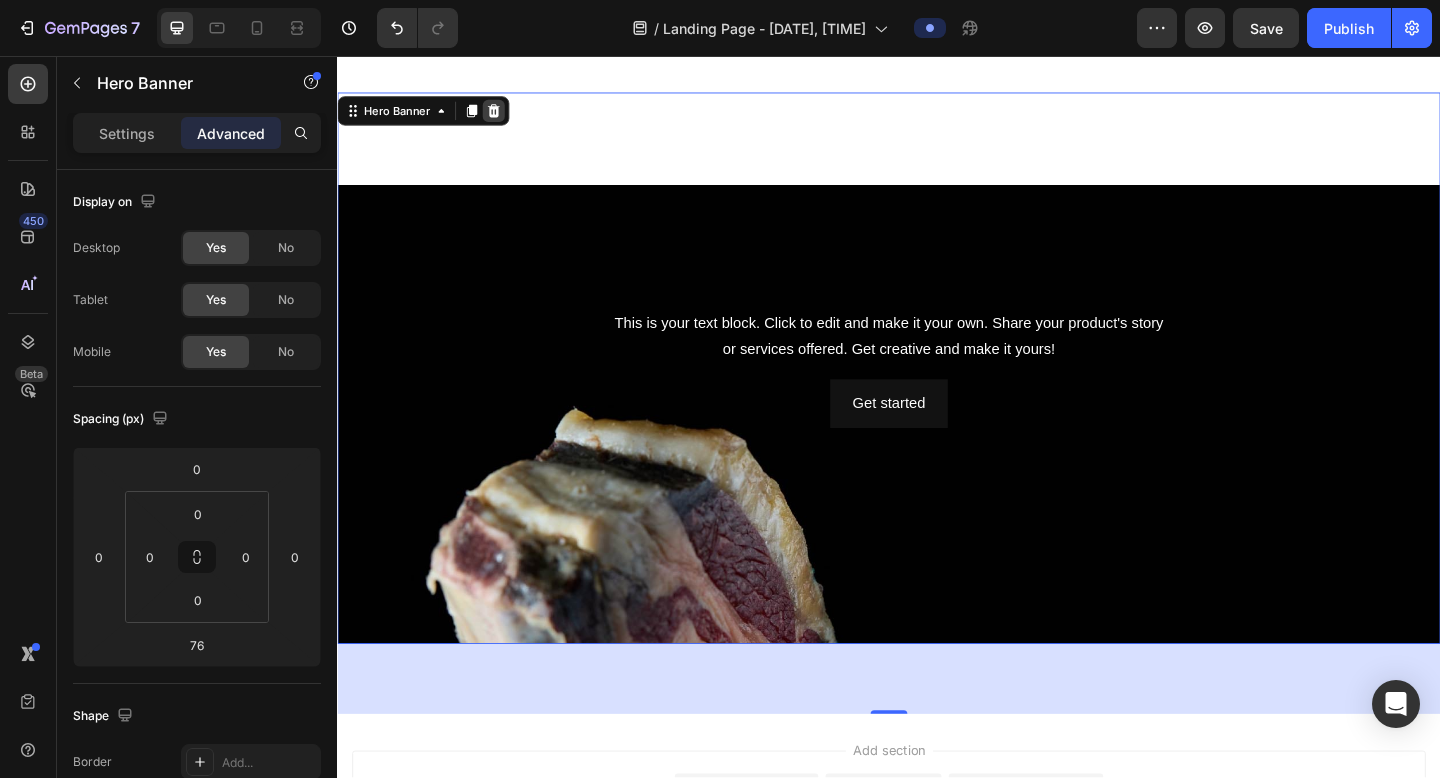 click at bounding box center (507, 116) 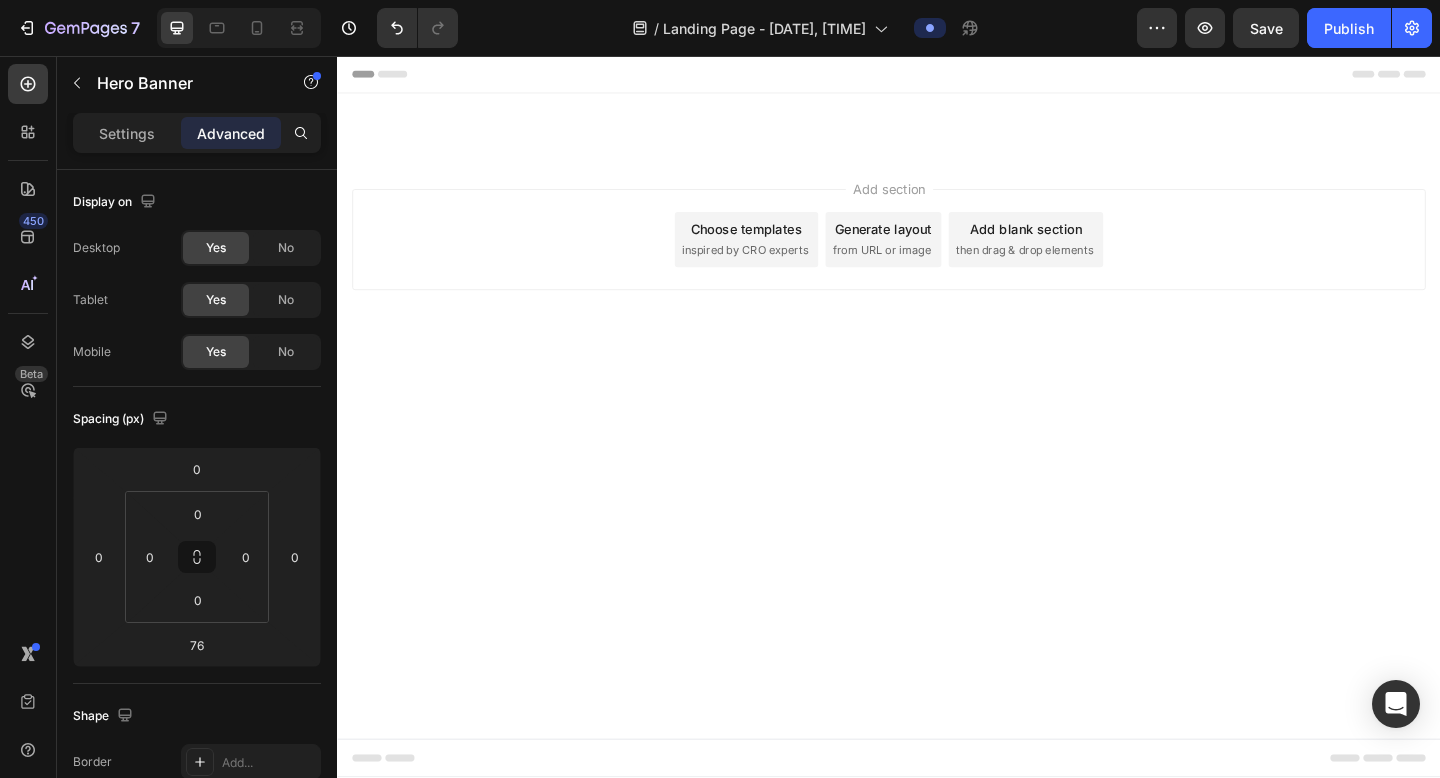 scroll, scrollTop: 0, scrollLeft: 0, axis: both 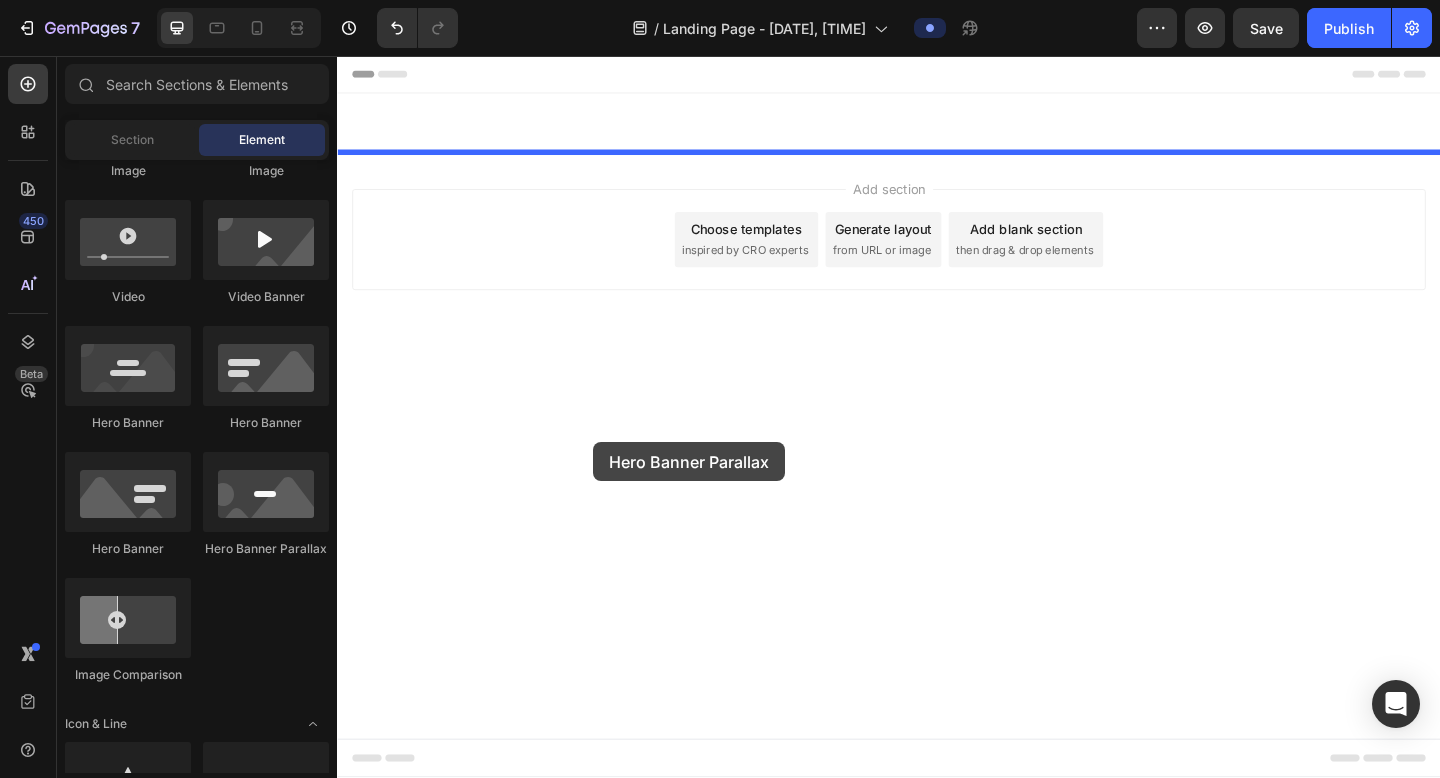 drag, startPoint x: 616, startPoint y: 563, endPoint x: 615, endPoint y: 476, distance: 87.005745 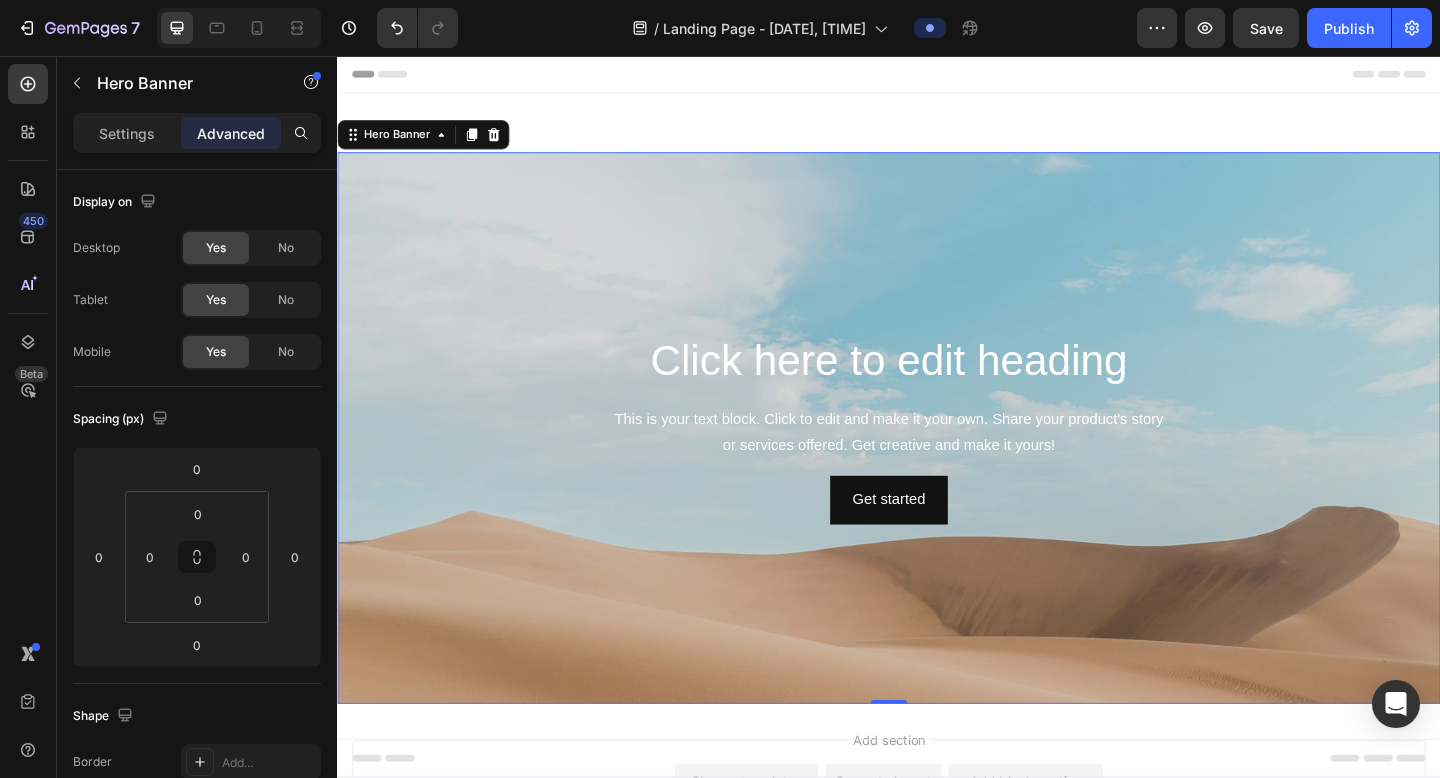 click at bounding box center [937, 611] 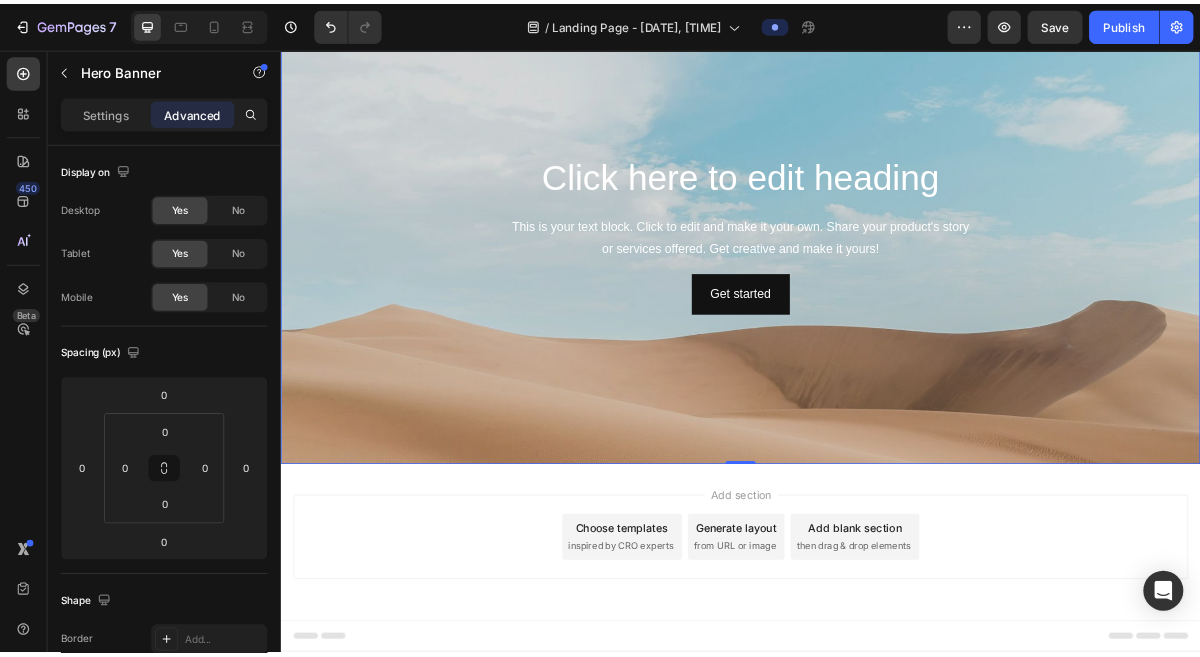 scroll, scrollTop: 0, scrollLeft: 0, axis: both 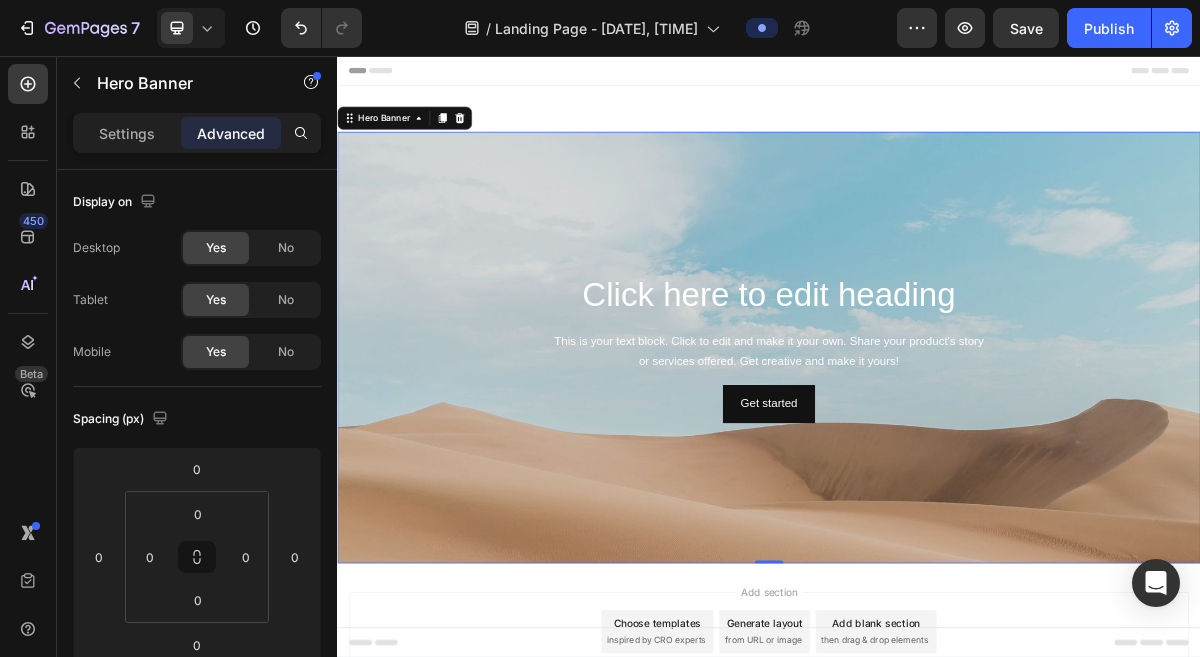click at bounding box center [937, 597] 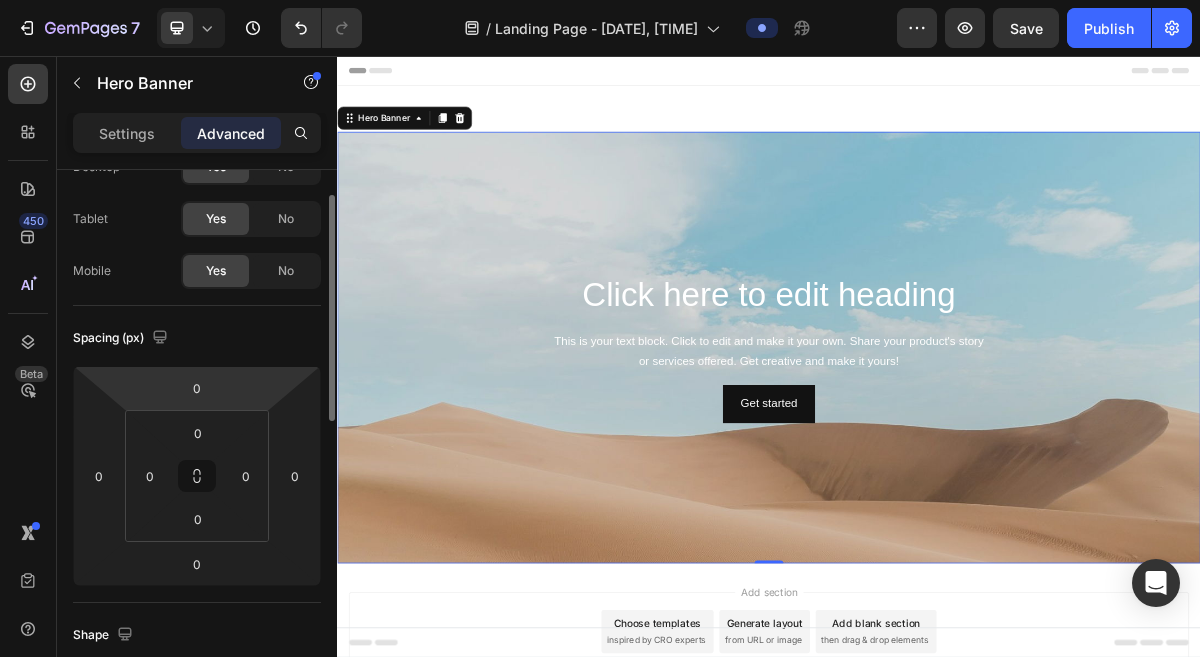 scroll, scrollTop: 0, scrollLeft: 0, axis: both 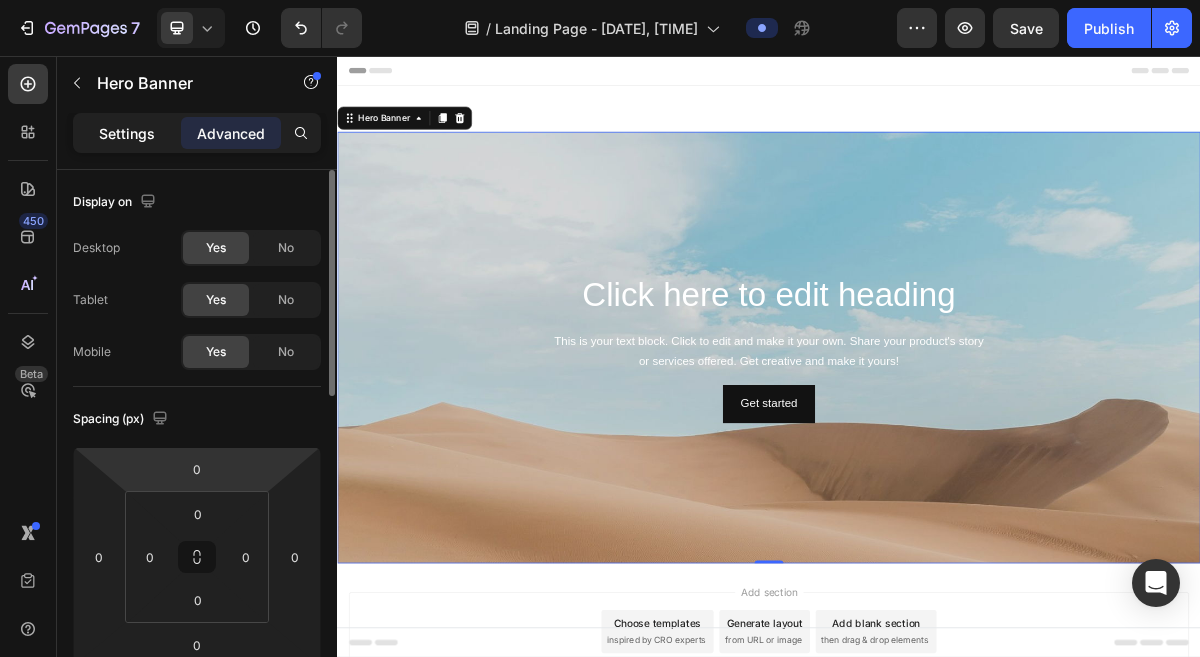 click on "Settings" at bounding box center [127, 133] 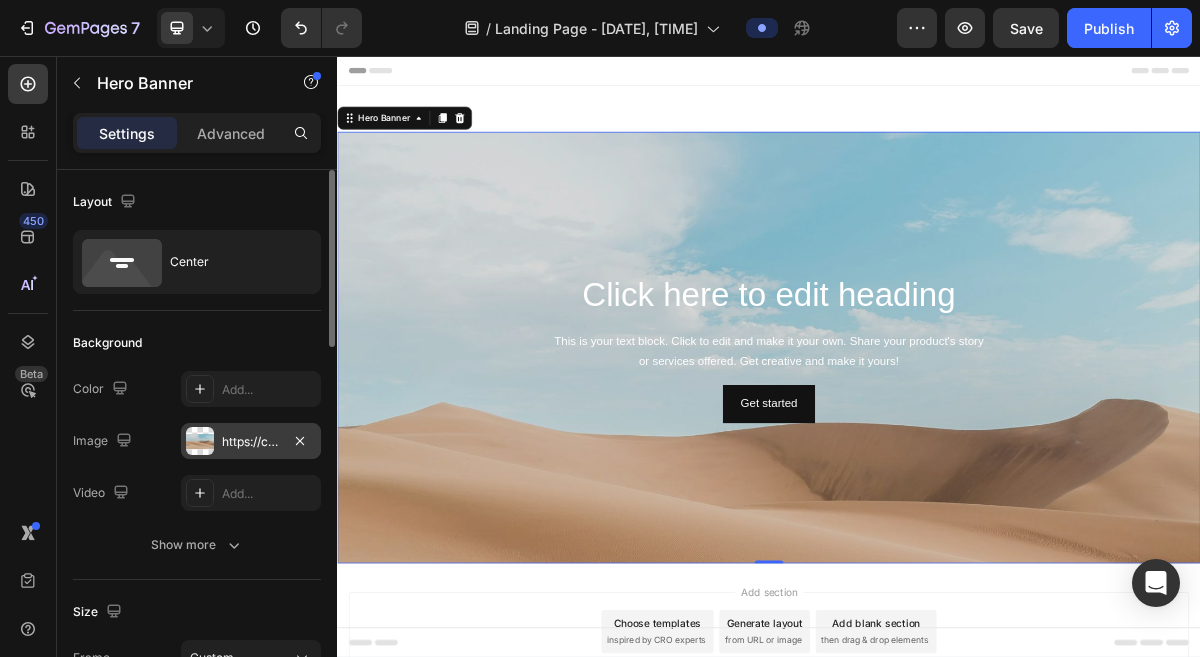 click on "https://cdn.shopify.com/s/files/1/2005/9307/files/background_settings.jpg" at bounding box center [251, 441] 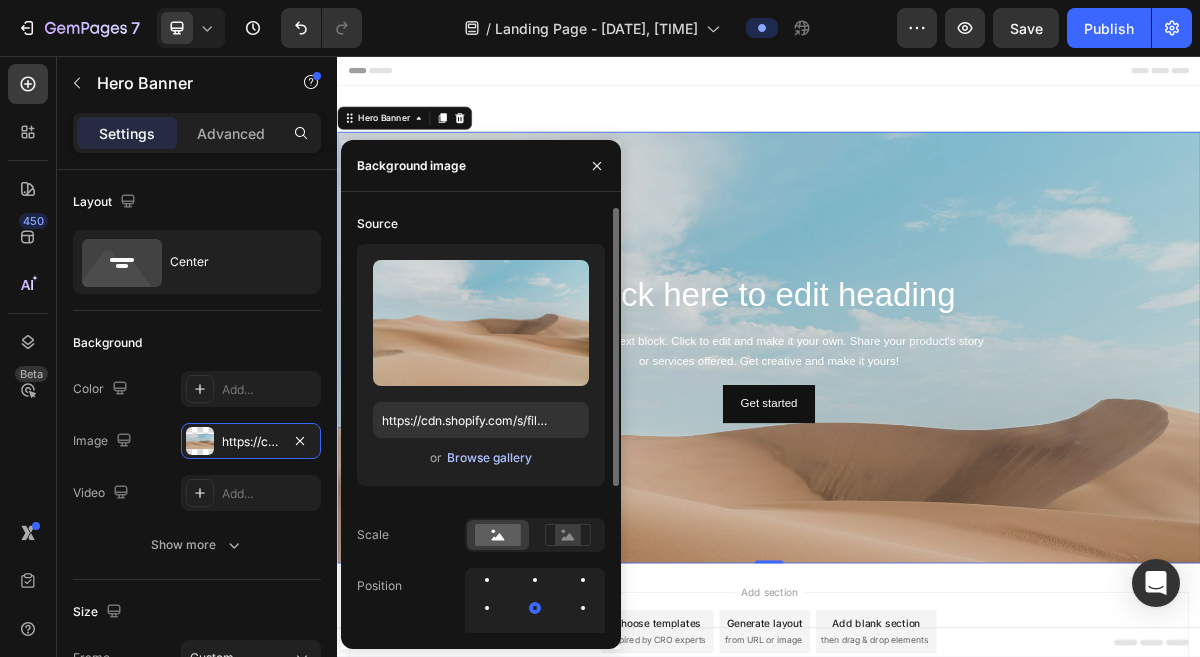 click on "Browse gallery" at bounding box center (489, 458) 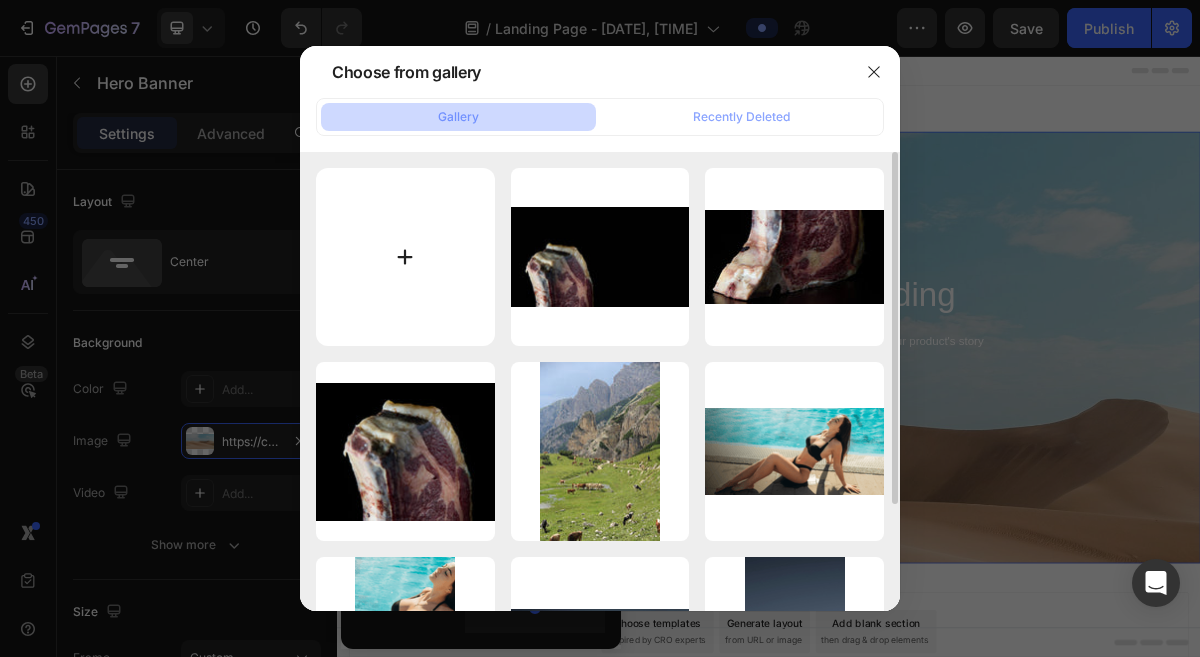 click at bounding box center (405, 257) 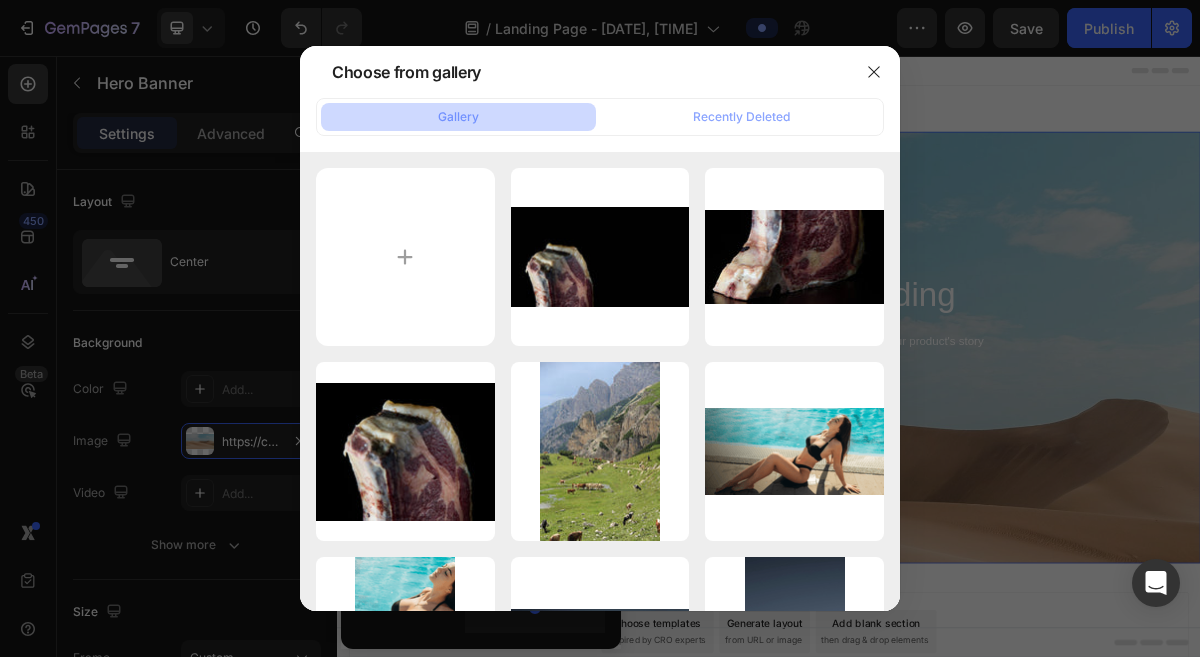 type on "C:\fakepath\webpage test 1.jpg" 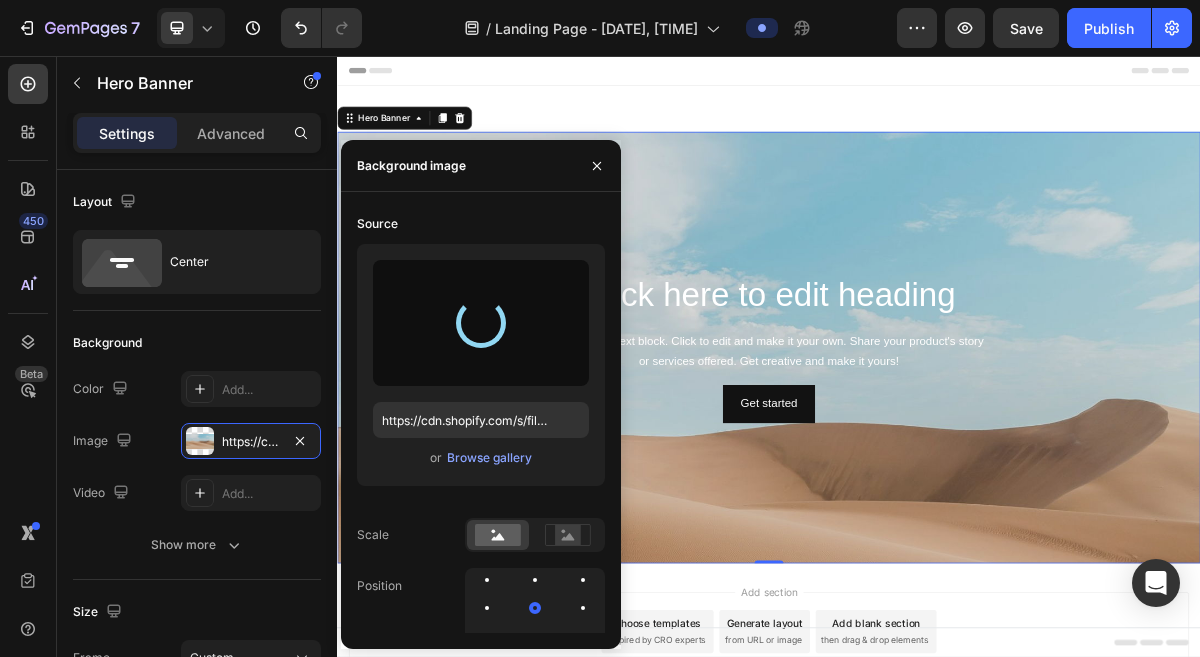 type on "https://cdn.shopify.com/s/files/1/0799/5893/3771/files/gempages_556119023138374725-d128ec8e-8042-4d43-ad02-010259d8fac7.jpg" 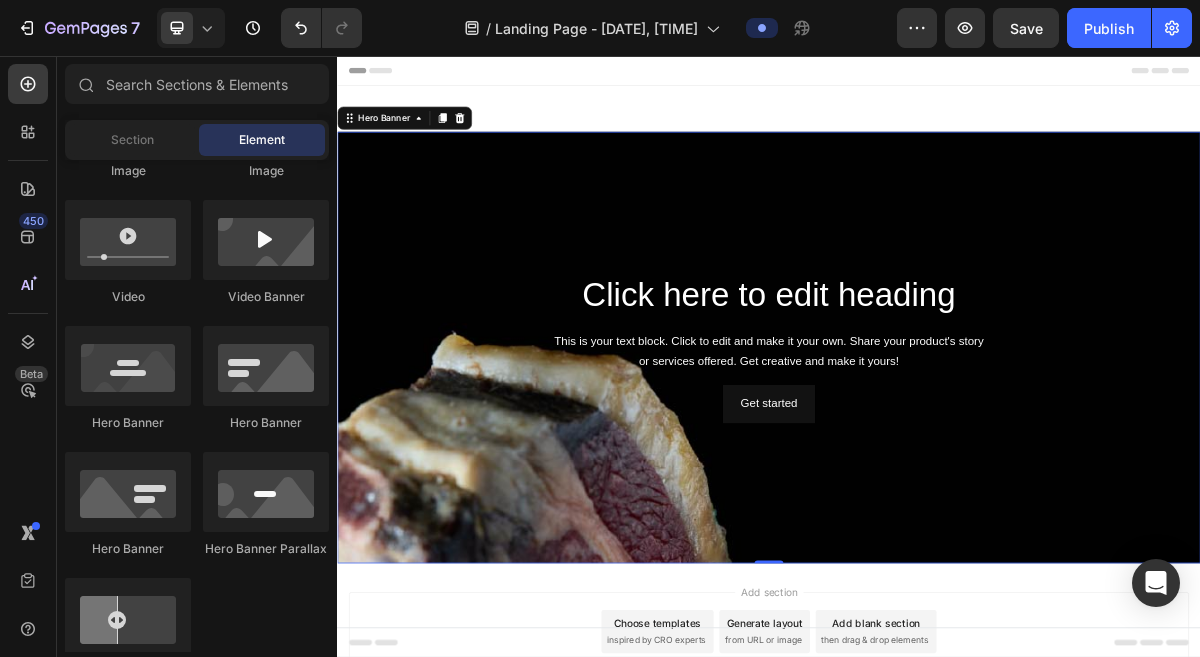 click on "Add section Choose templates inspired by CRO experts Generate layout from URL or image Add blank section then drag & drop elements" at bounding box center [937, 856] 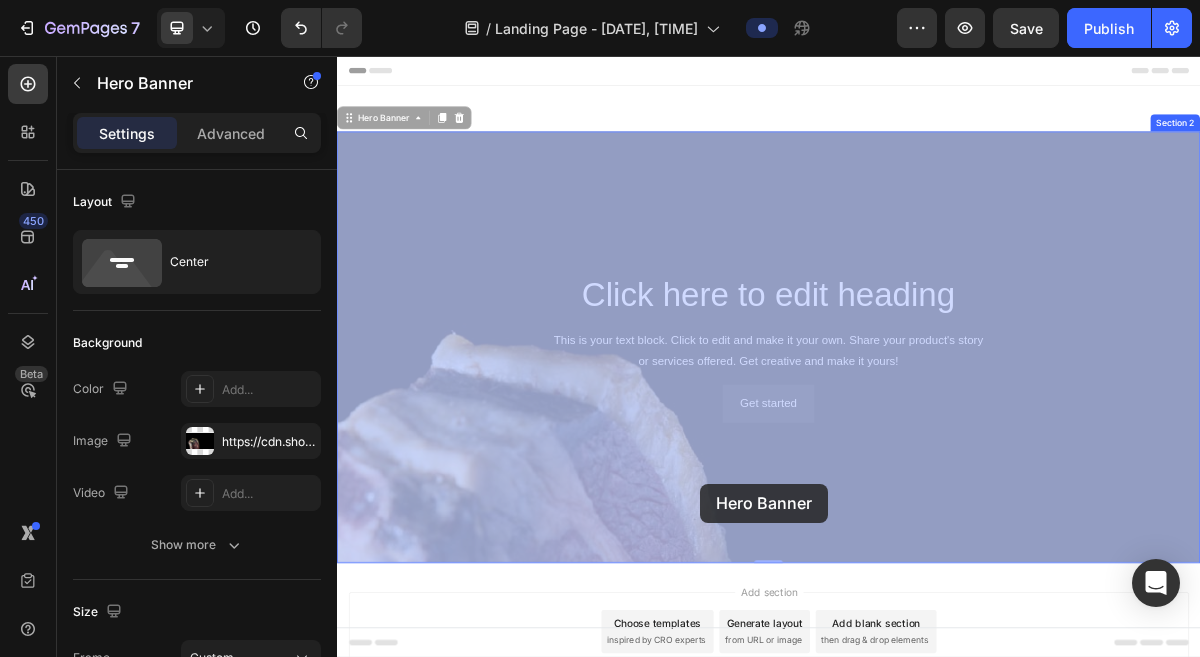 drag, startPoint x: 698, startPoint y: 640, endPoint x: 842, endPoint y: 650, distance: 144.3468 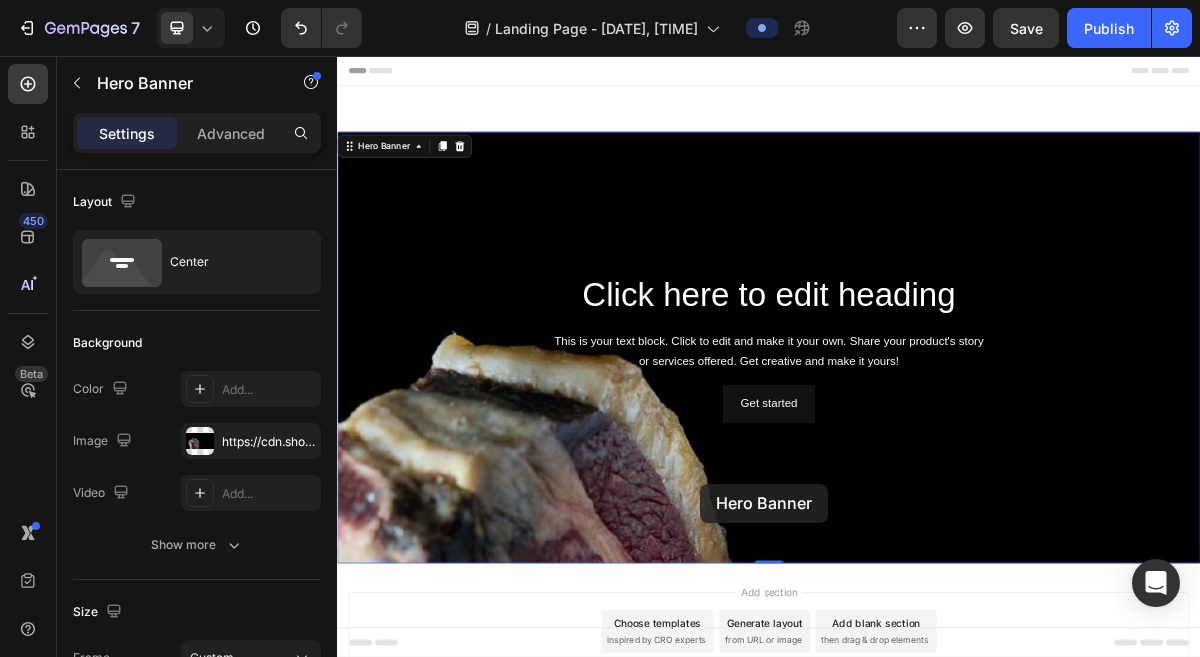 scroll, scrollTop: 57, scrollLeft: 0, axis: vertical 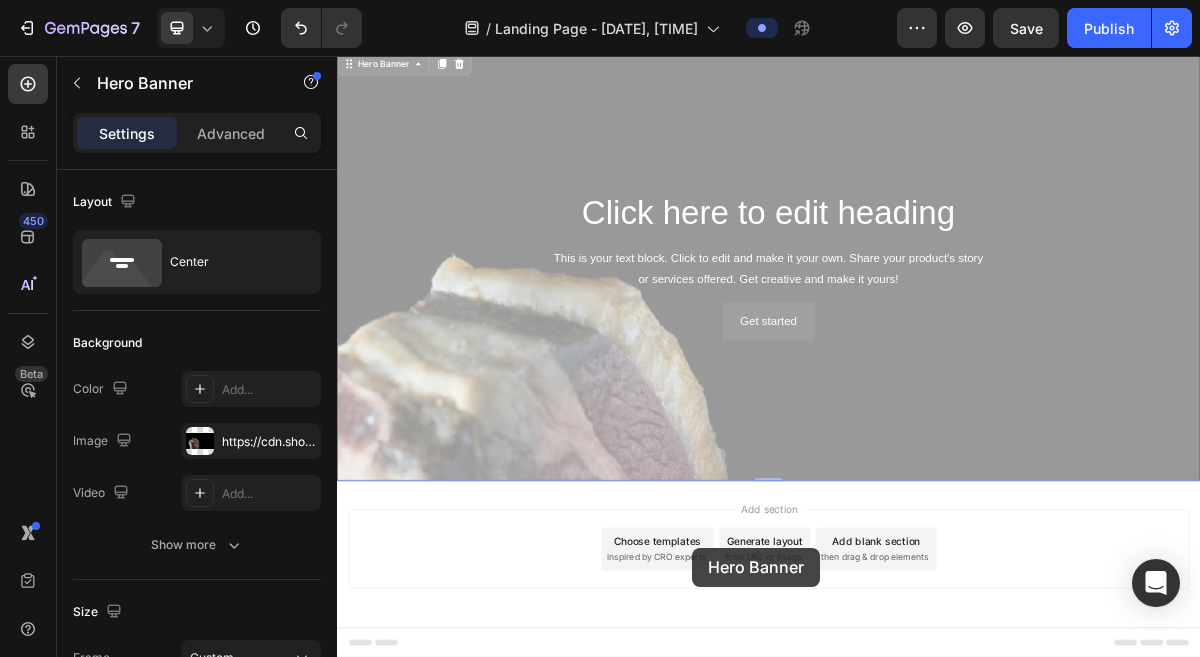 drag, startPoint x: 831, startPoint y: 626, endPoint x: 829, endPoint y: 737, distance: 111.01801 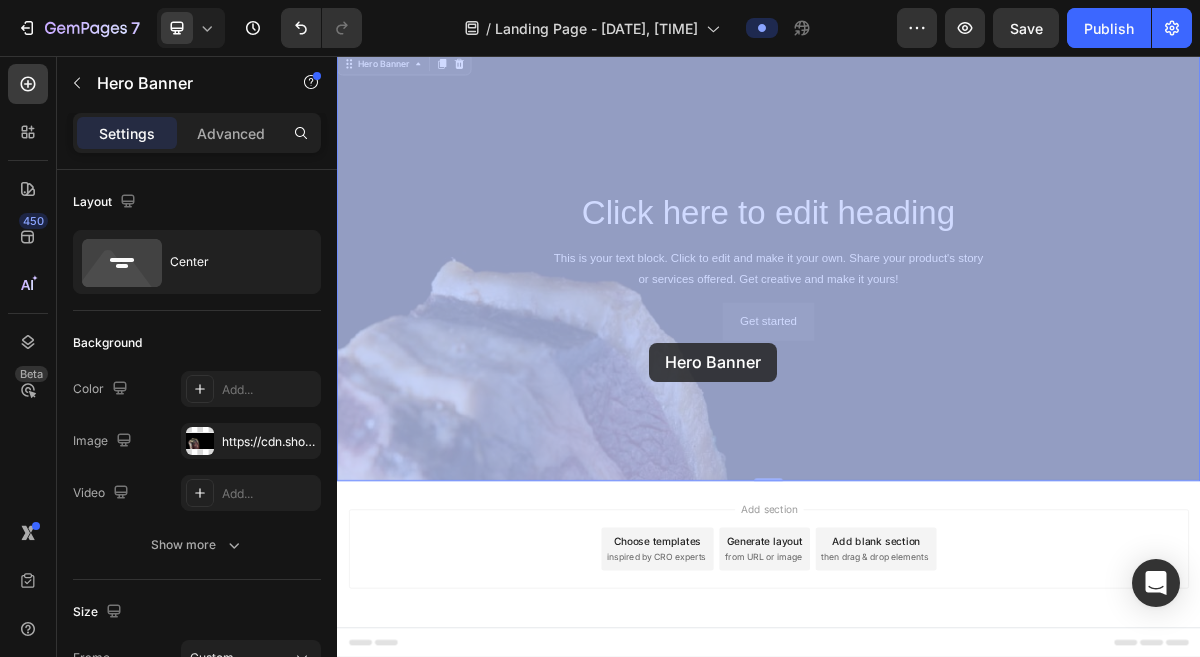 drag, startPoint x: 797, startPoint y: 598, endPoint x: 769, endPoint y: 455, distance: 145.71547 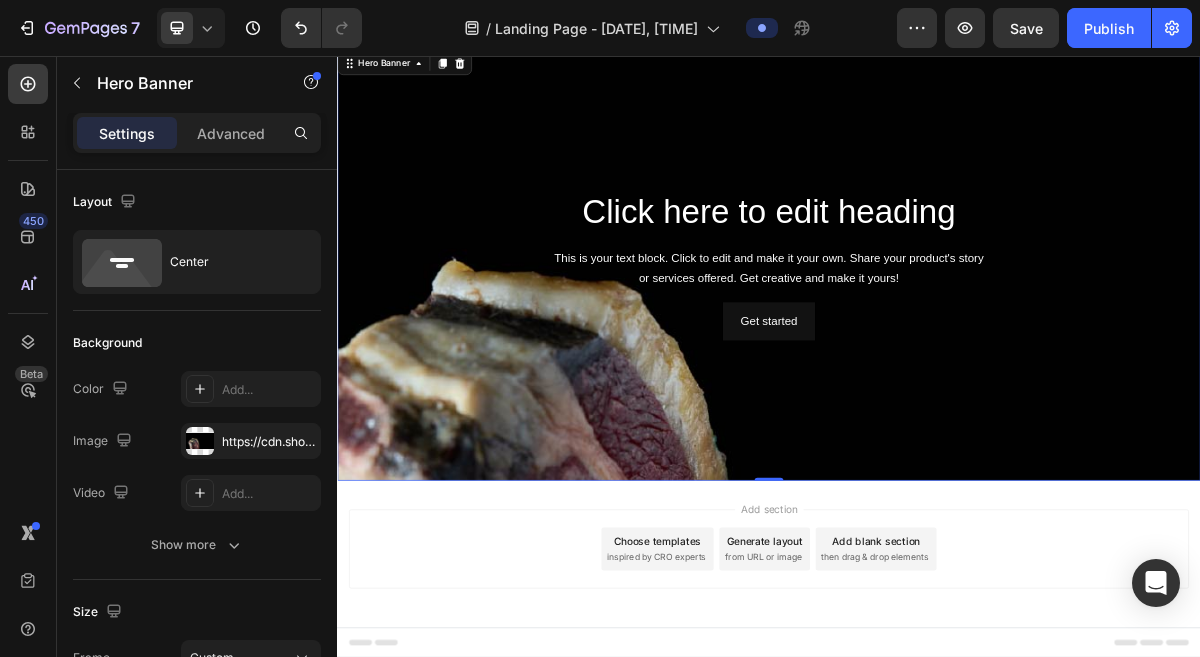 click at bounding box center (937, 494) 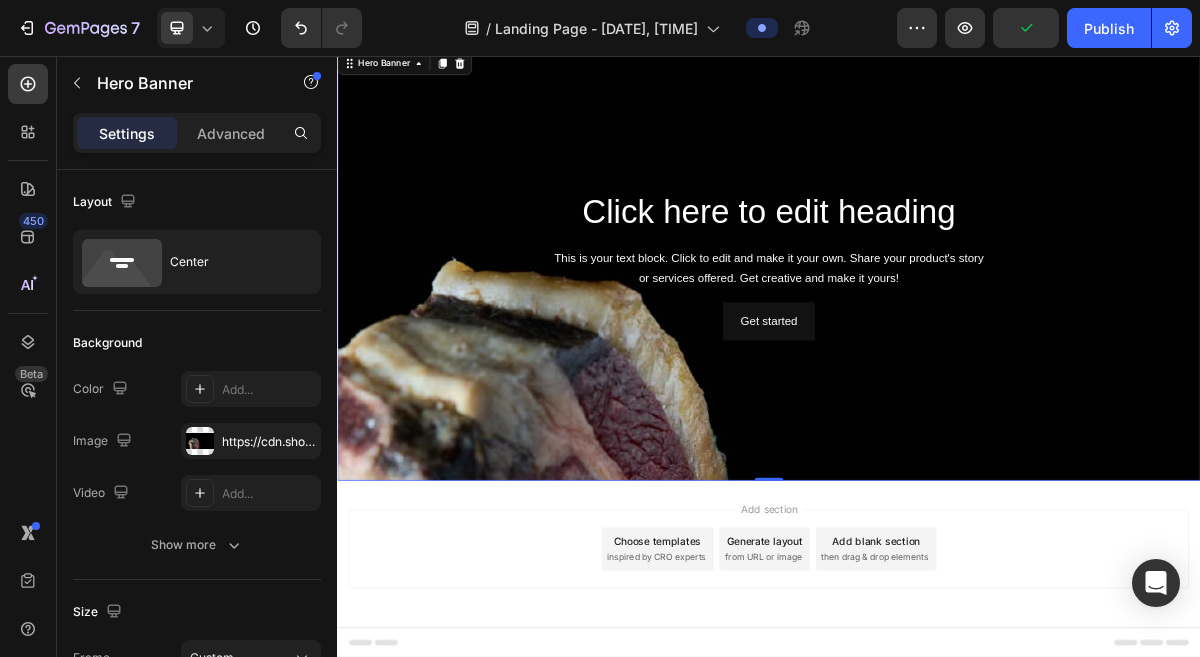 click at bounding box center [937, 494] 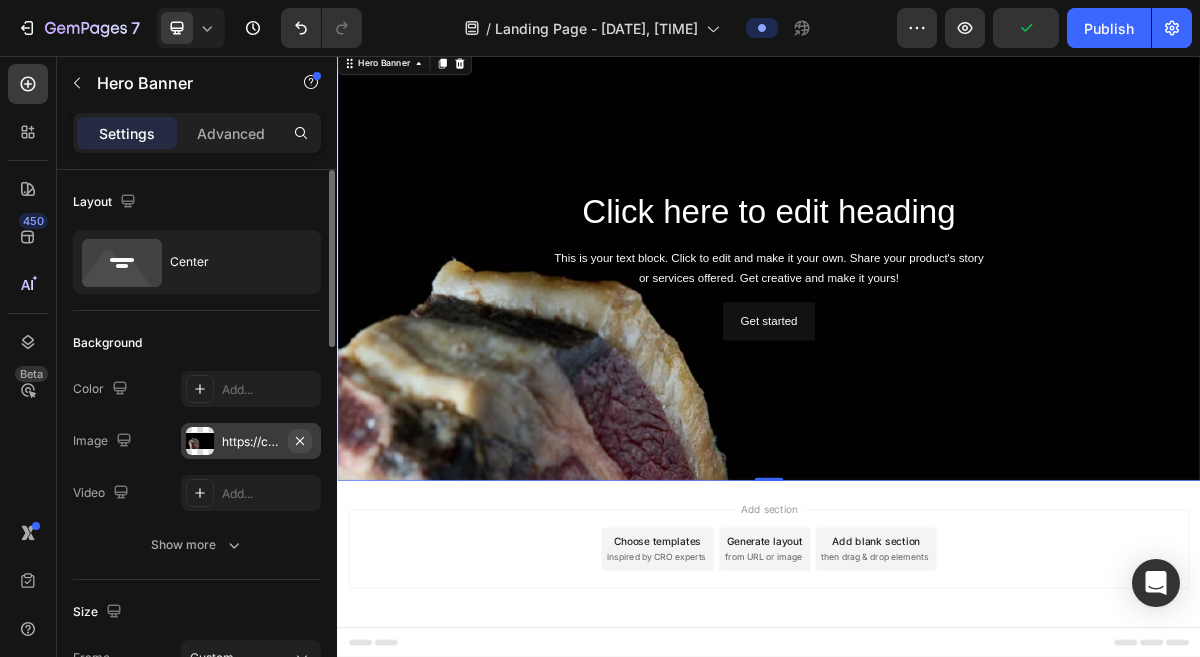 click 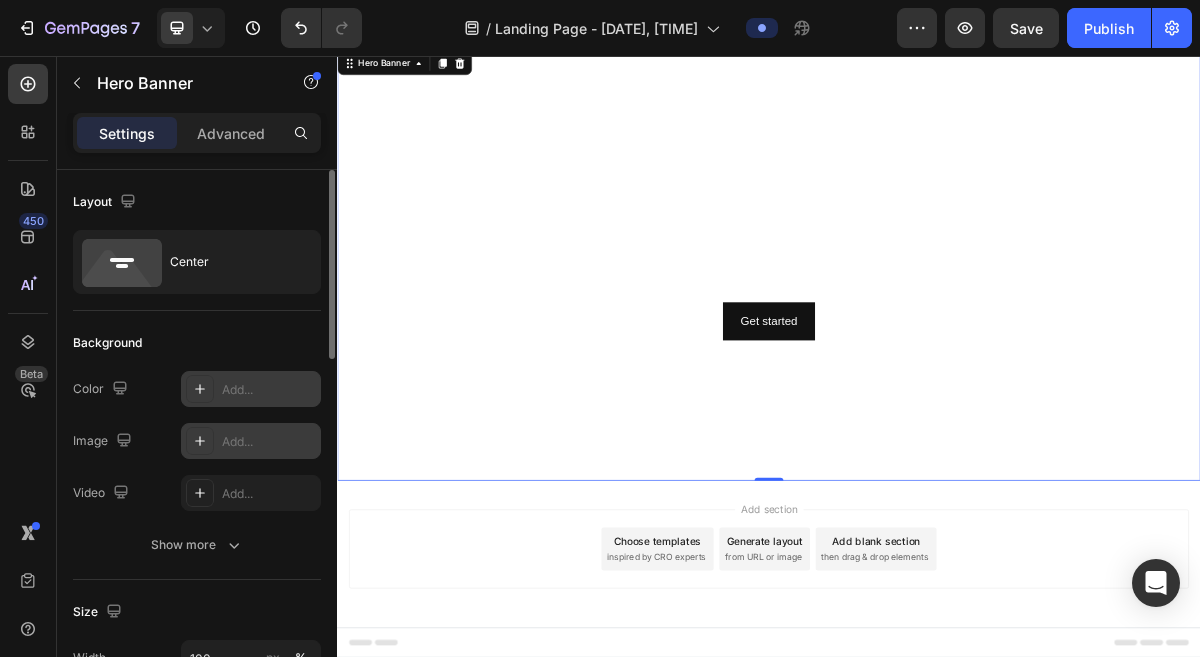 click on "Add..." at bounding box center [251, 389] 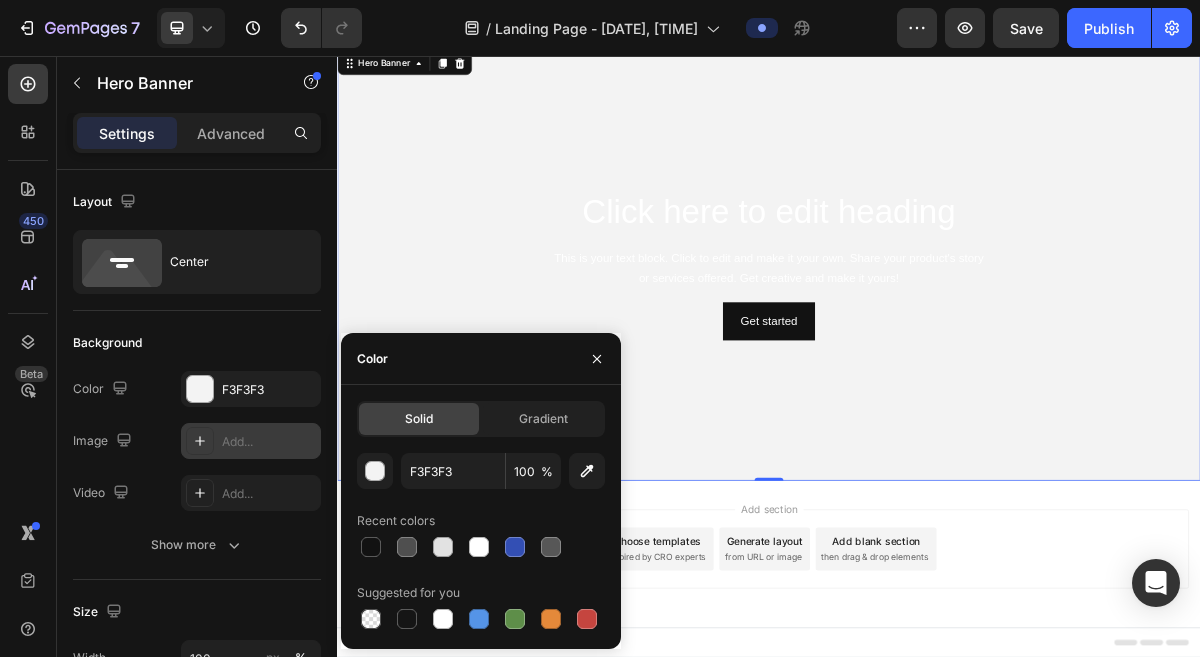 click 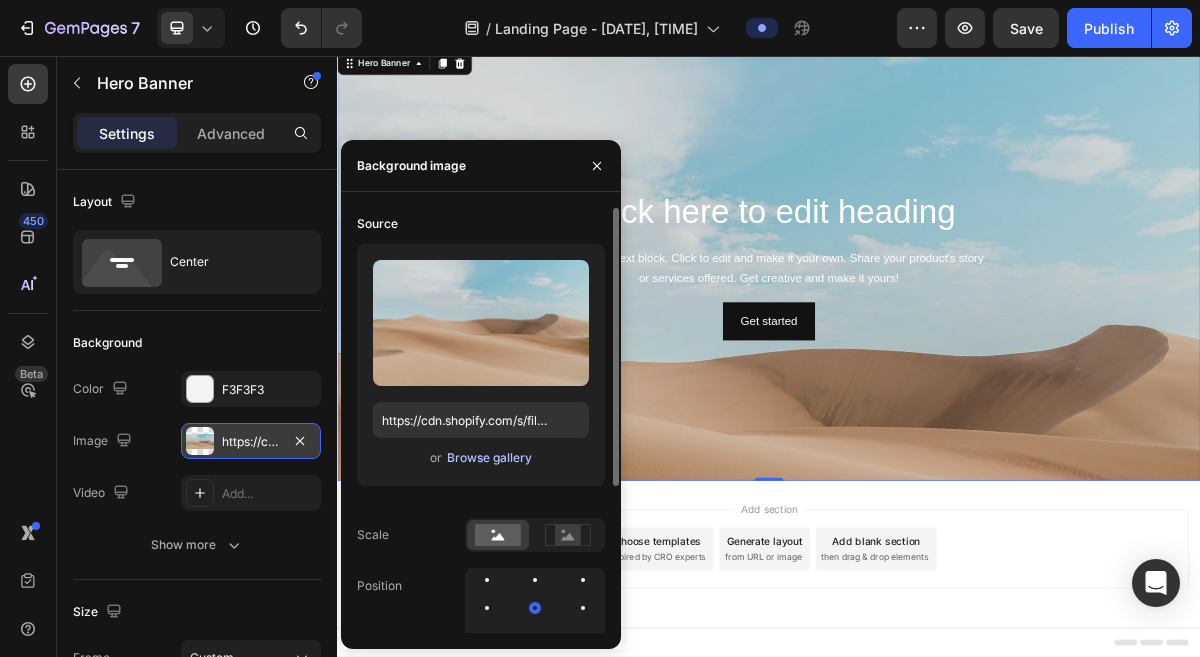 click on "Browse gallery" at bounding box center (489, 458) 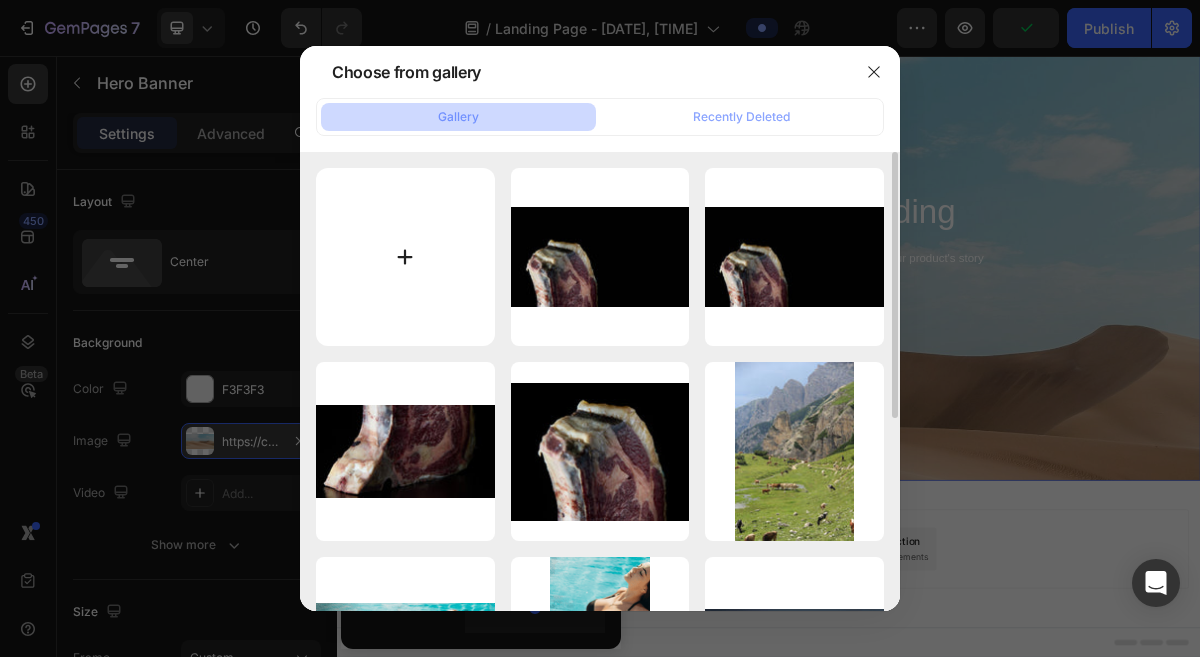 click at bounding box center [405, 257] 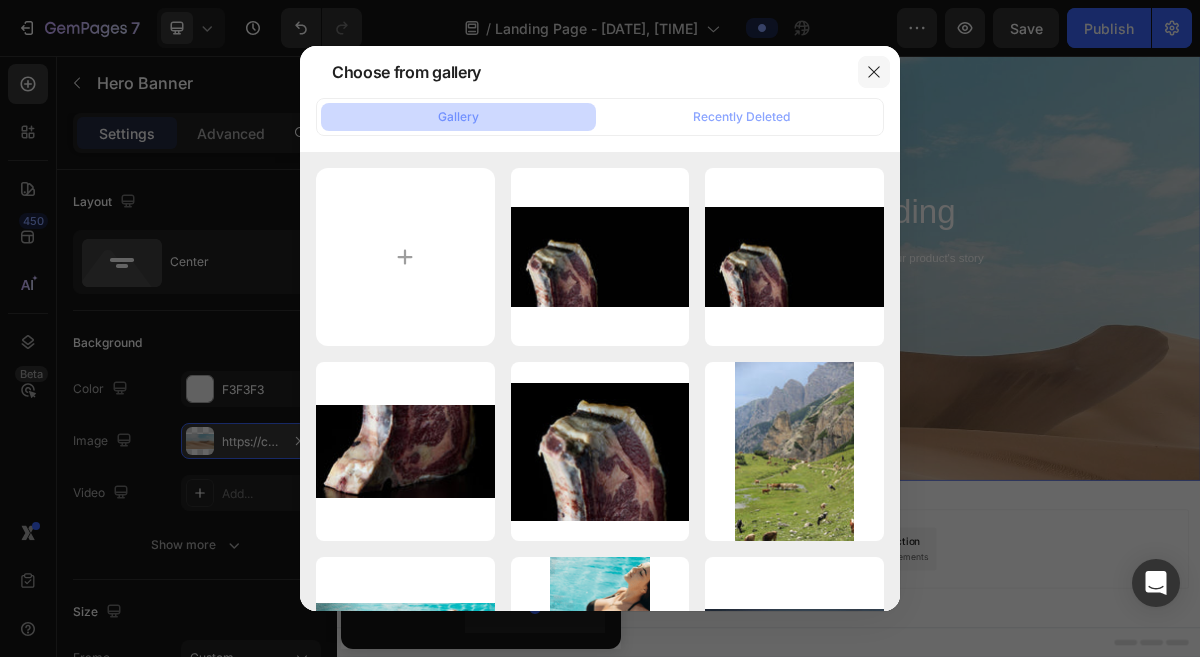 click 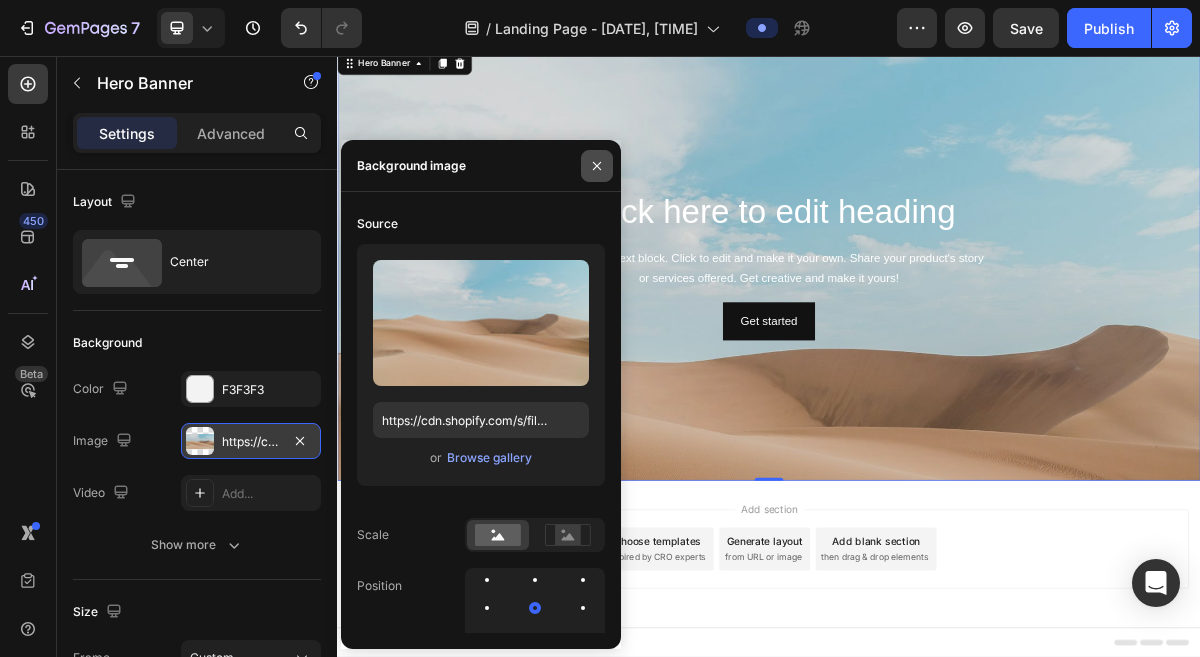 click 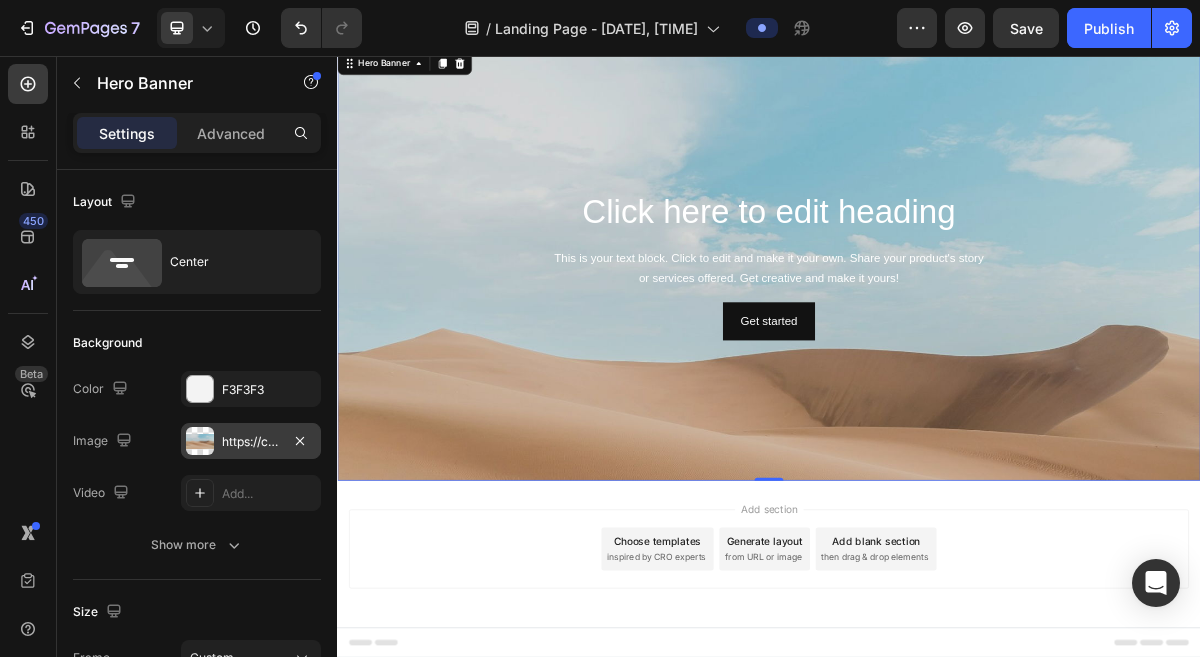 click on "https://cdn.shopify.com/s/files/1/2005/9307/files/background_settings.jpg" at bounding box center [251, 441] 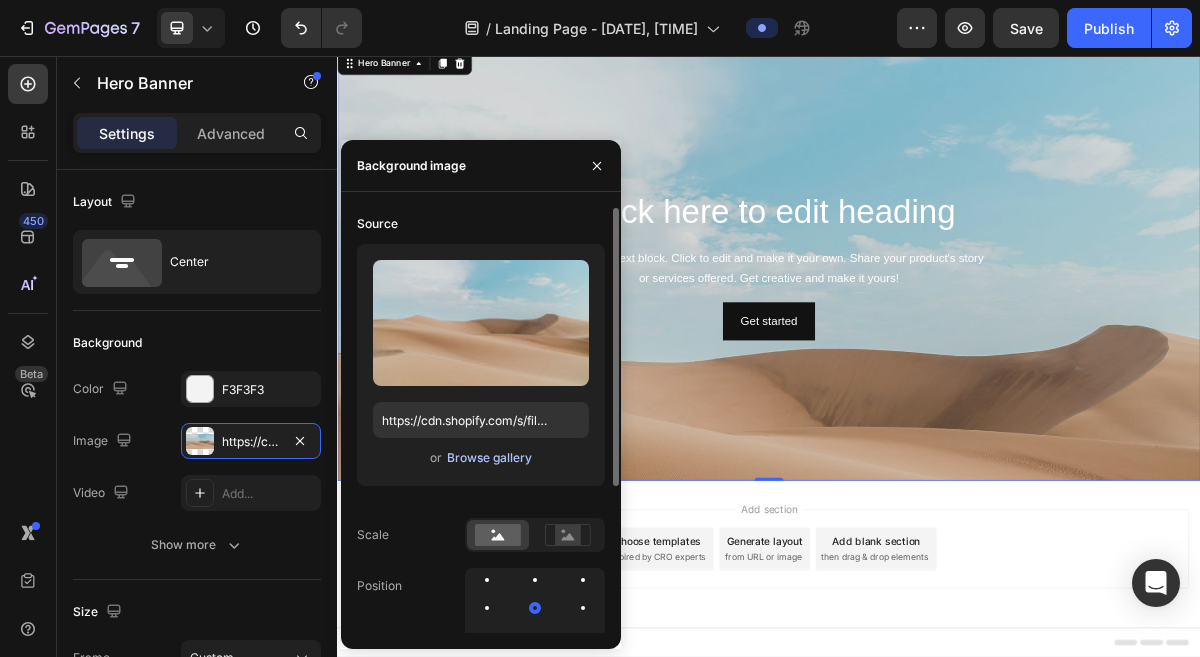 click on "Browse gallery" at bounding box center (489, 458) 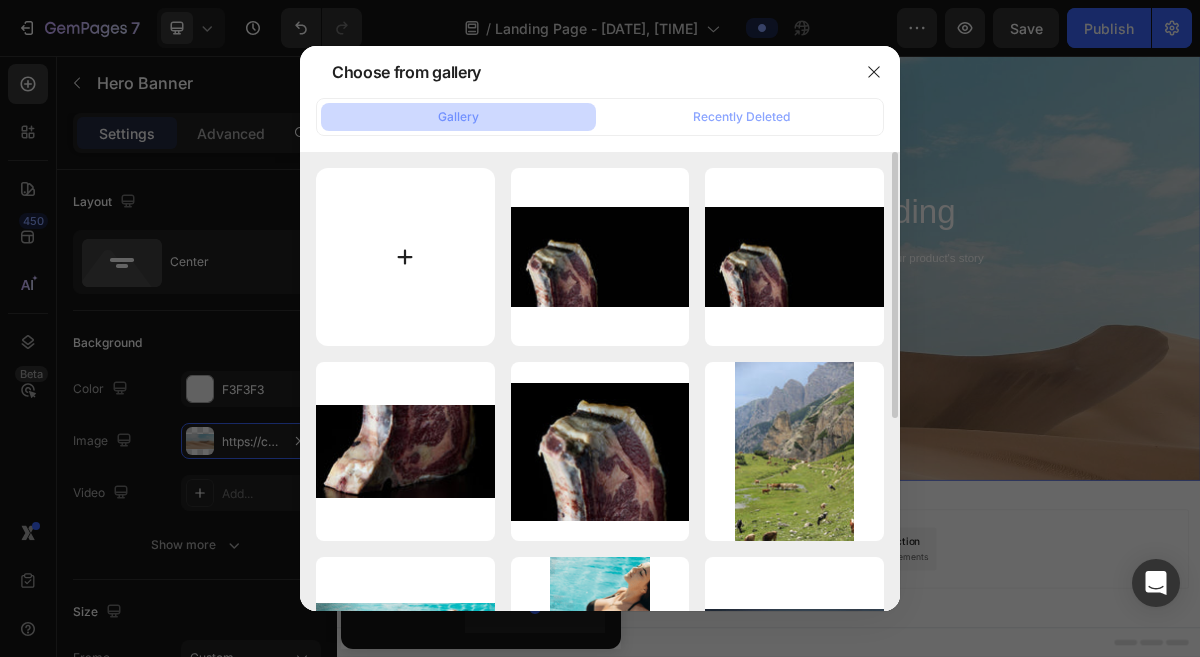click at bounding box center [405, 257] 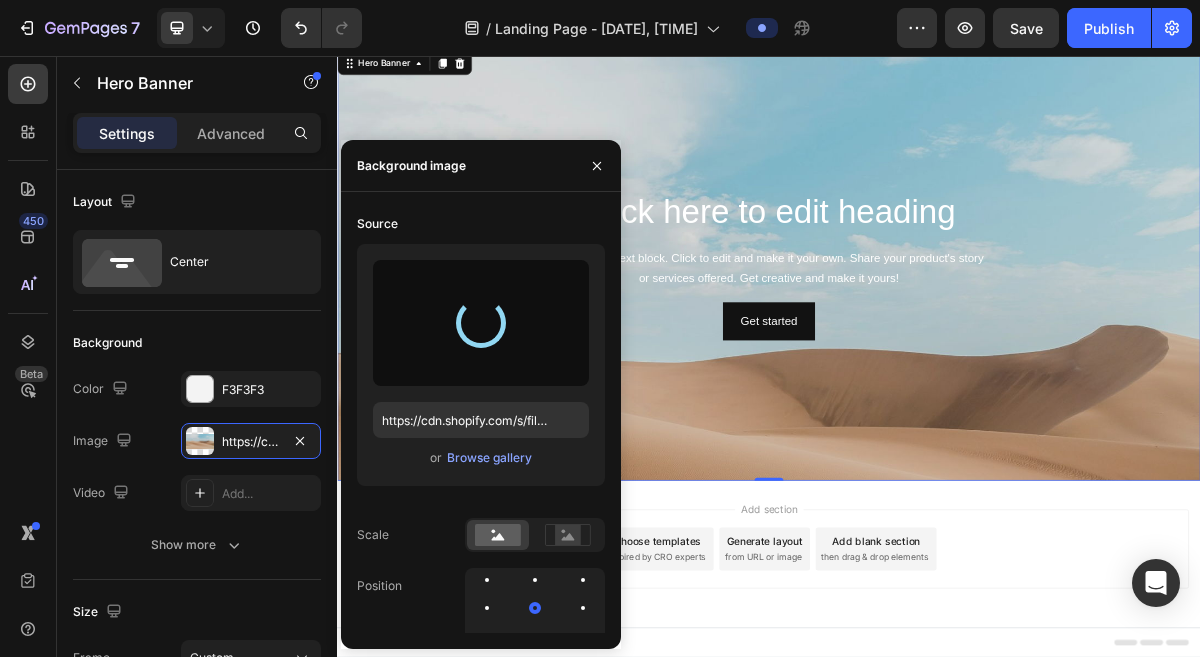 type on "https://cdn.shopify.com/s/files/1/0799/5893/3771/files/gempages_556119023138374725-bbddd062-ff14-4313-a49a-a7cc7d0c058c.jpg" 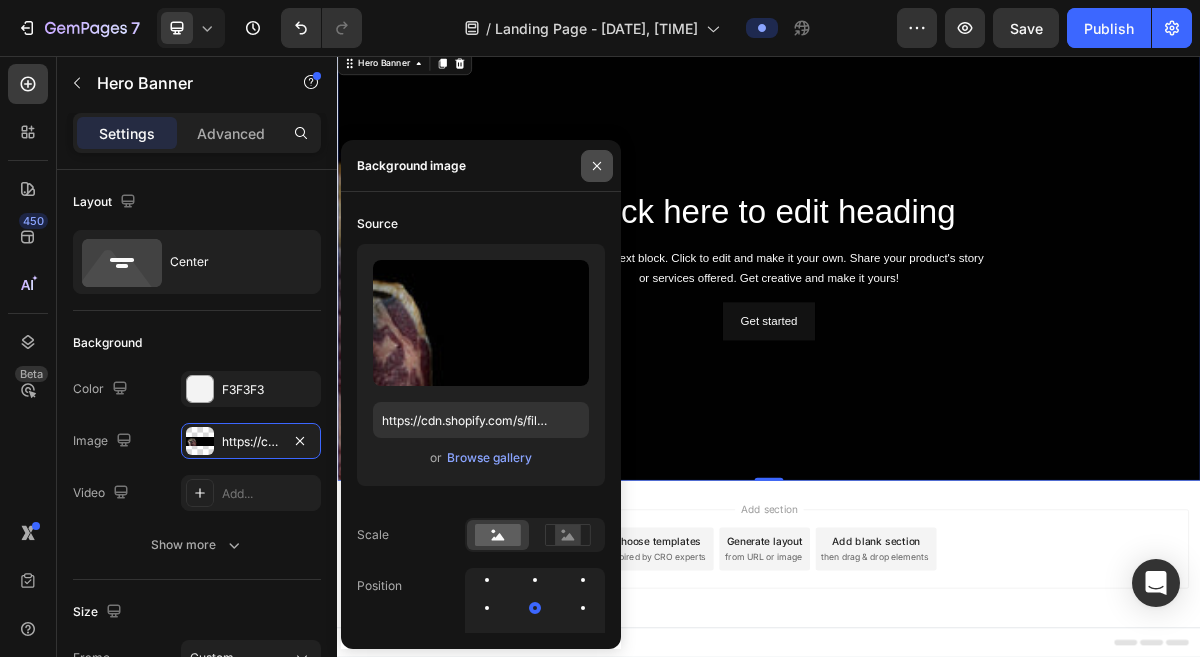 click 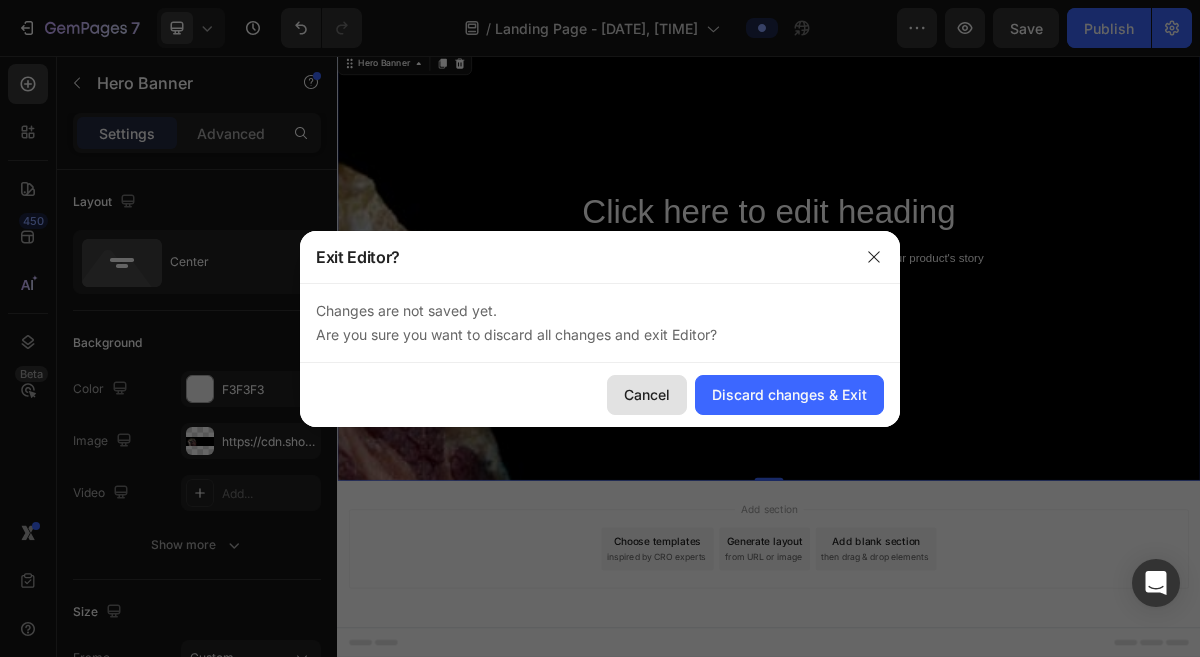 click on "Cancel" at bounding box center (647, 394) 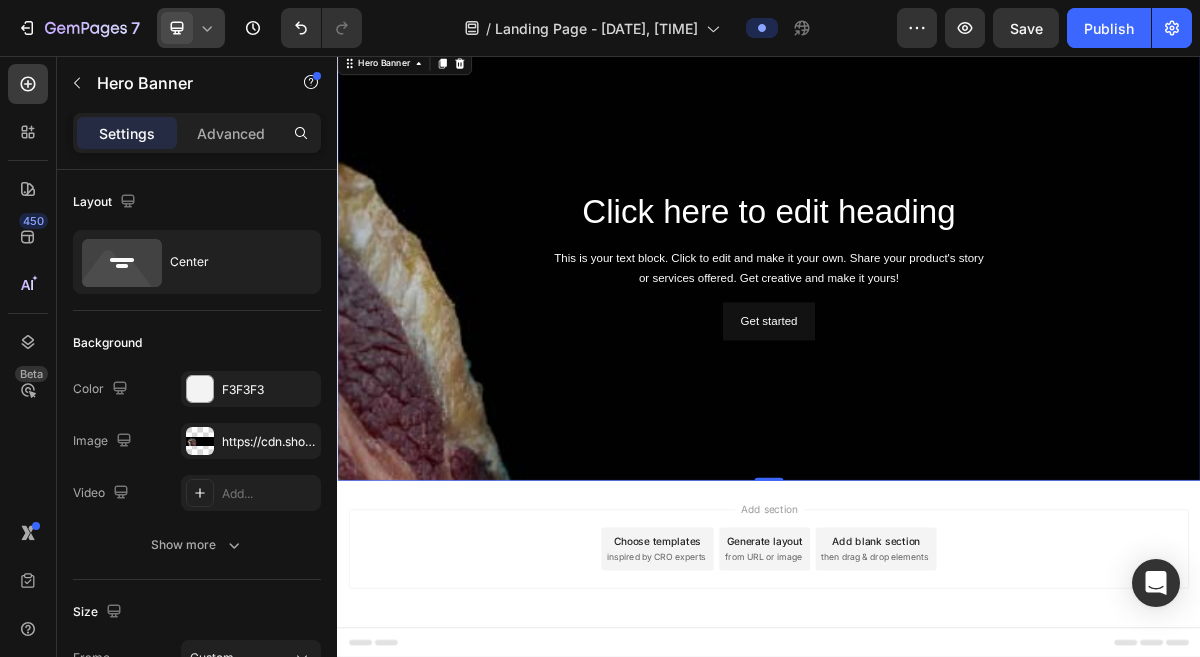 click 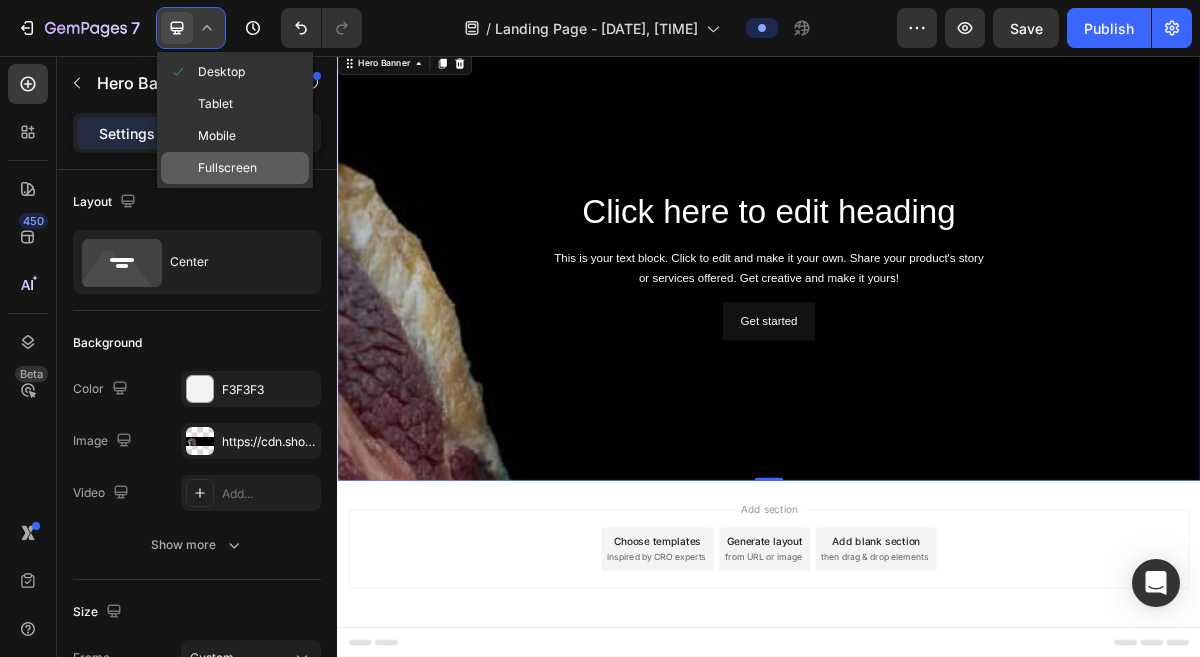 click on "Fullscreen" 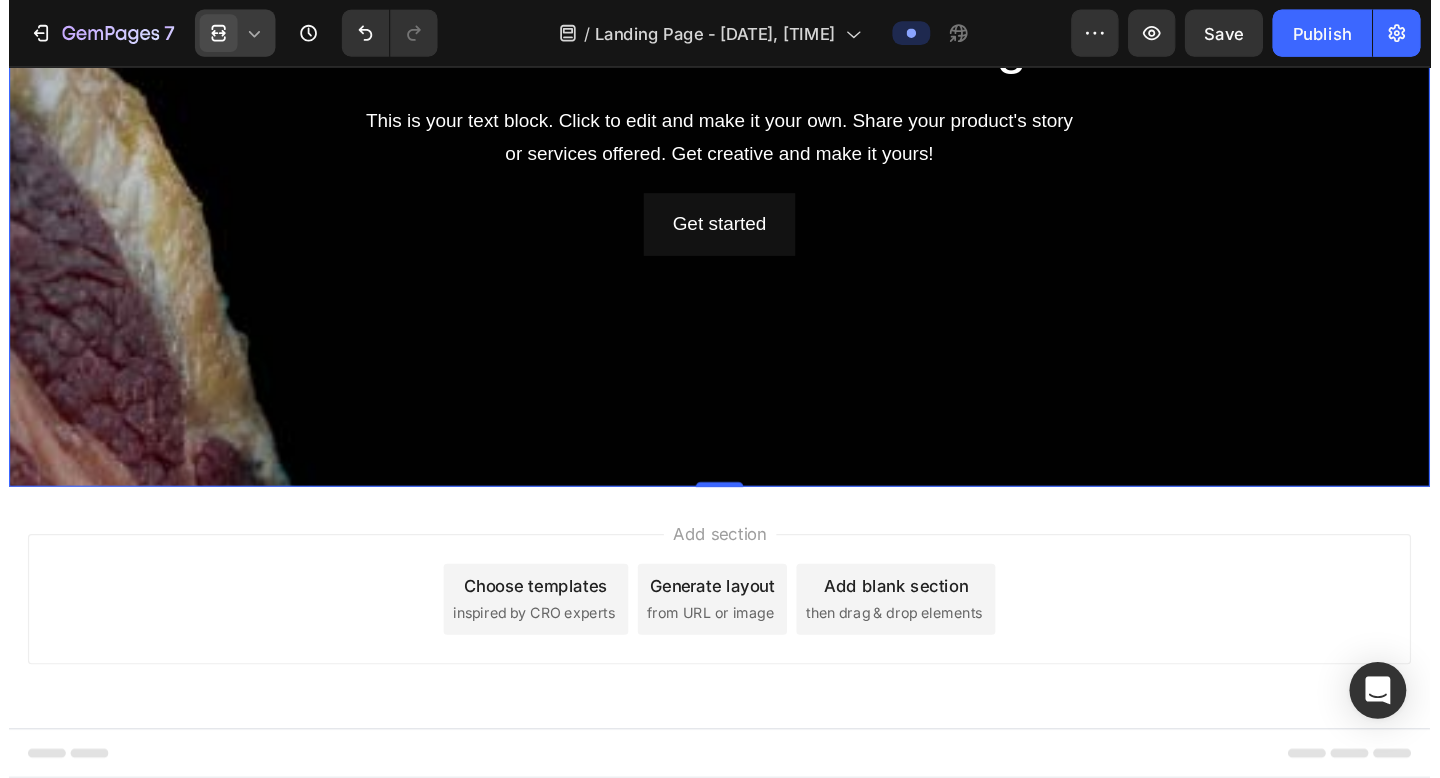 scroll, scrollTop: 0, scrollLeft: 0, axis: both 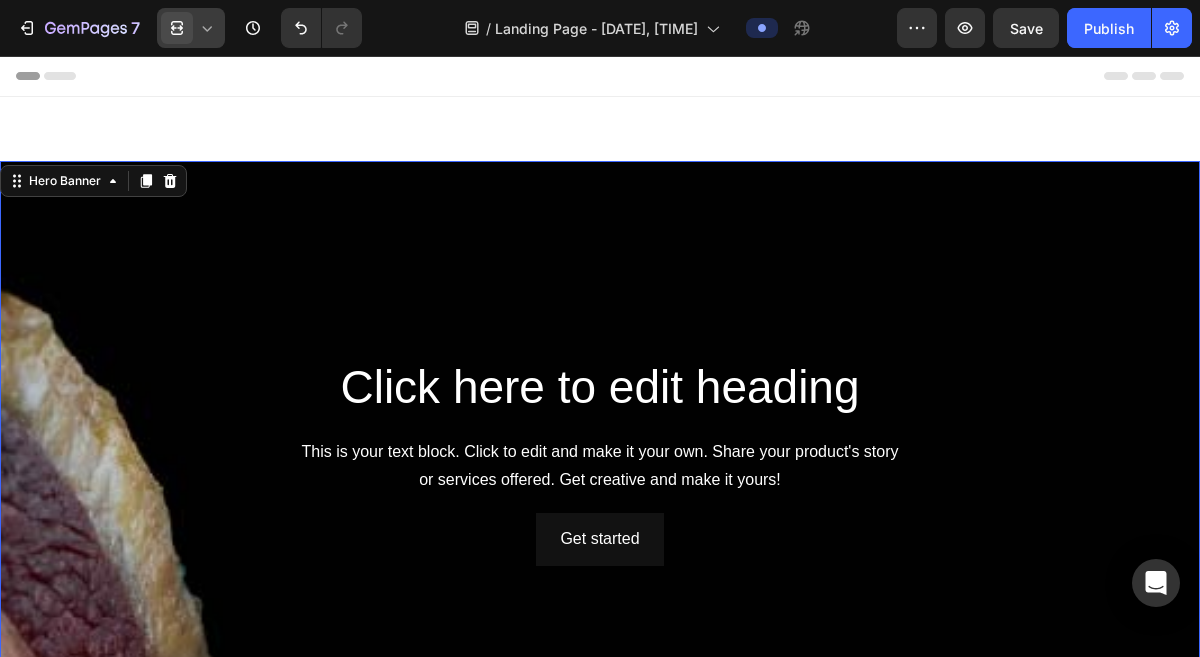 click at bounding box center [600, 581] 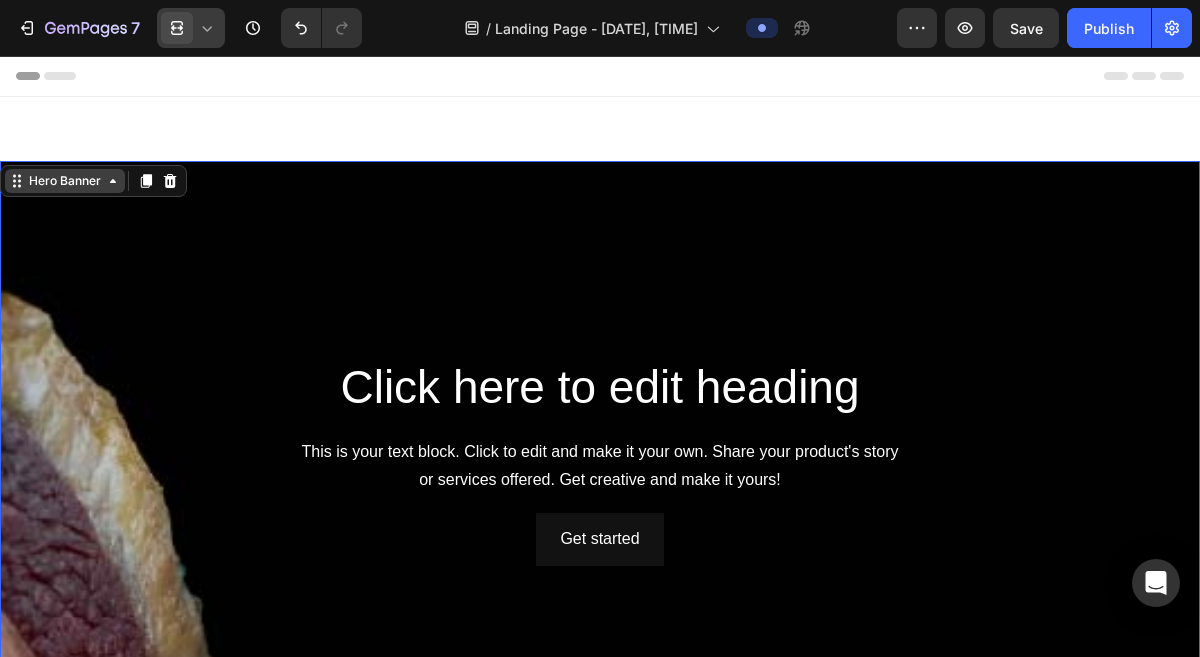 click on "Hero Banner" at bounding box center (65, 181) 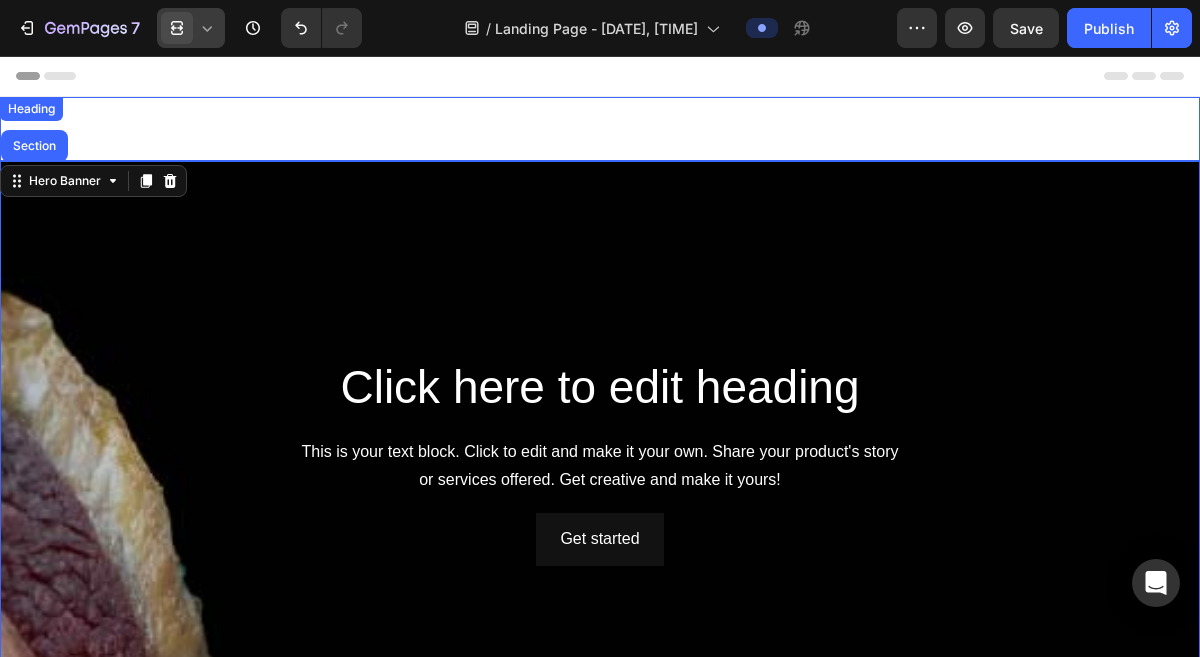 drag, startPoint x: 32, startPoint y: 84, endPoint x: 195, endPoint y: 162, distance: 180.70142 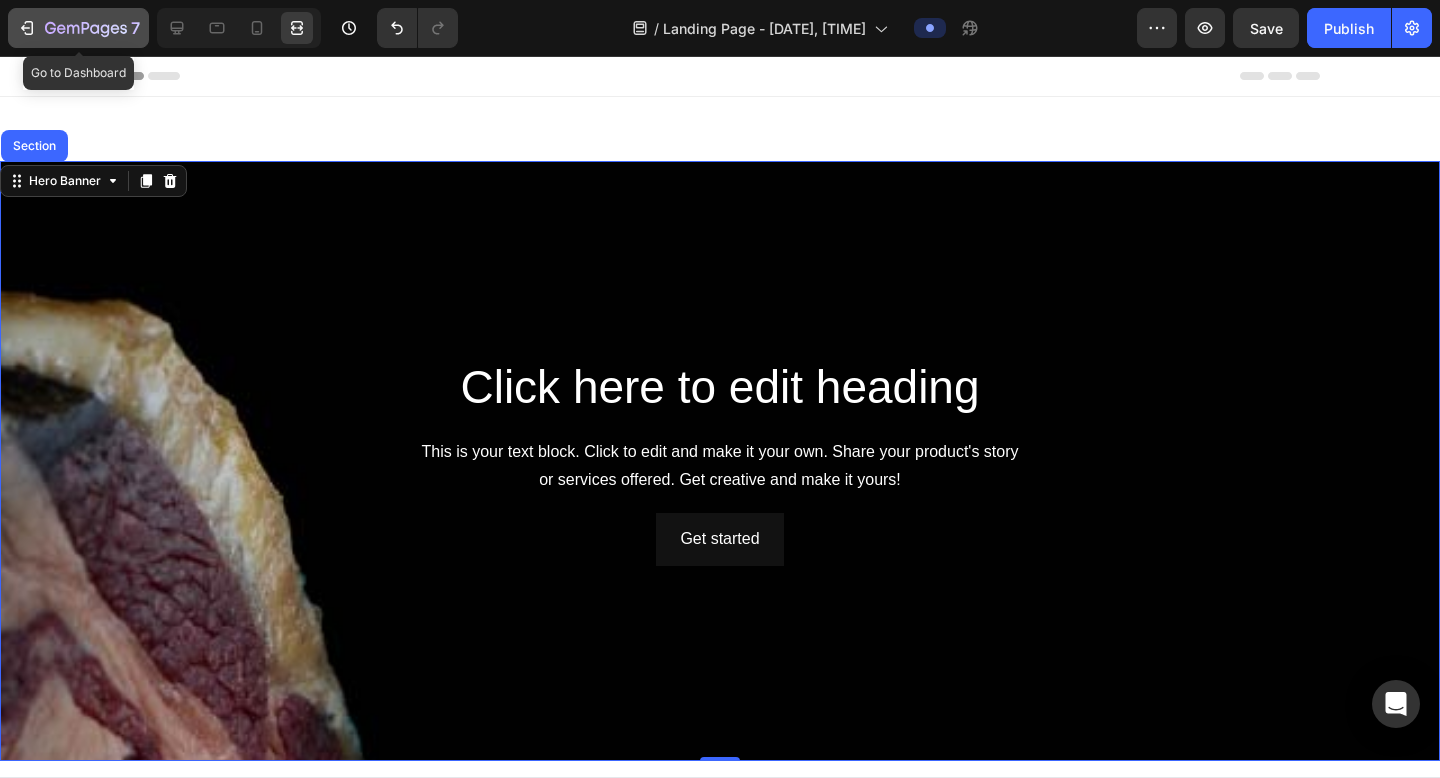 click 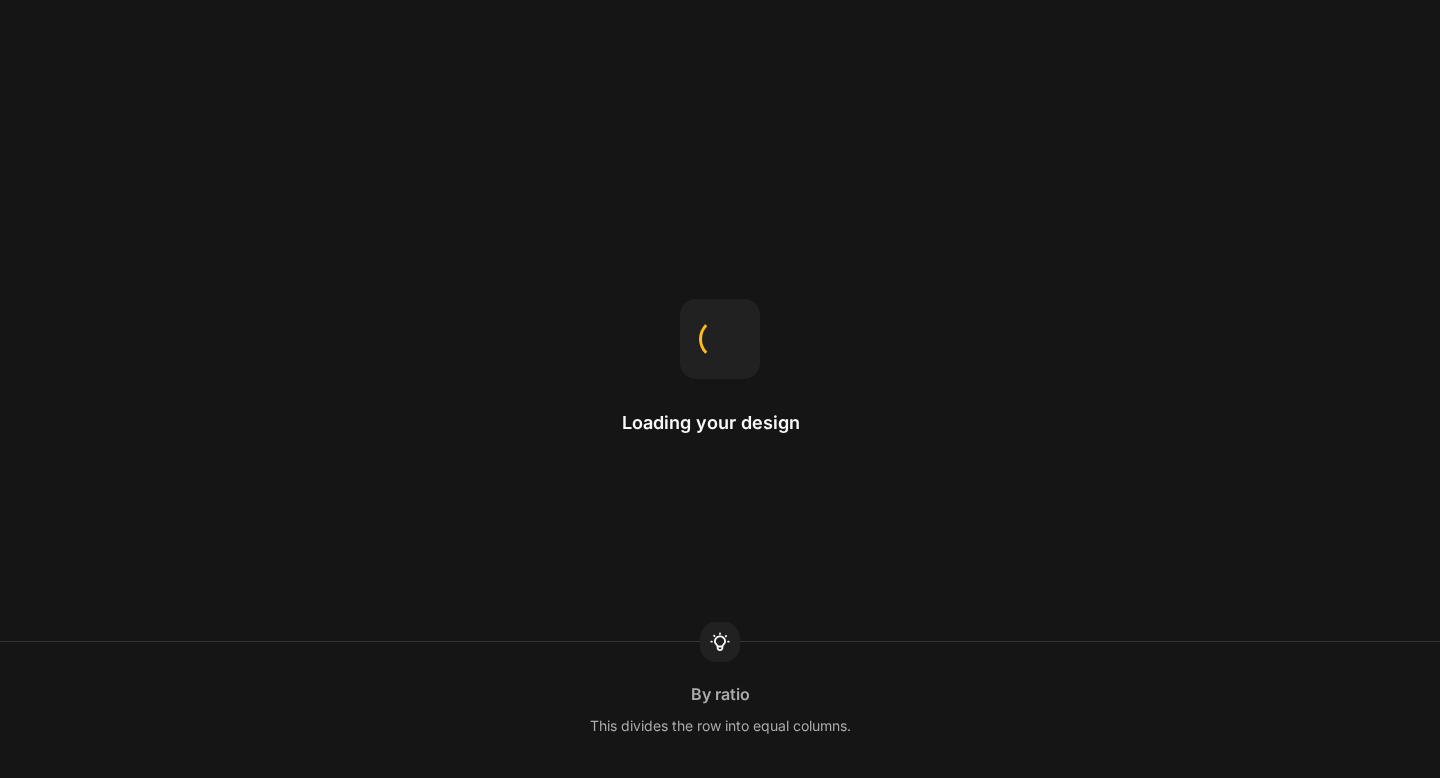 scroll, scrollTop: 0, scrollLeft: 0, axis: both 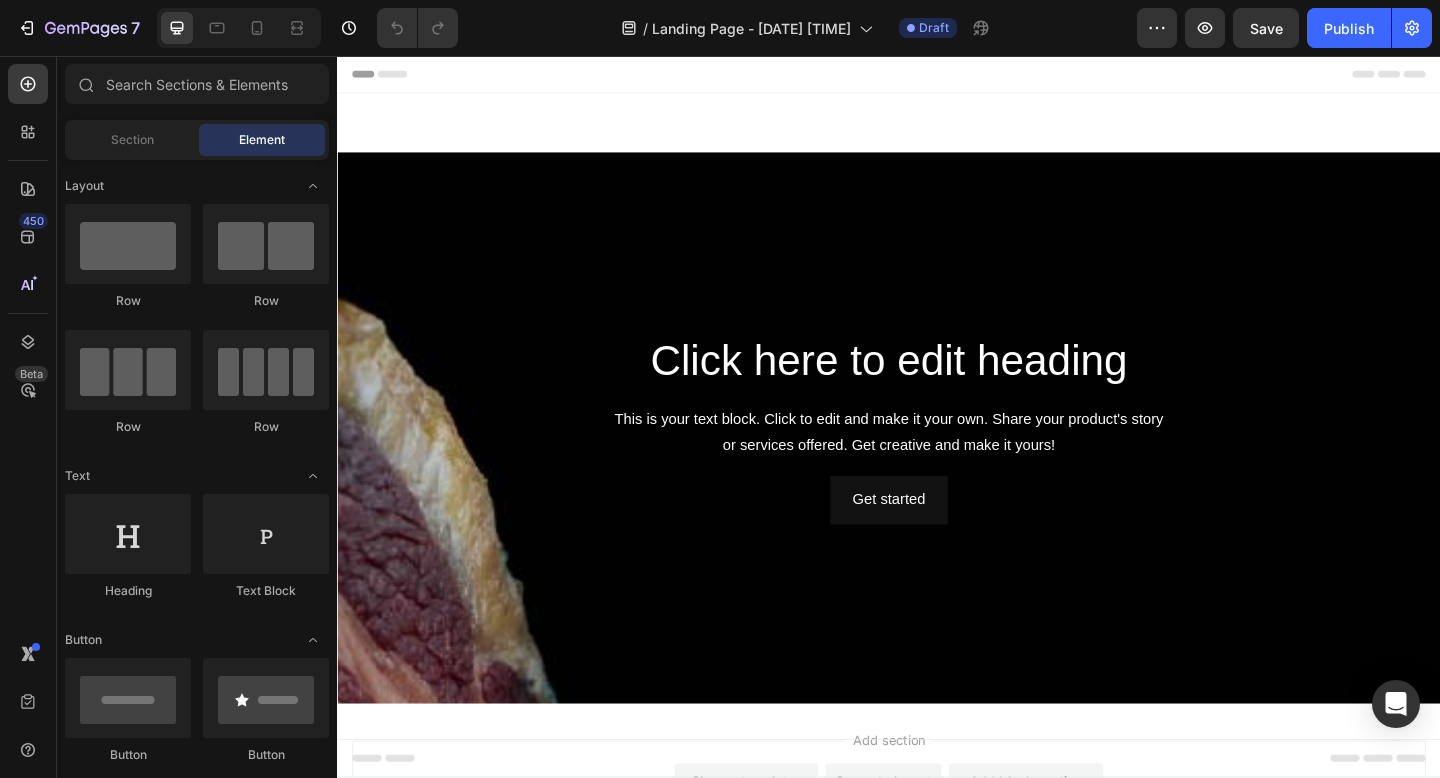 click on "Get started Button" at bounding box center [937, 539] 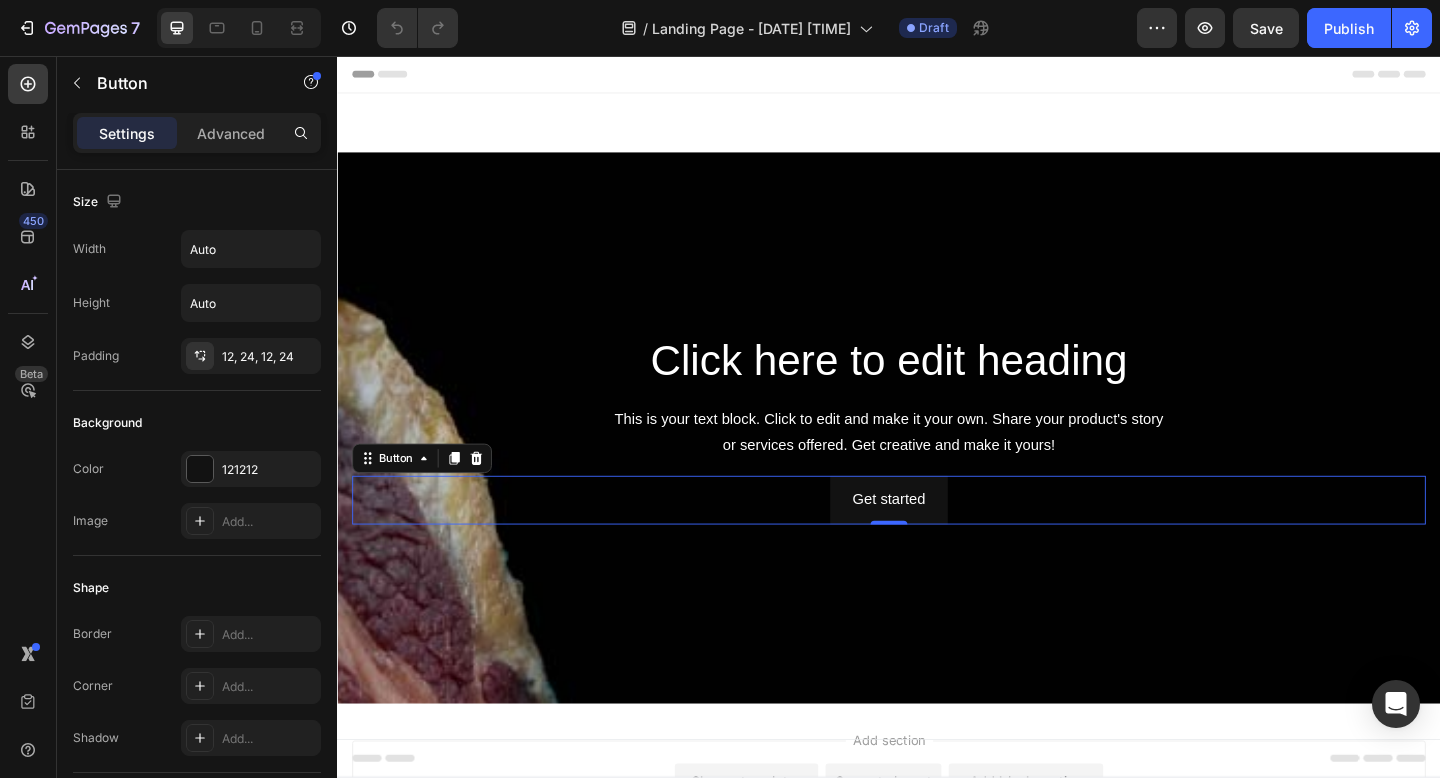 click on "This is your text block. Click to edit and make it your own. Share your product's story                   or services offered. Get creative and make it yours!" at bounding box center (937, 467) 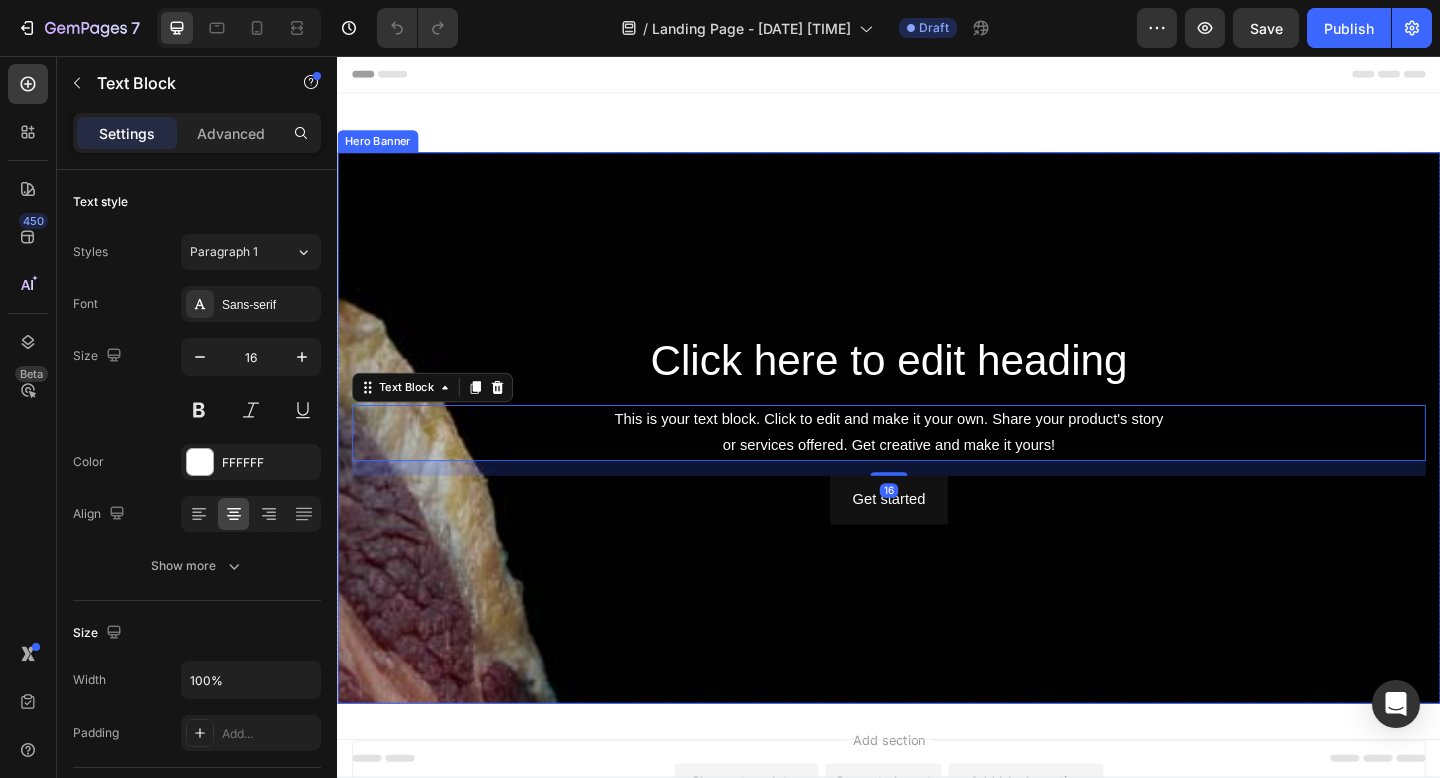 click at bounding box center [937, 611] 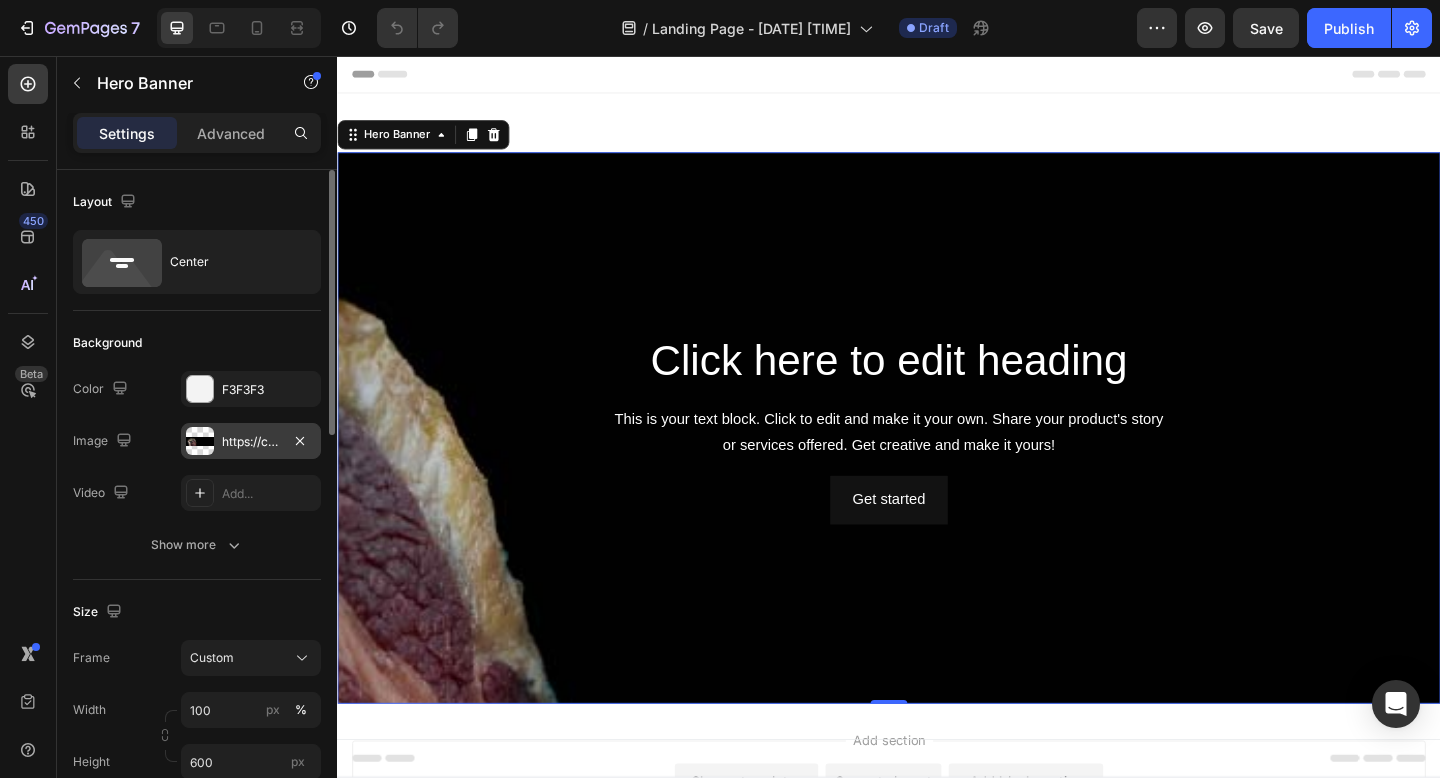 click on "https://cdn.shopify.com/s/files/1/0799/5893/3771/files/gempages_556119023138374725-bbddd062-ff14-4313-a49a-a7cc7d0c058c.jpg" at bounding box center [251, 442] 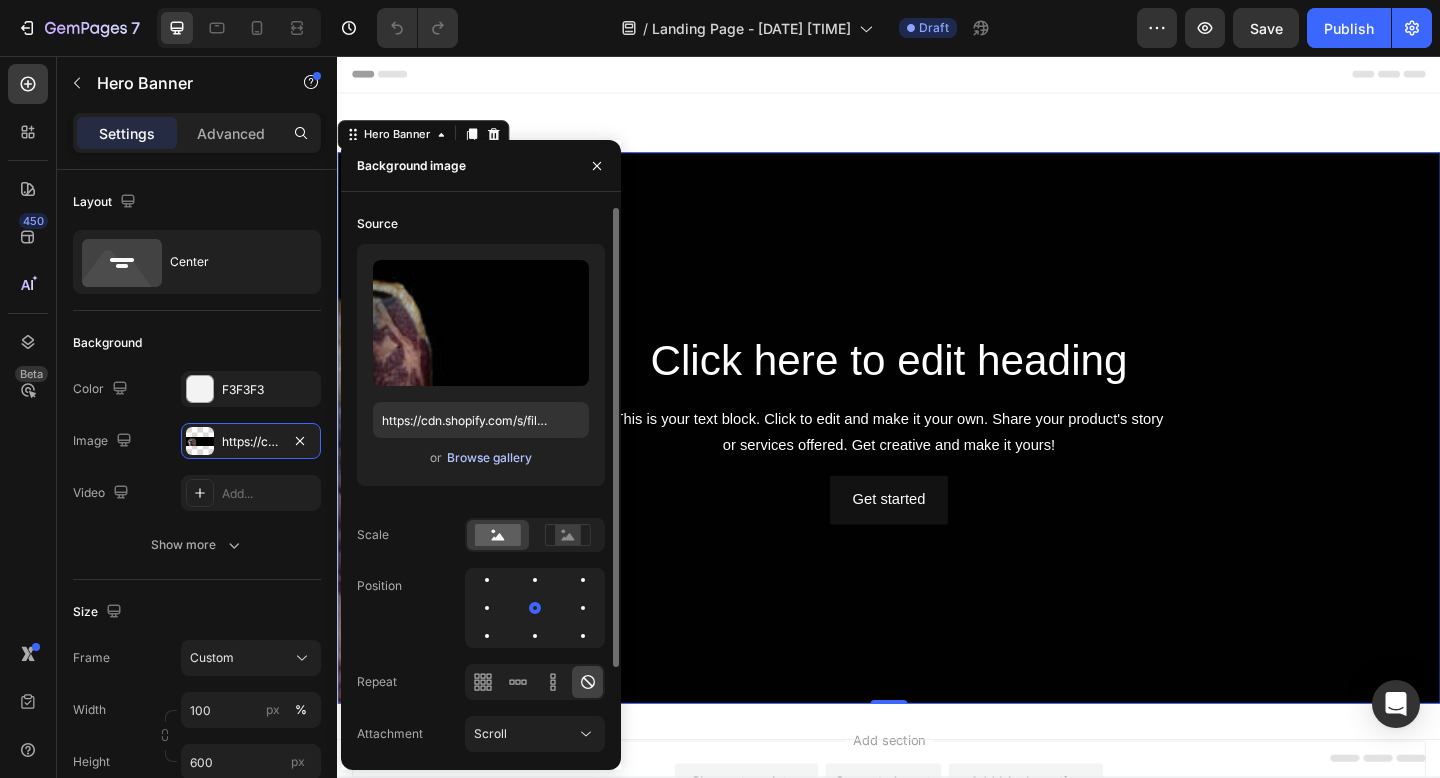 click on "Browse gallery" at bounding box center [489, 458] 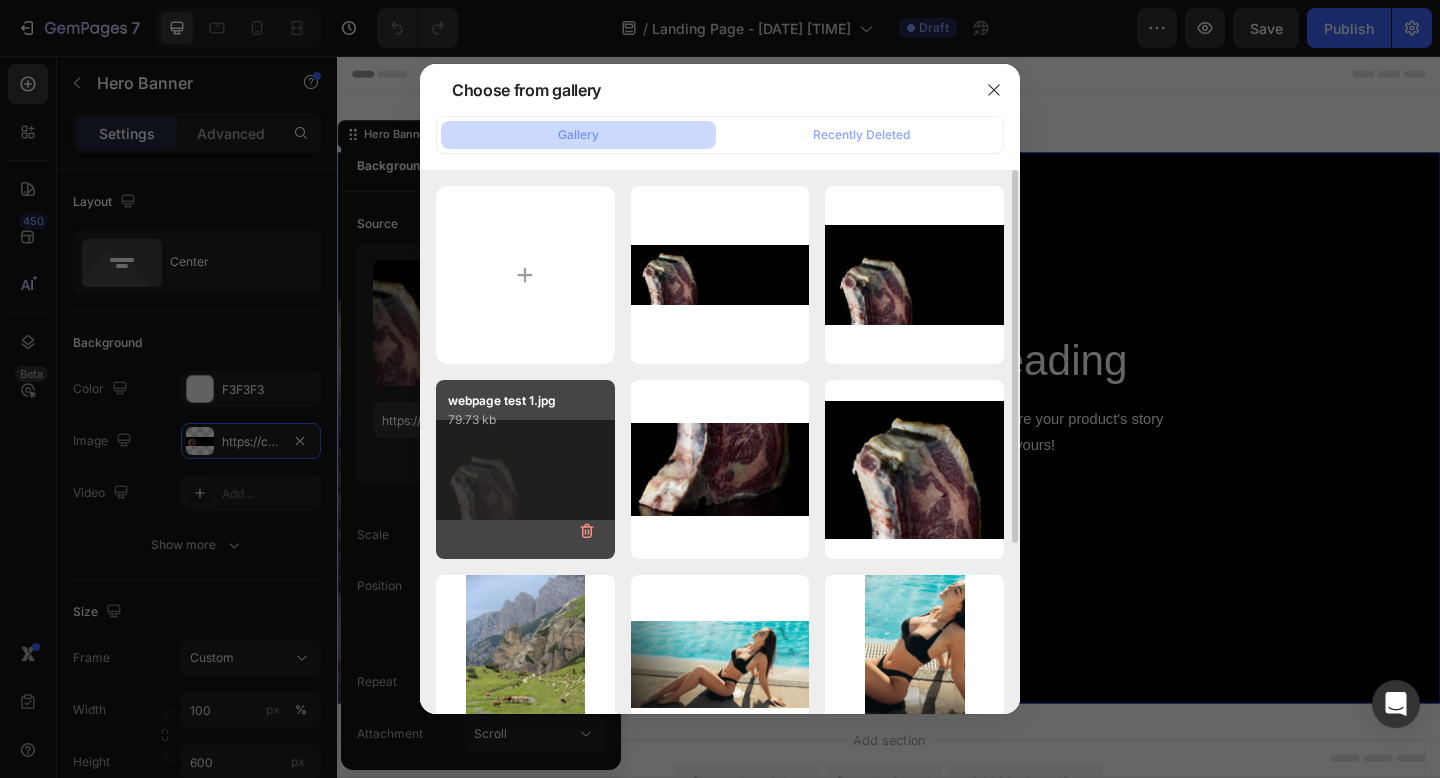 click on "webpage test 1.jpg 79.73 kb" at bounding box center [525, 469] 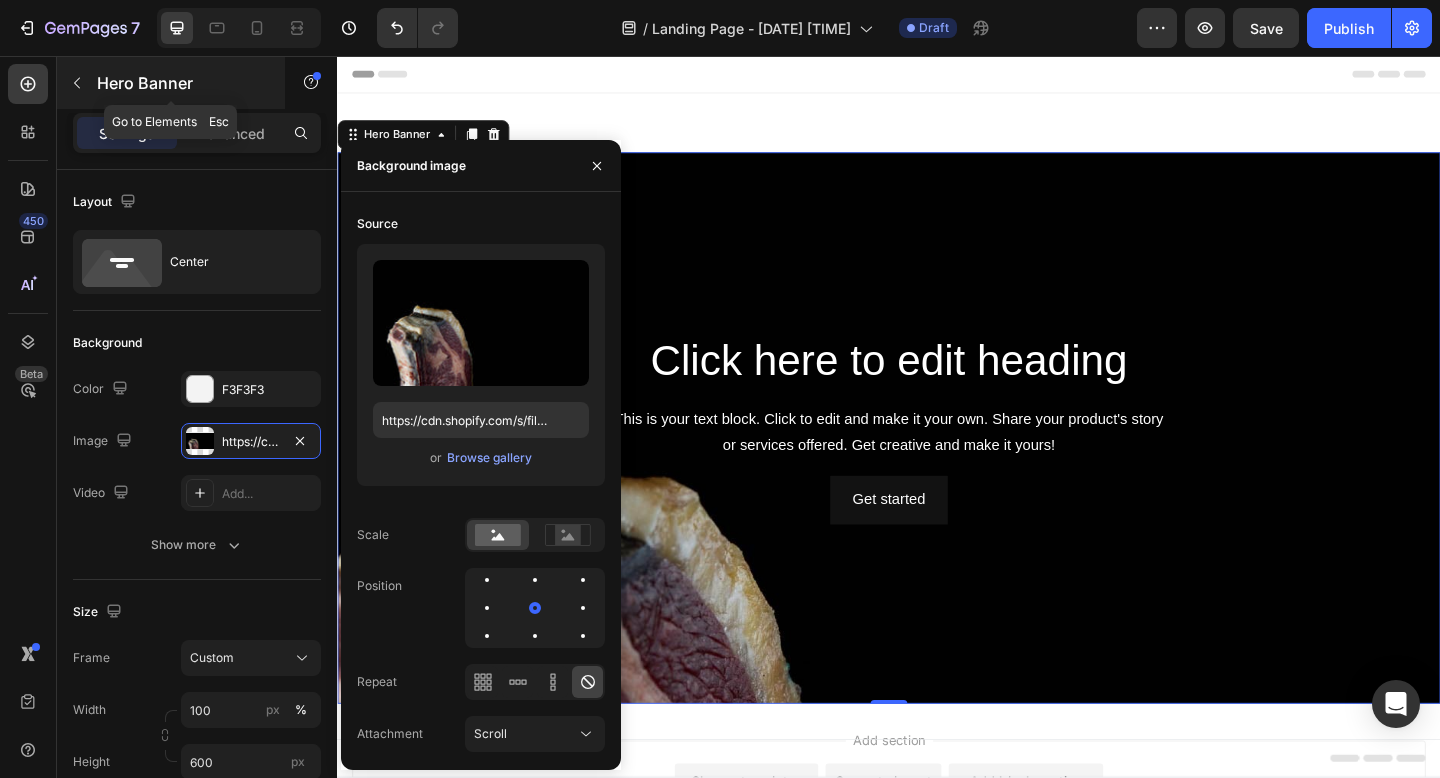 click 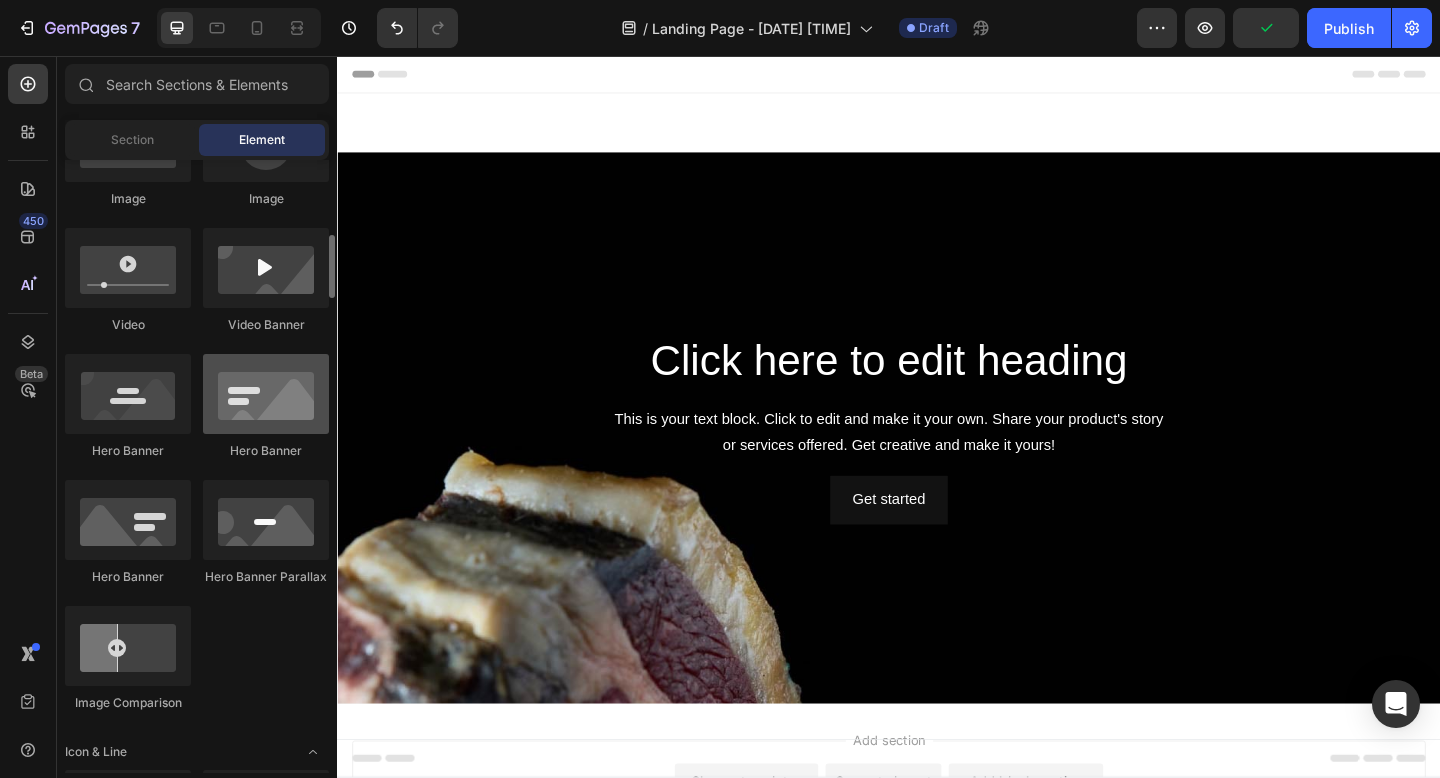 scroll, scrollTop: 721, scrollLeft: 0, axis: vertical 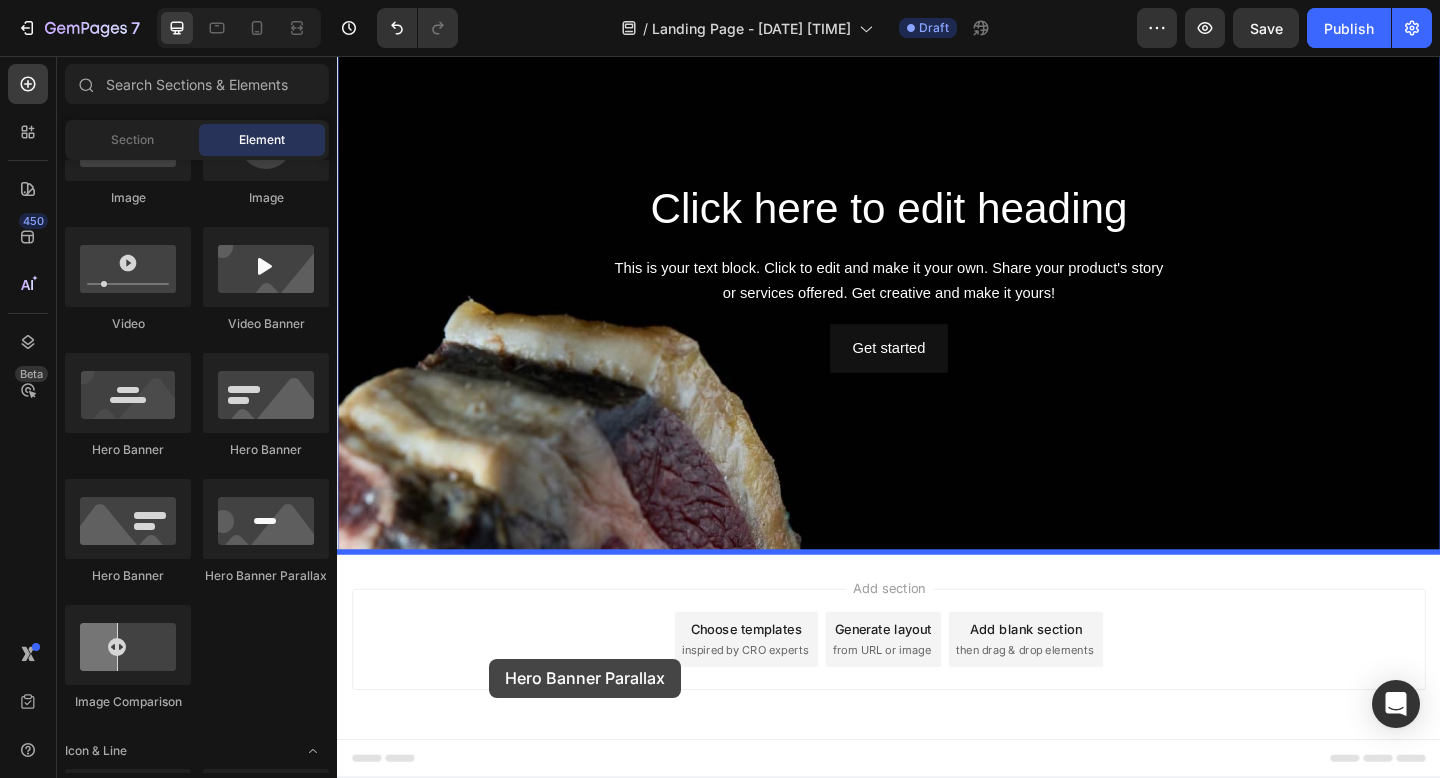 drag, startPoint x: 622, startPoint y: 581, endPoint x: 502, endPoint y: 715, distance: 179.87773 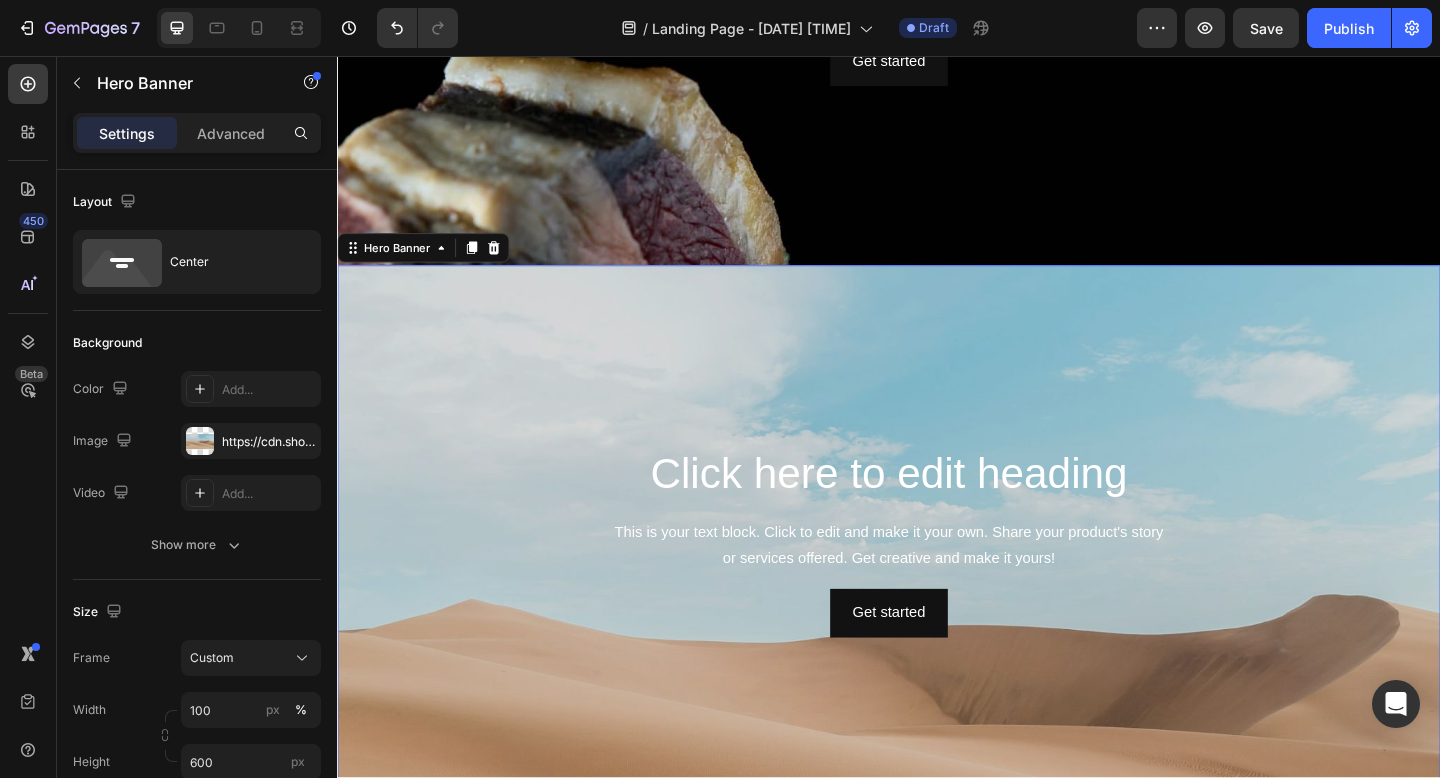 scroll, scrollTop: 484, scrollLeft: 0, axis: vertical 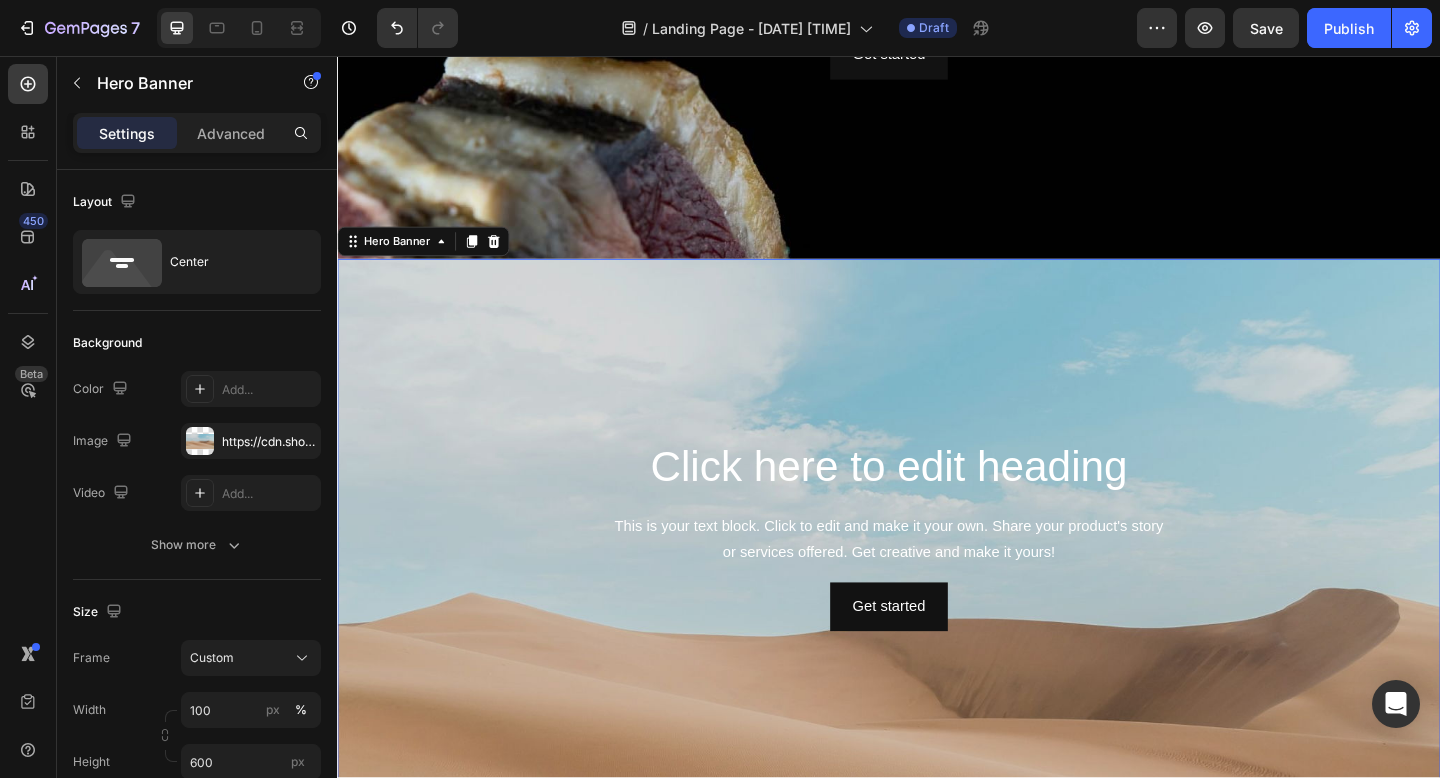 click on "Click here to edit heading Heading This is your text block. Click to edit and make it your own. Share your product's story                   or services offered. Get creative and make it yours! Text Block Get started Button" at bounding box center [937, 577] 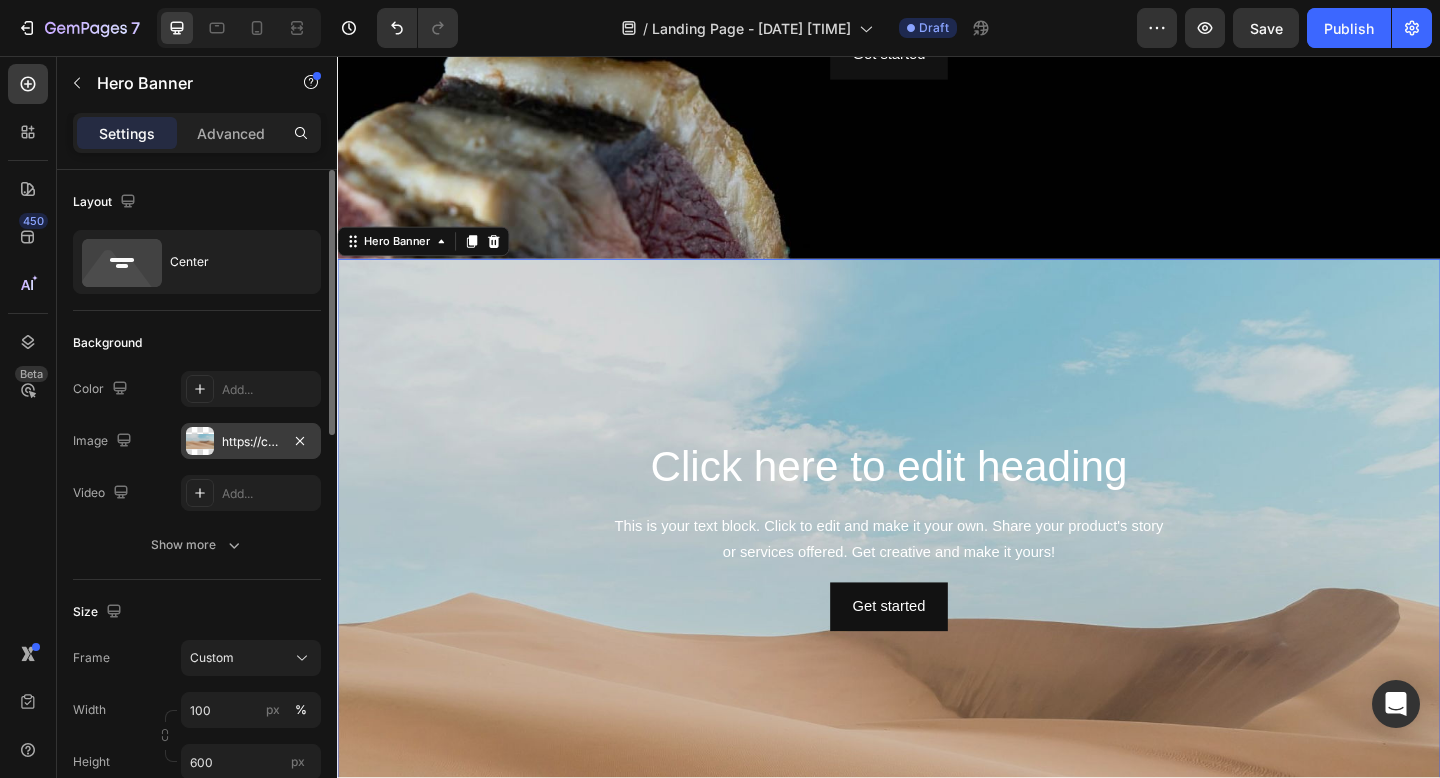 click on "https://cdn.shopify.com/s/files/1/2005/9307/files/background_settings.jpg" at bounding box center [251, 442] 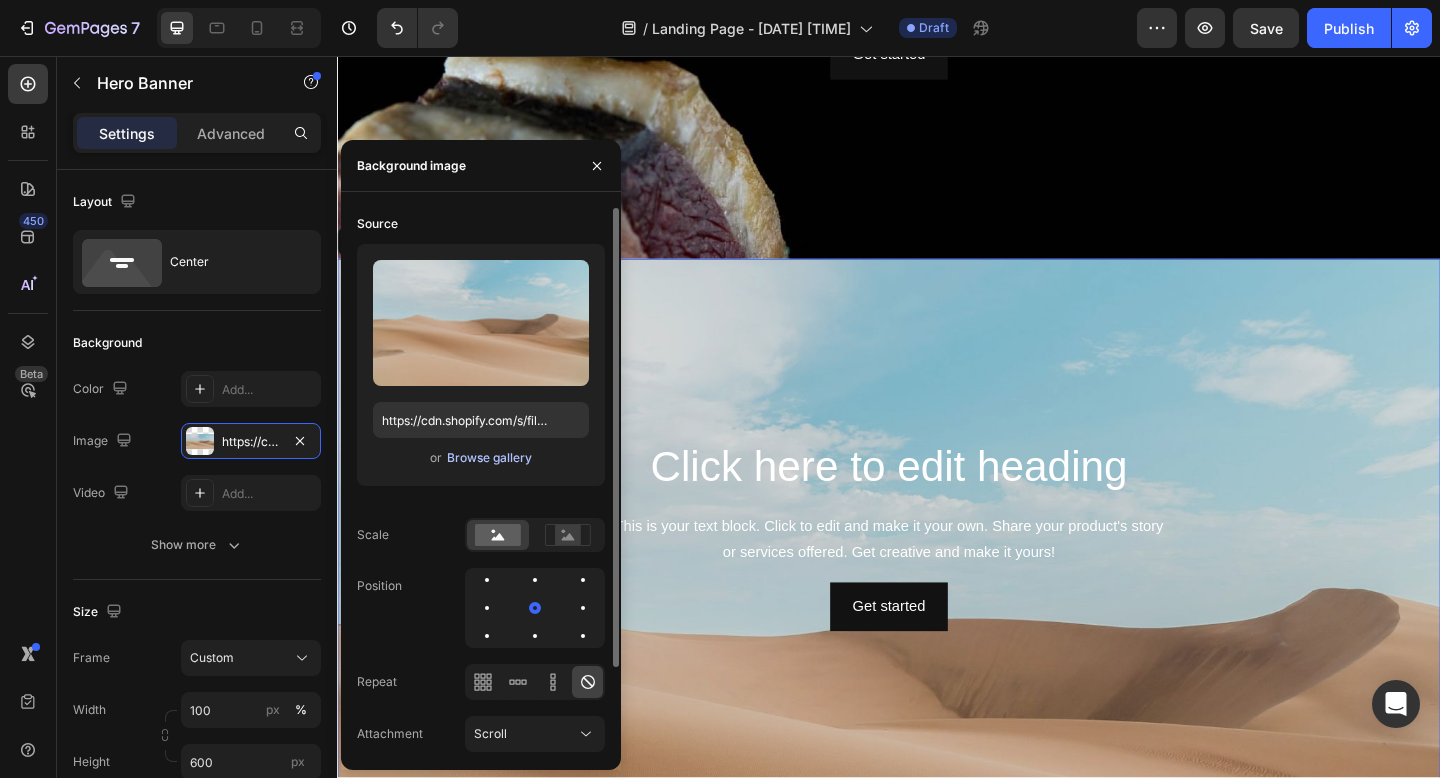 click on "Browse gallery" at bounding box center (489, 458) 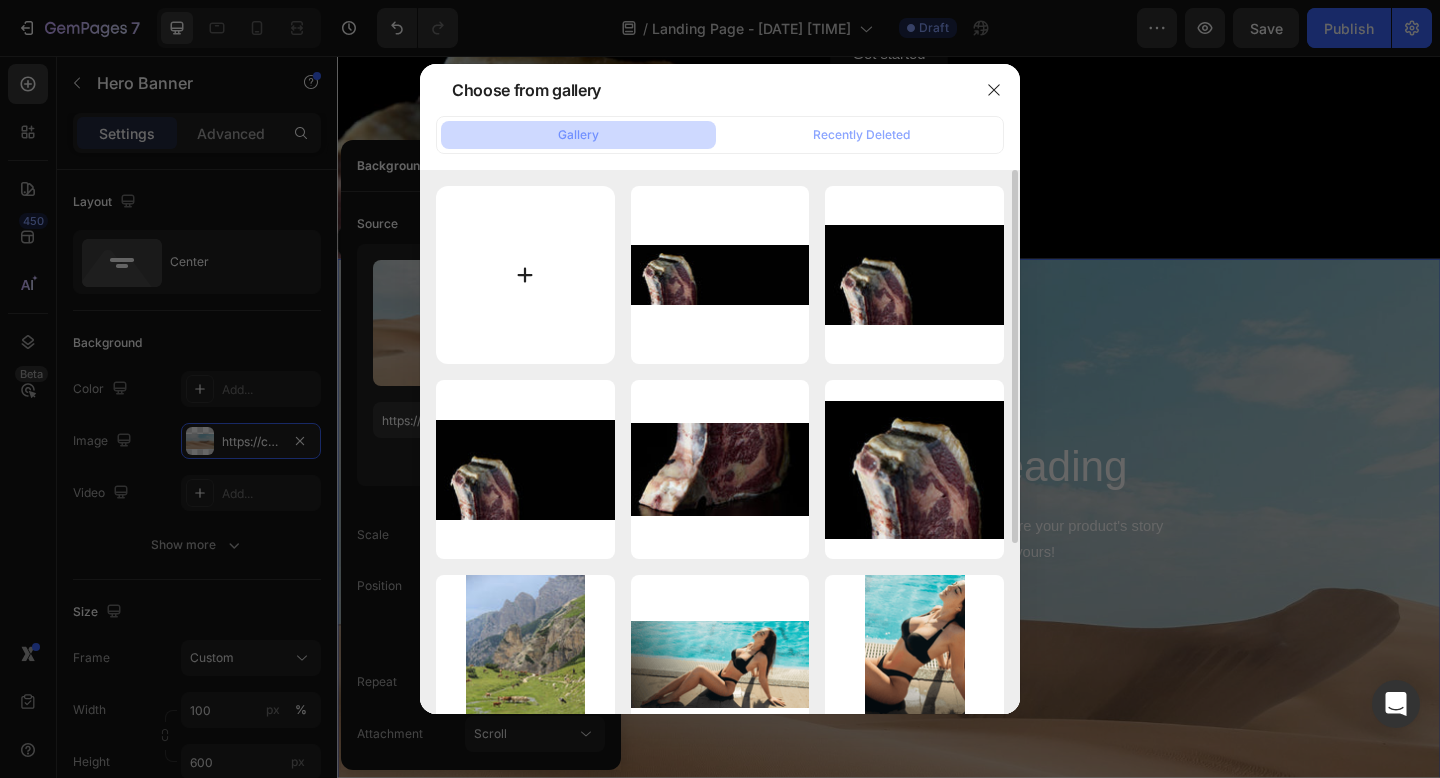 click at bounding box center [525, 275] 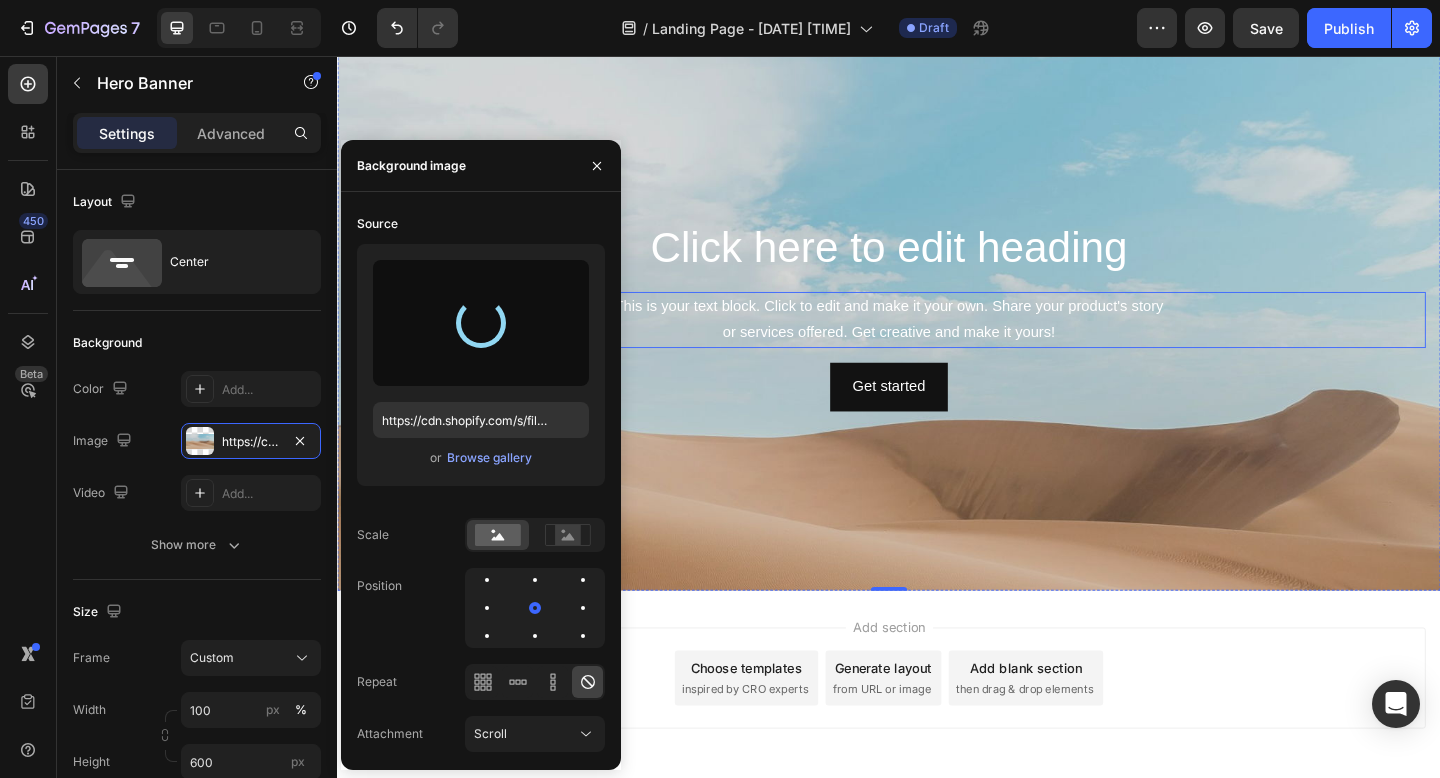 scroll, scrollTop: 726, scrollLeft: 0, axis: vertical 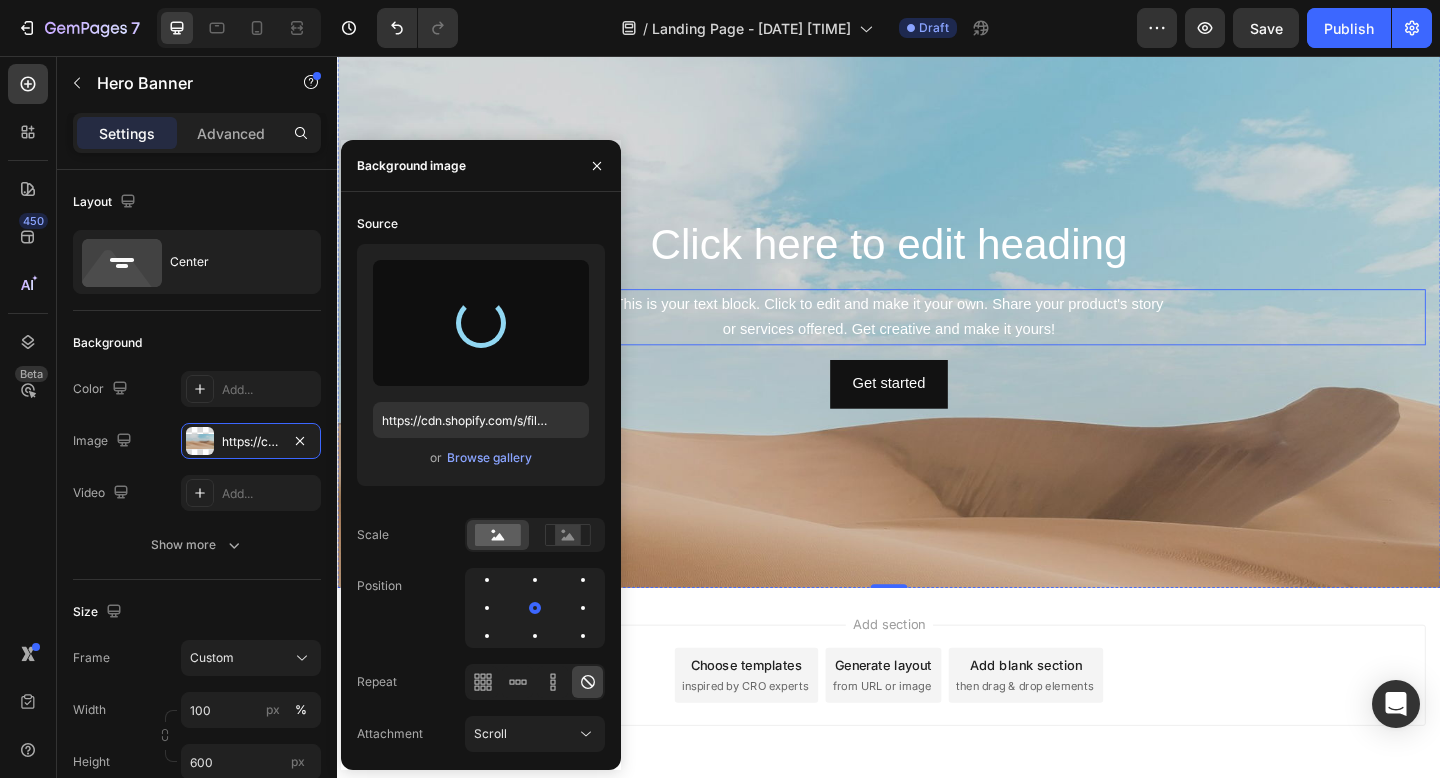 type on "https://cdn.shopify.com/s/files/1/0799/5893/3771/files/gempages_556119023138374725-940432b1-03b1-4969-ad62-30314d4159f9.jpg" 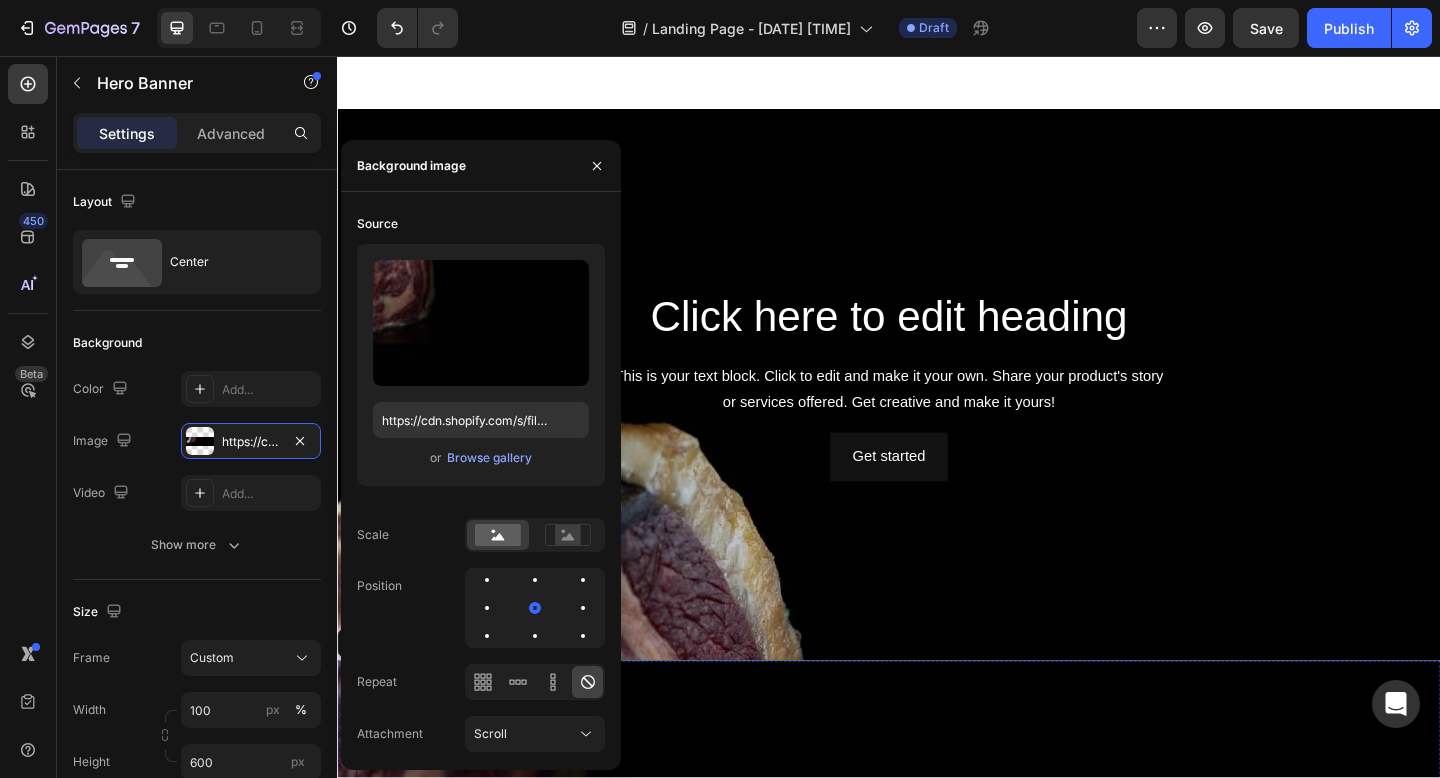scroll, scrollTop: 0, scrollLeft: 0, axis: both 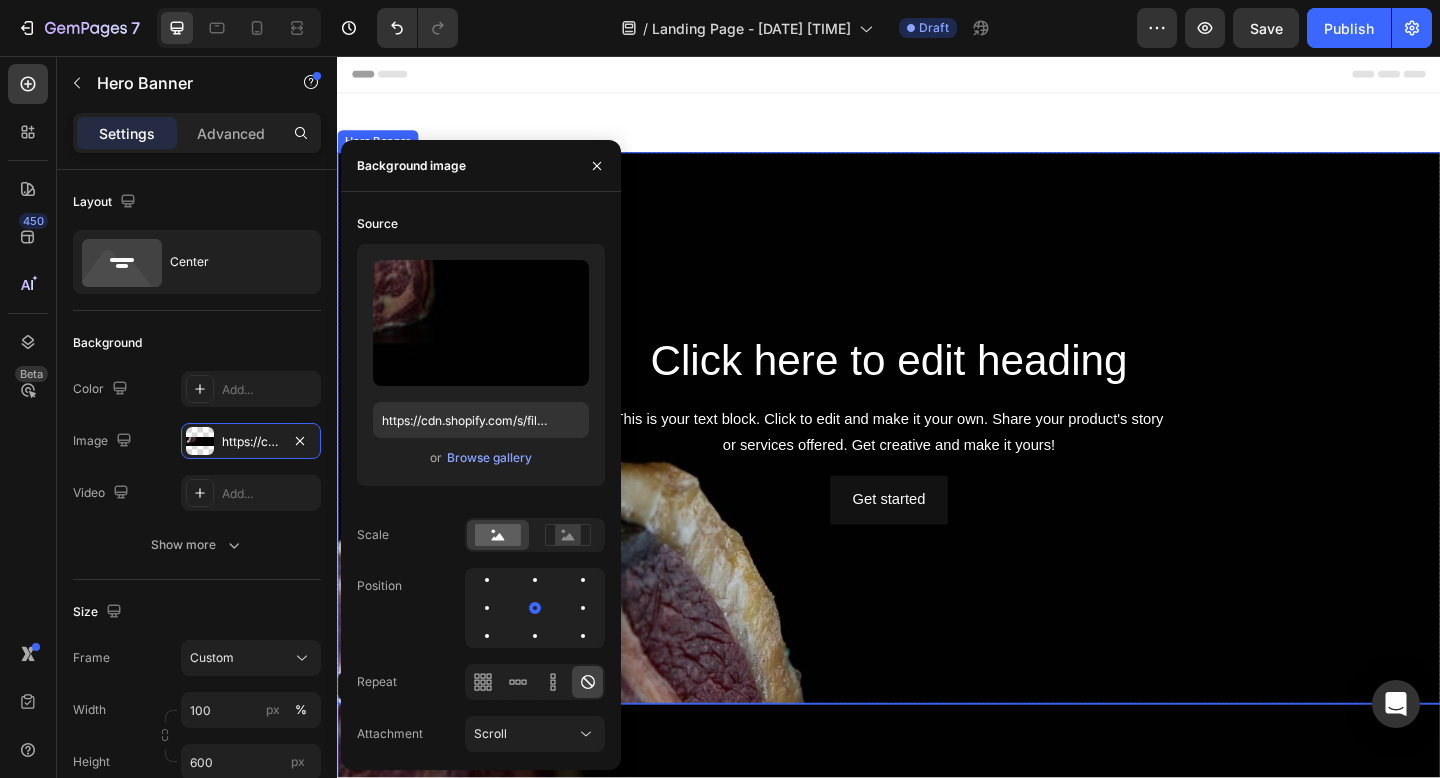 click at bounding box center [937, 595] 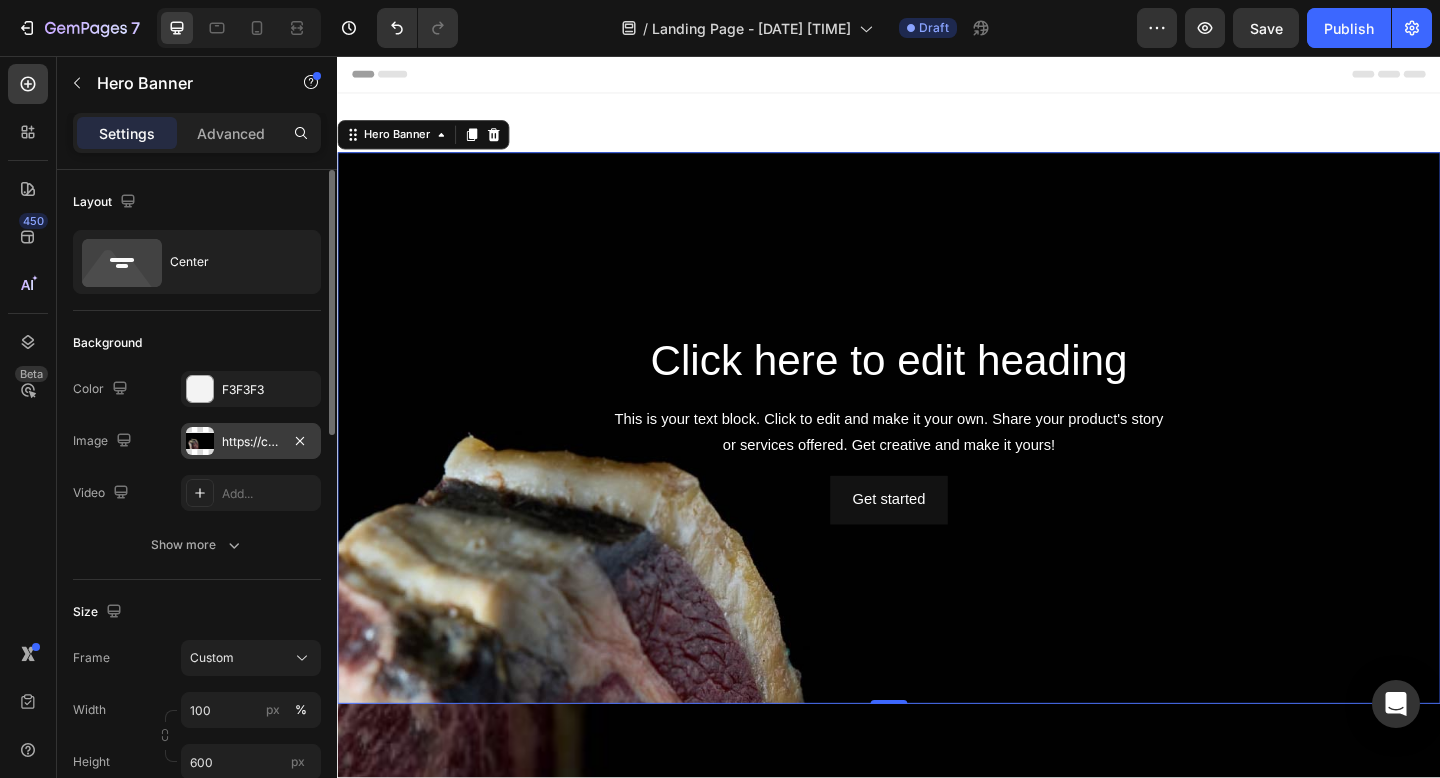 click on "https://cdn.shopify.com/s/files/1/0799/5893/3771/files/gempages_556119023138374725-e2676a90-fa4f-4ec8-9c42-e799d72df6f2.jpg" at bounding box center [251, 442] 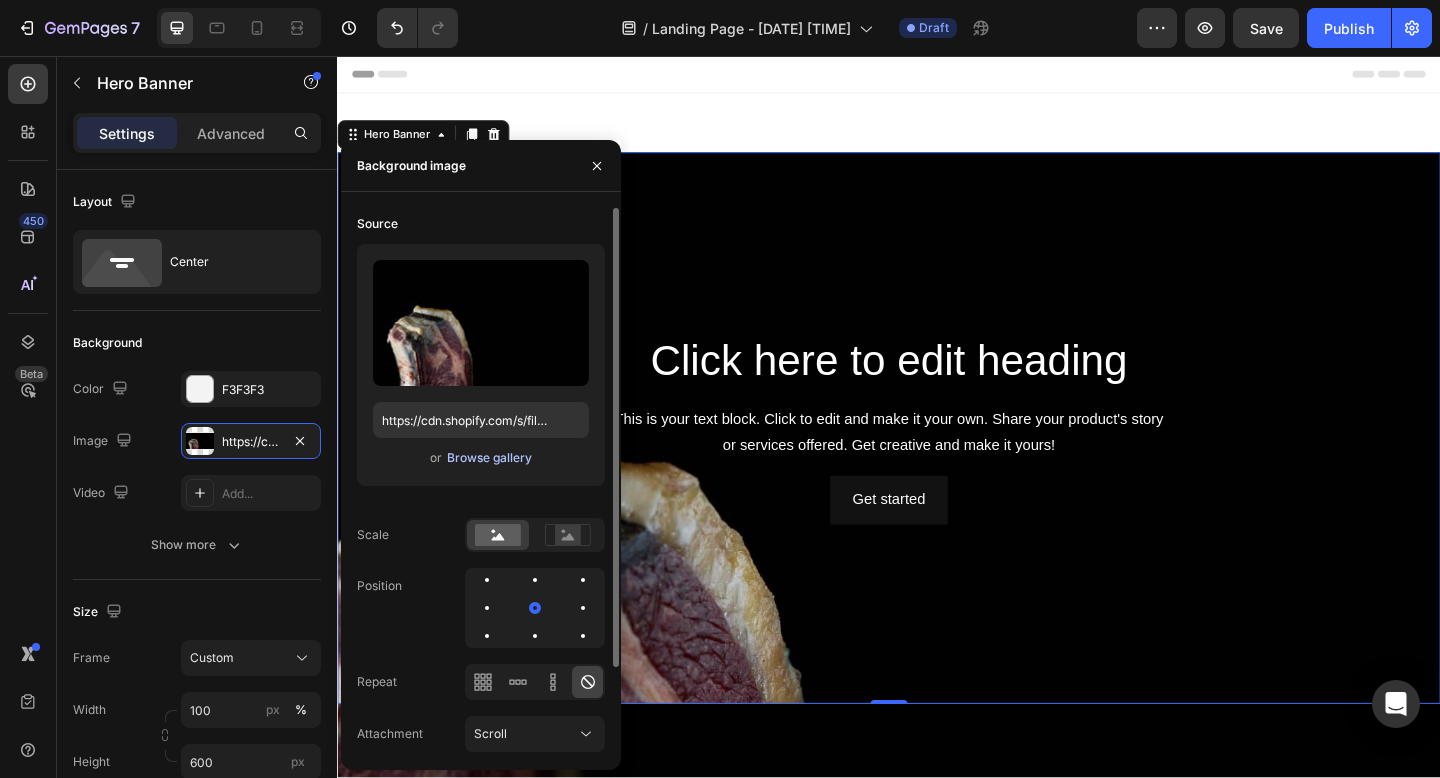 click on "Browse gallery" at bounding box center [489, 458] 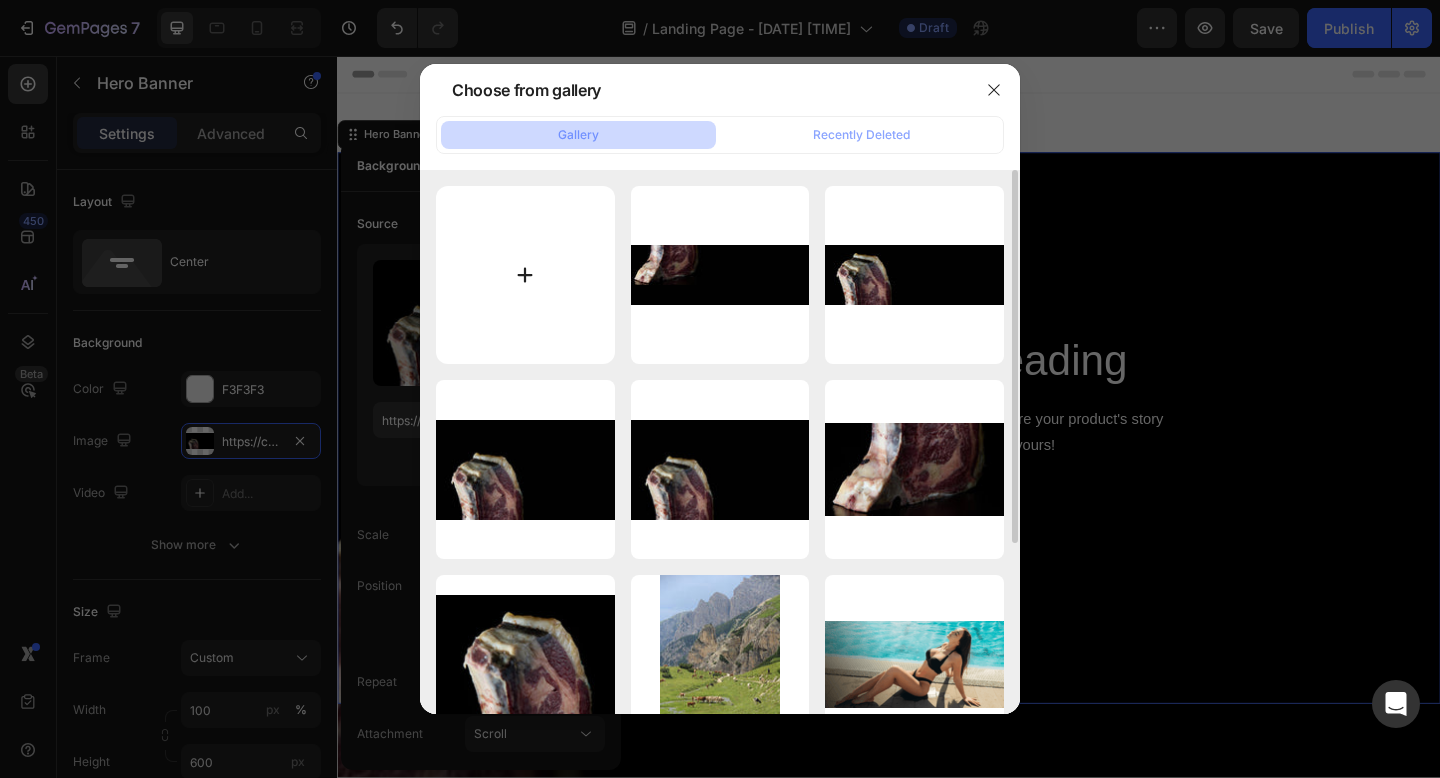 click at bounding box center [525, 275] 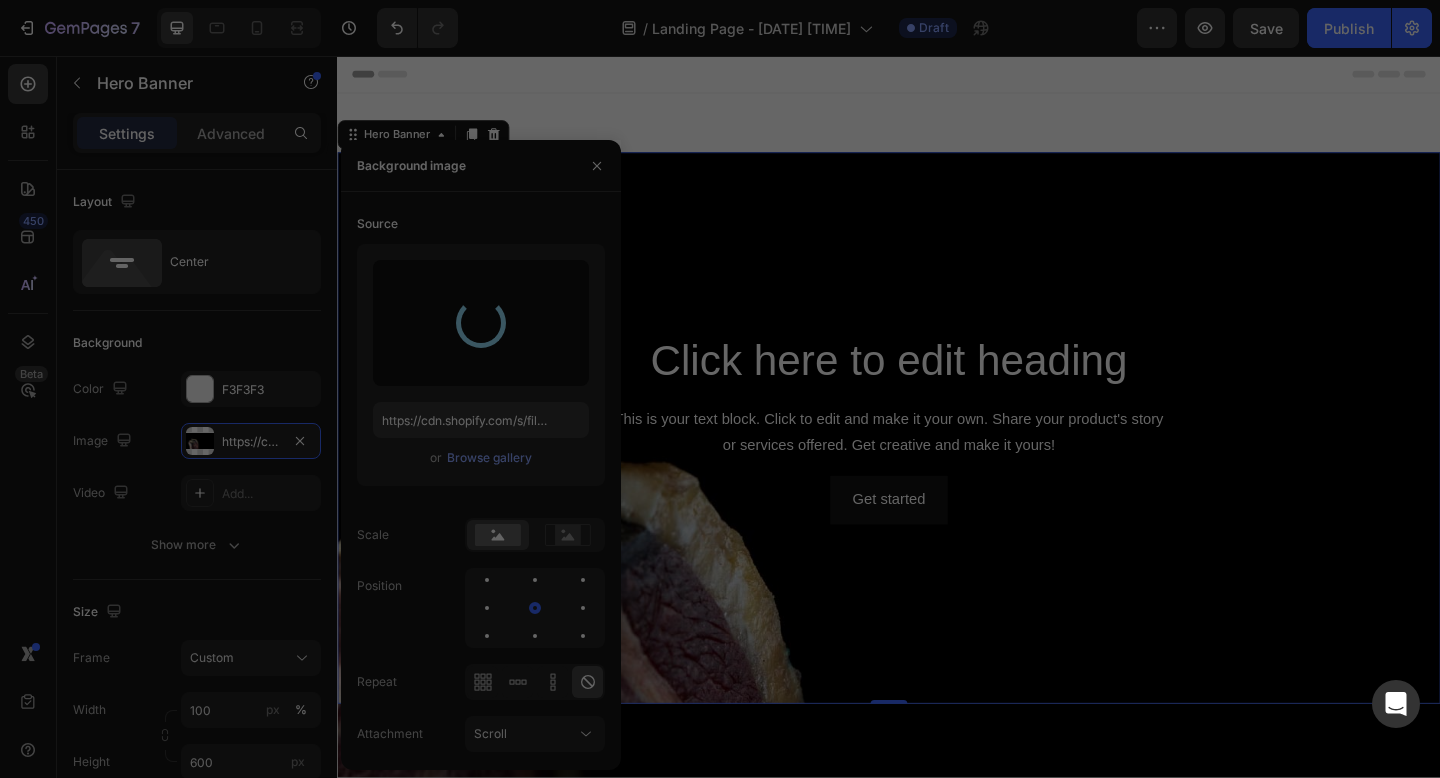type on "https://cdn.shopify.com/s/files/1/0799/5893/3771/files/gempages_556119023138374725-bbddd062-ff14-4313-a49a-a7cc7d0c058c.jpg" 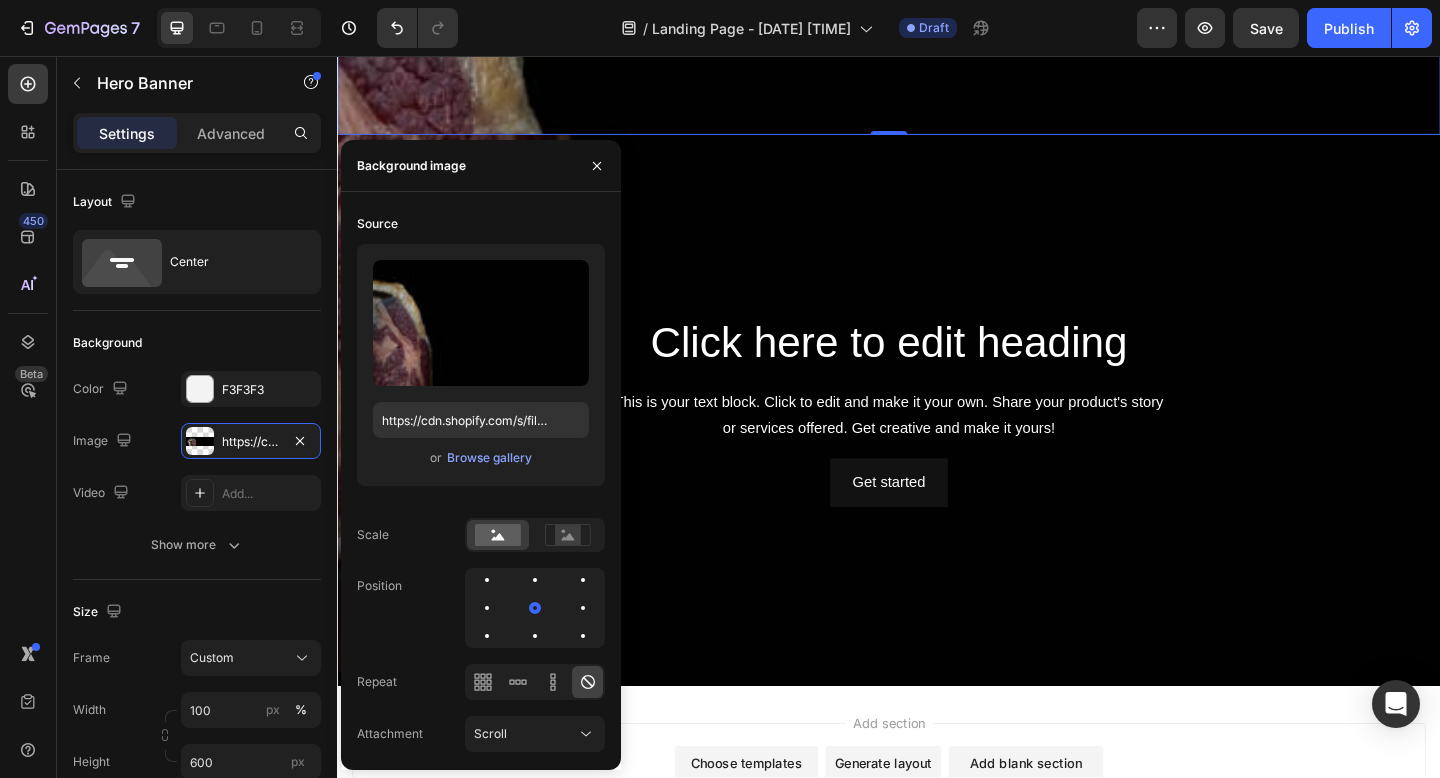 scroll, scrollTop: 639, scrollLeft: 0, axis: vertical 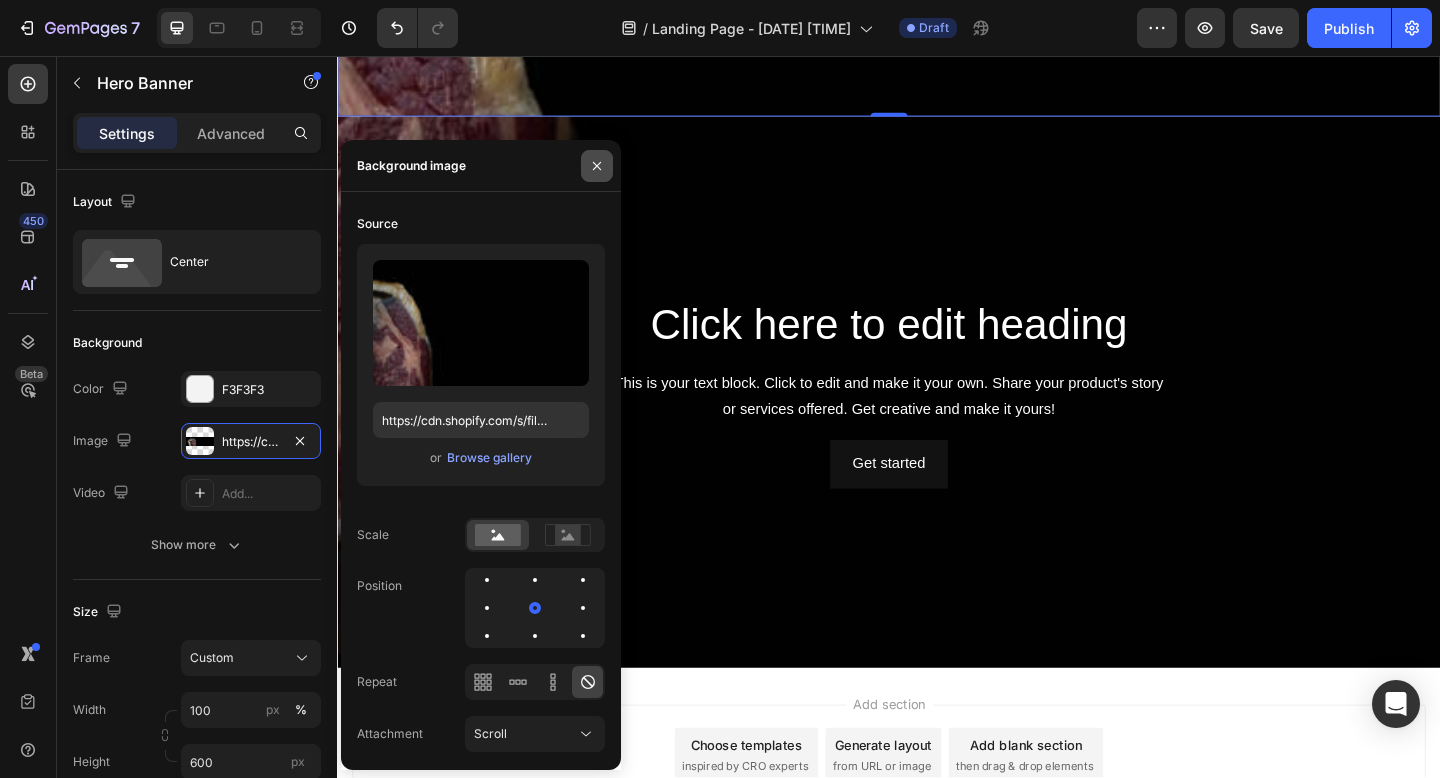 click 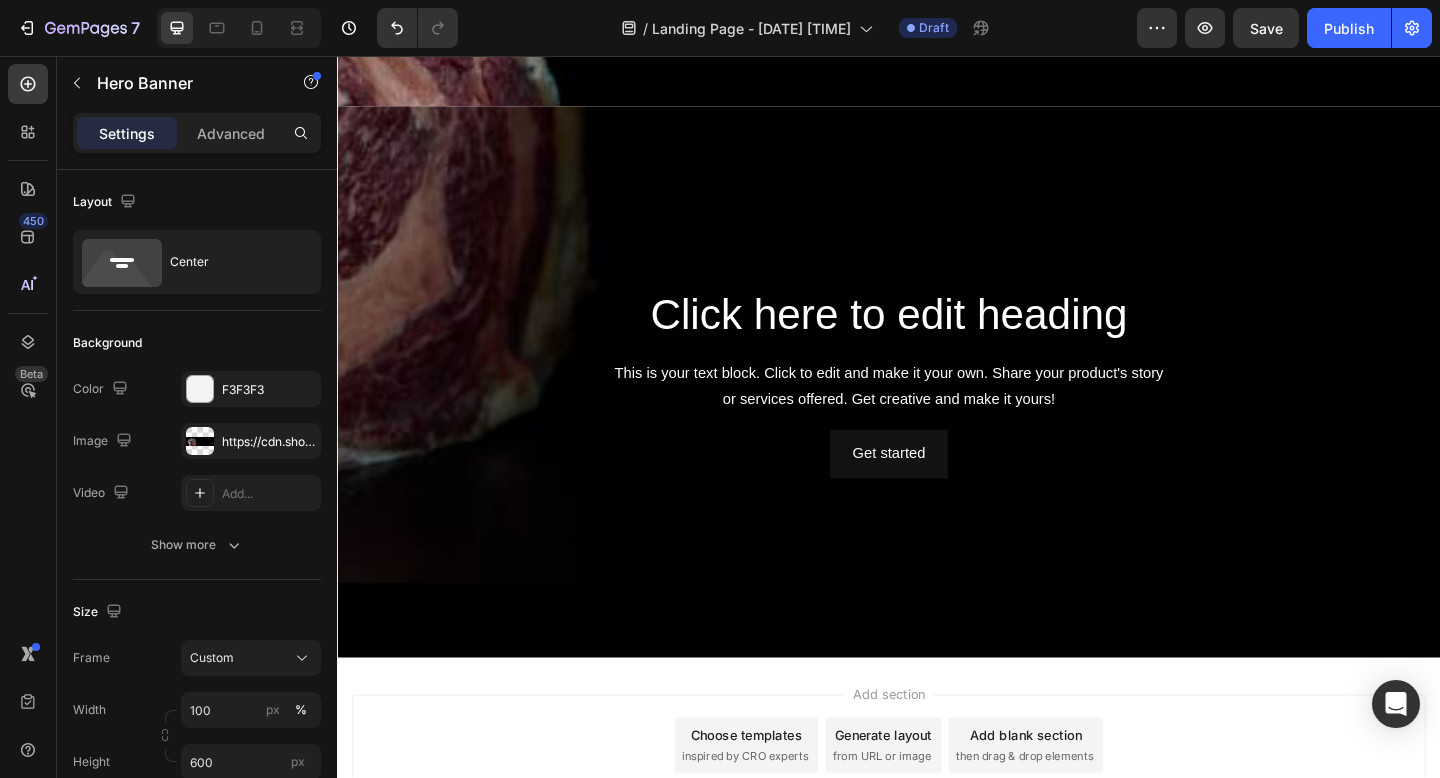 scroll, scrollTop: 0, scrollLeft: 0, axis: both 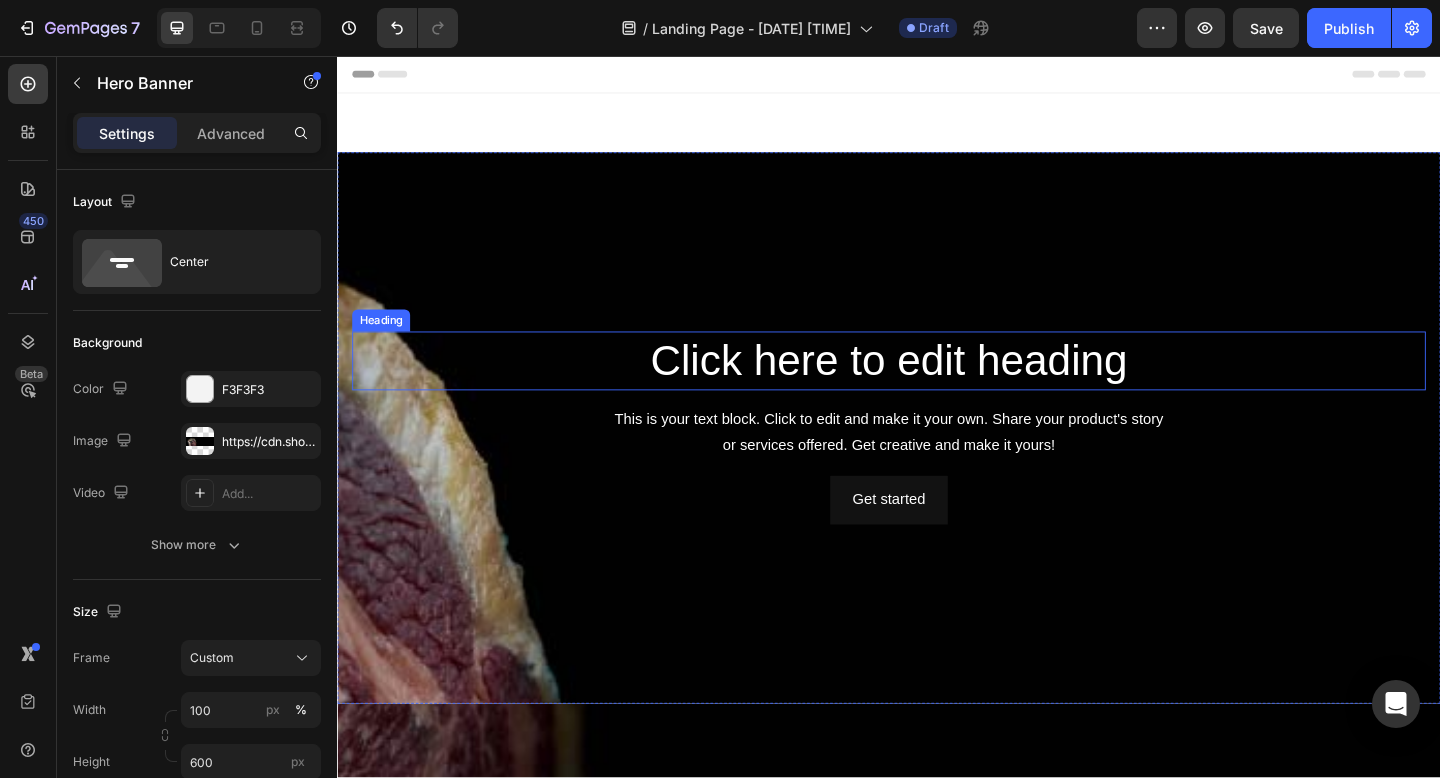 click on "This is your text block. Click to edit and make it your own. Share your product's story                   or services offered. Get creative and make it yours!" at bounding box center [937, 467] 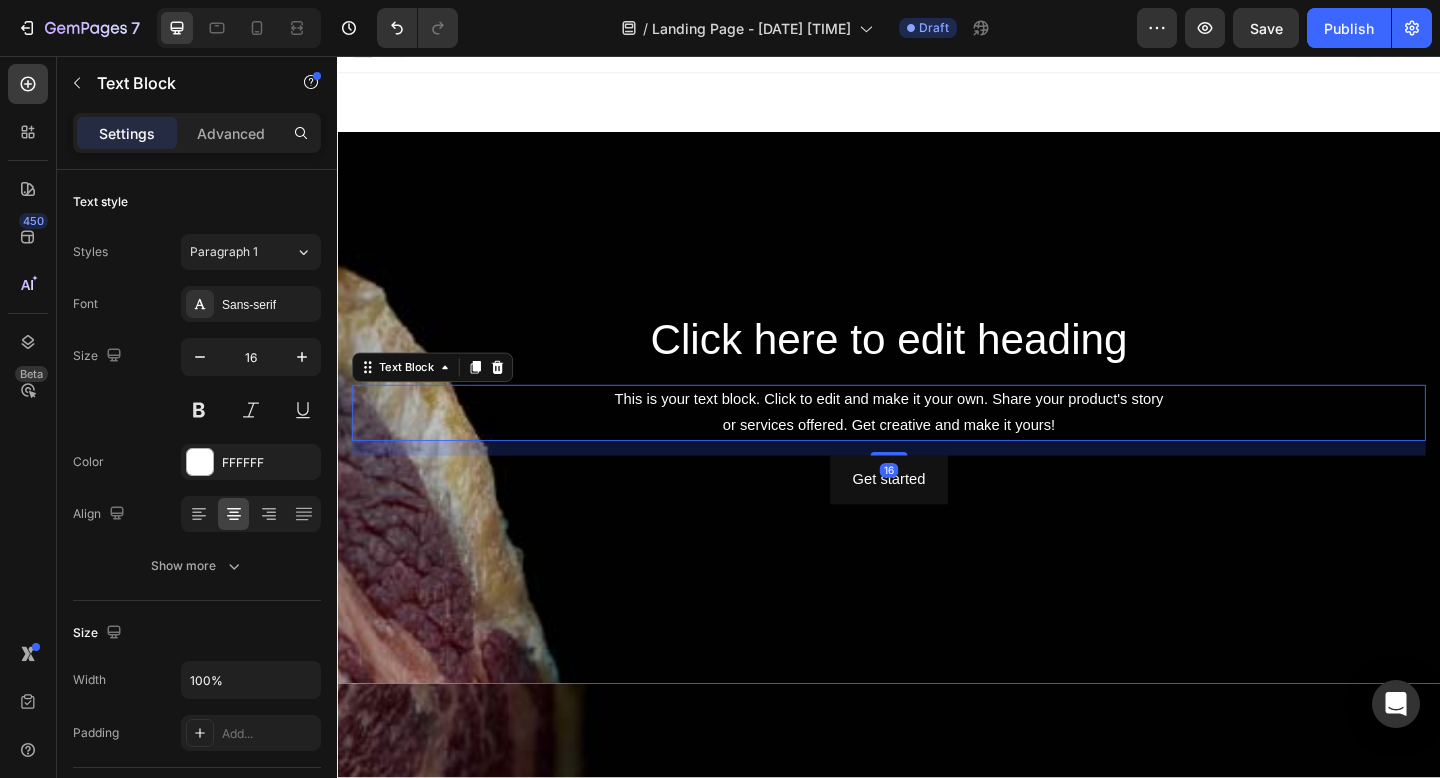scroll, scrollTop: 26, scrollLeft: 0, axis: vertical 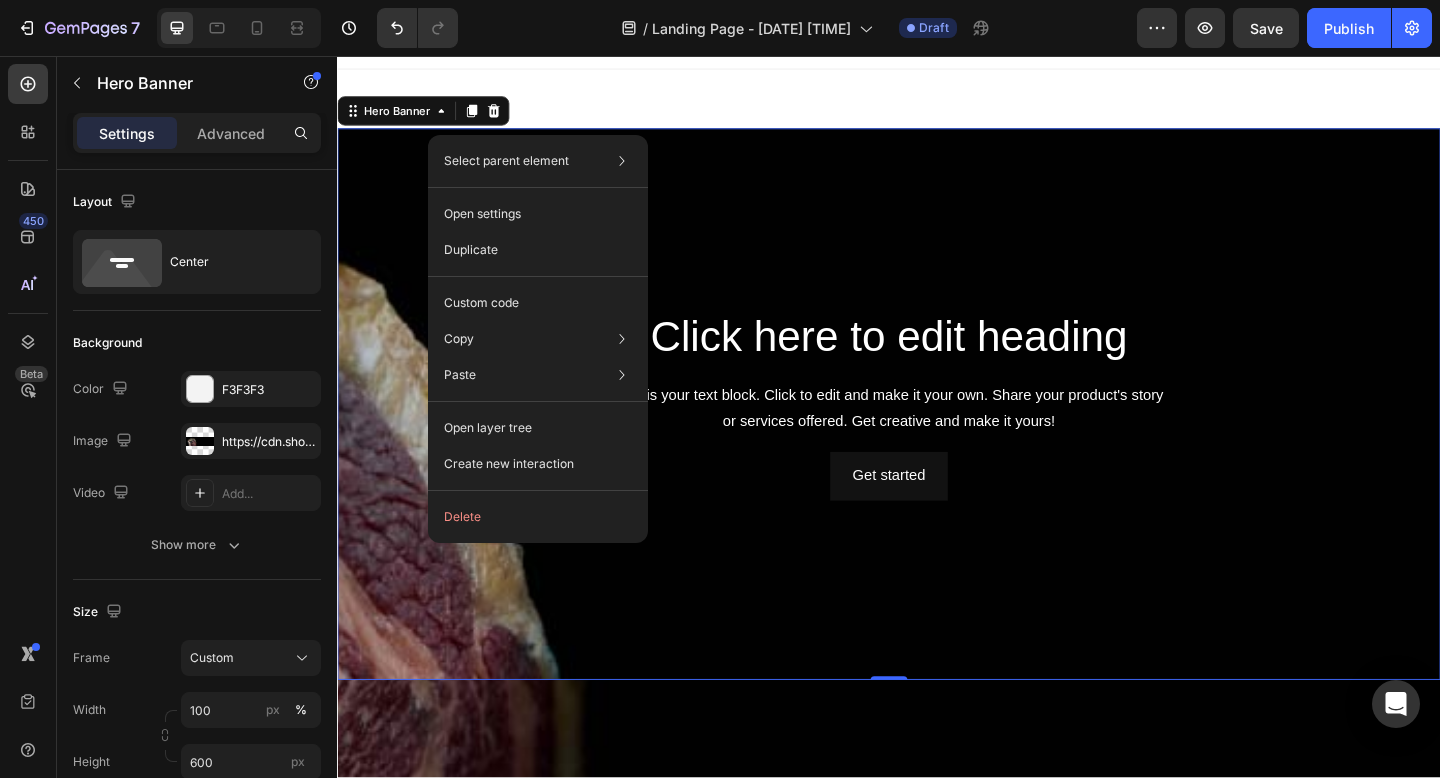 click at bounding box center [937, 572] 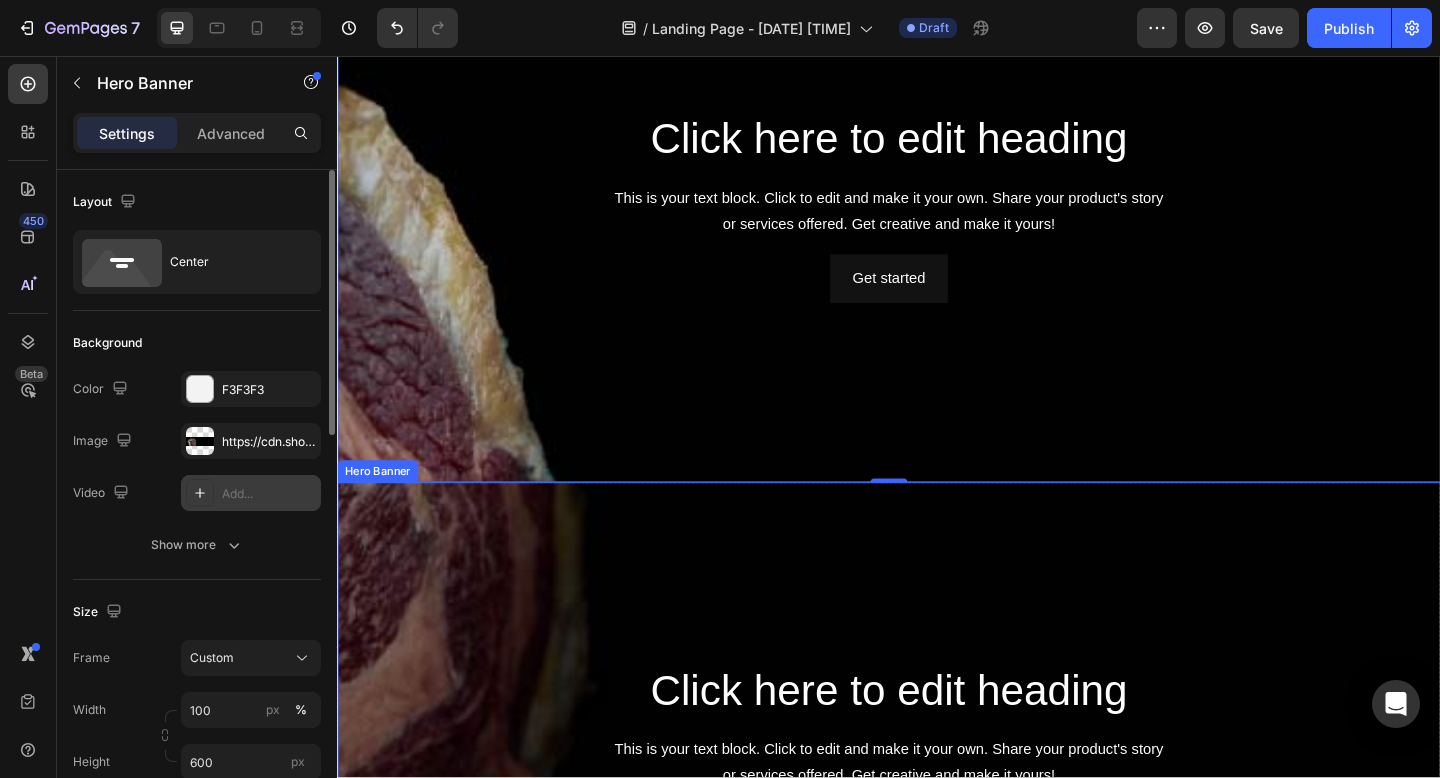 scroll, scrollTop: 258, scrollLeft: 0, axis: vertical 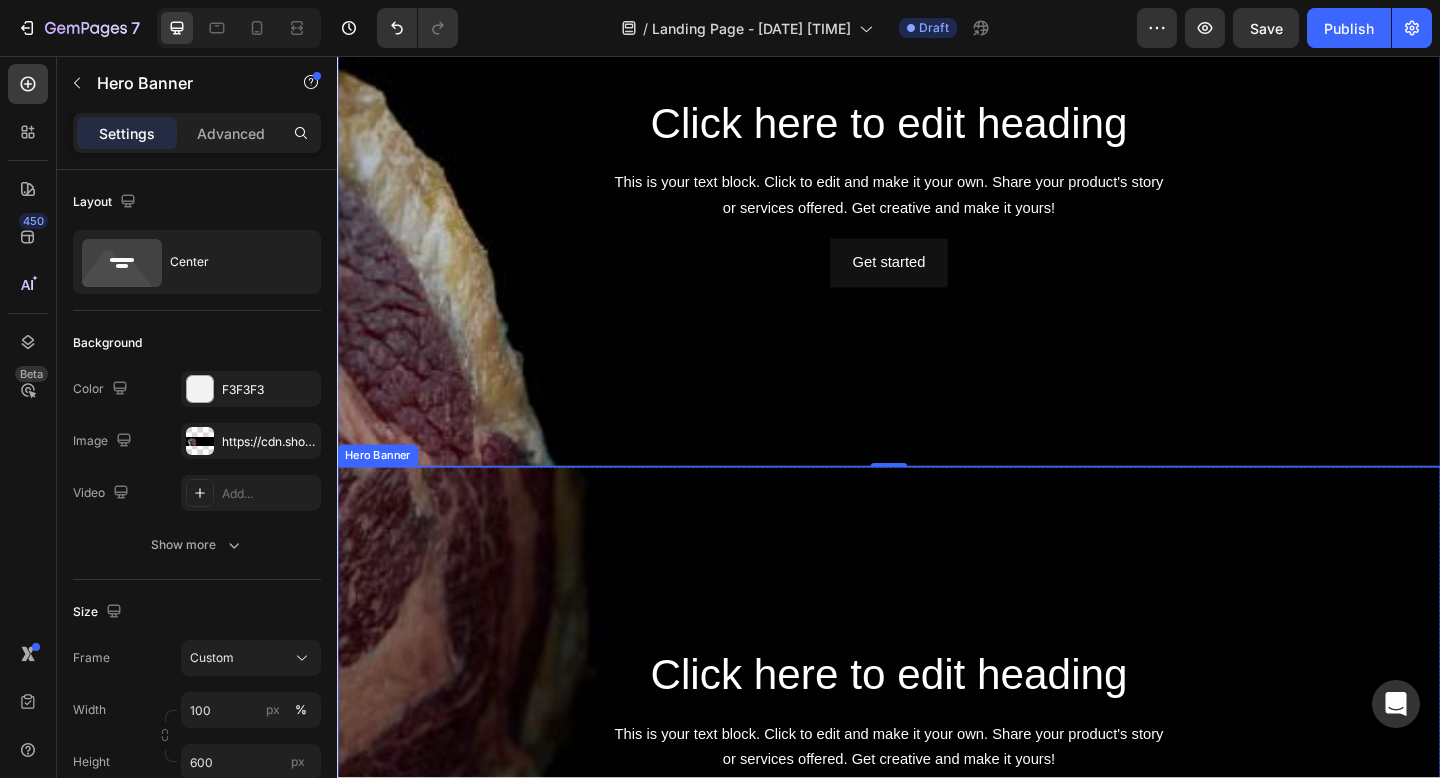 click at bounding box center [937, 904] 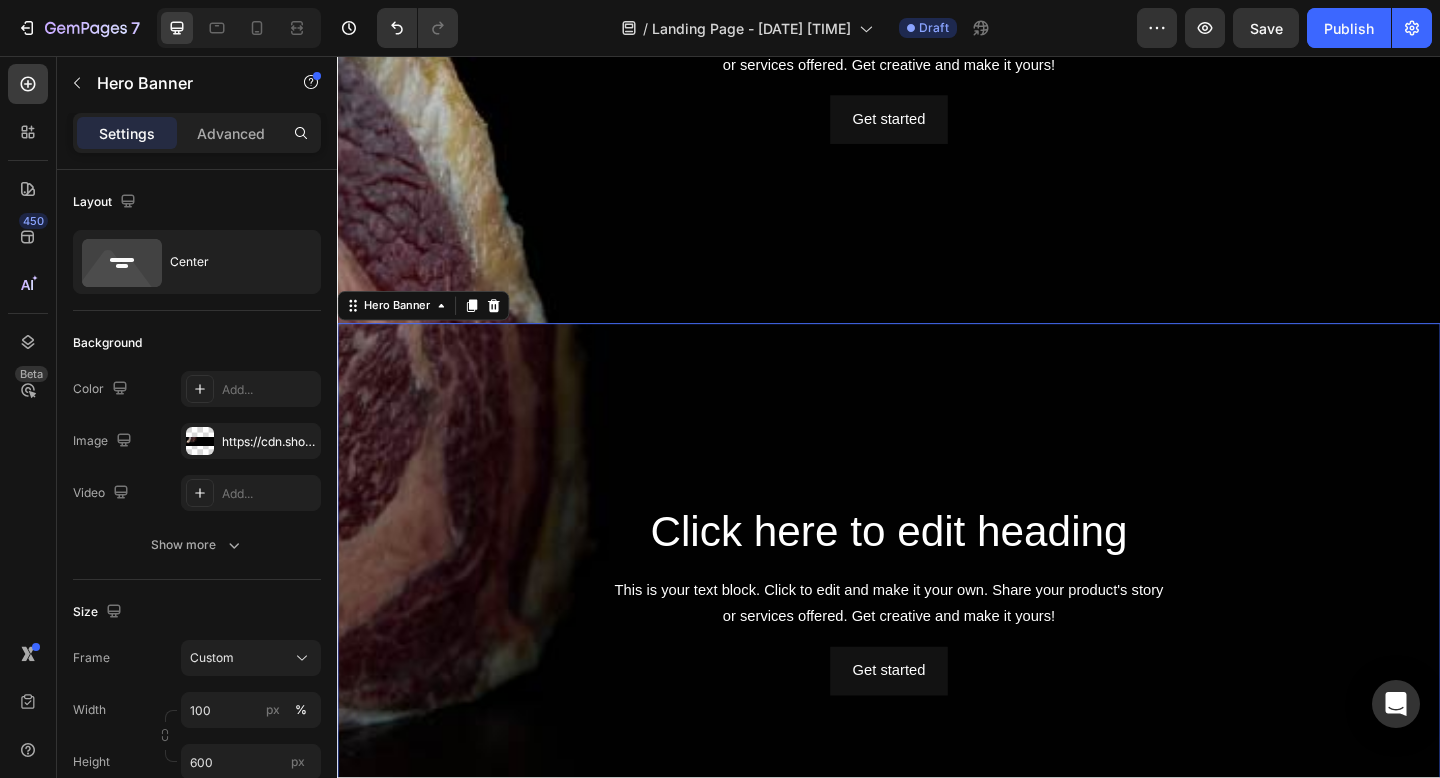 scroll, scrollTop: 441, scrollLeft: 0, axis: vertical 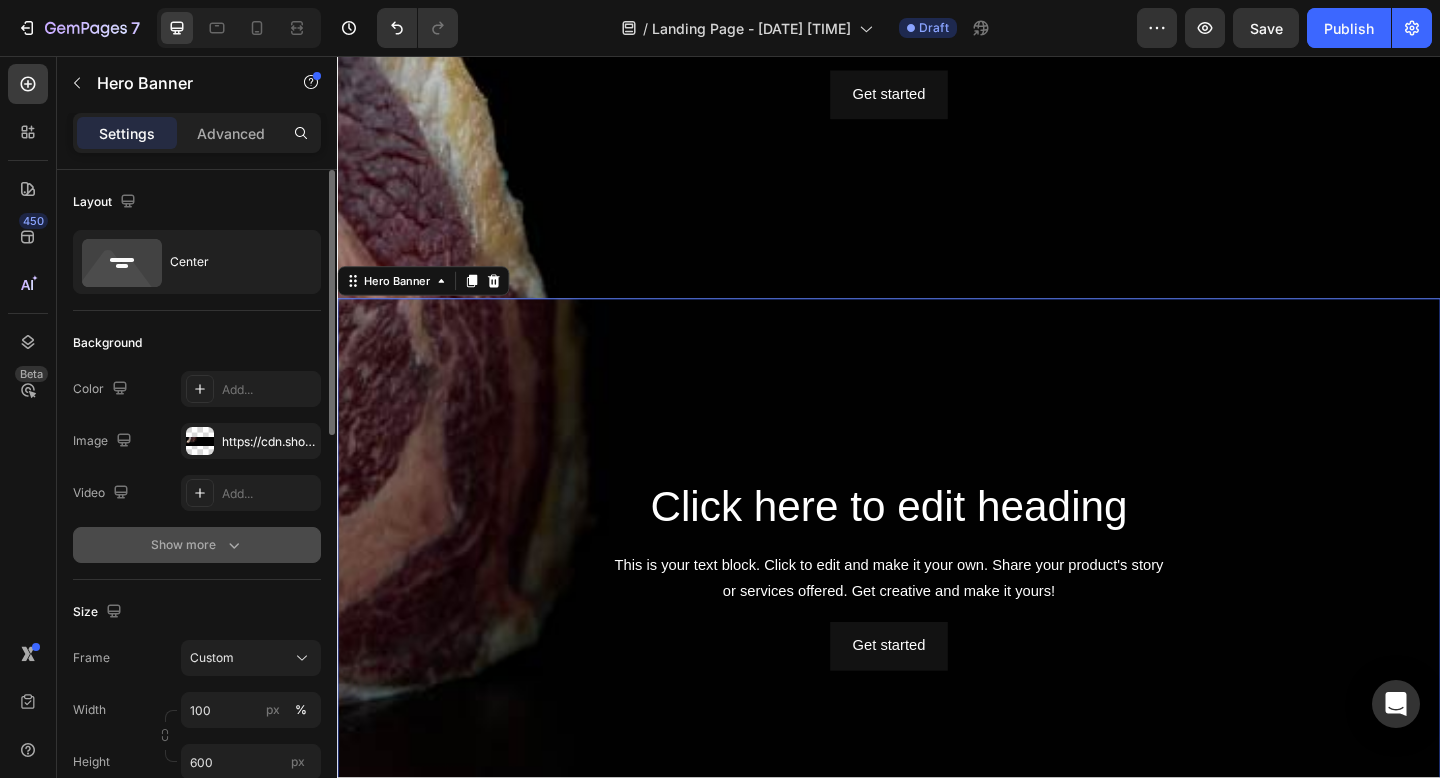 click on "Show more" at bounding box center (197, 545) 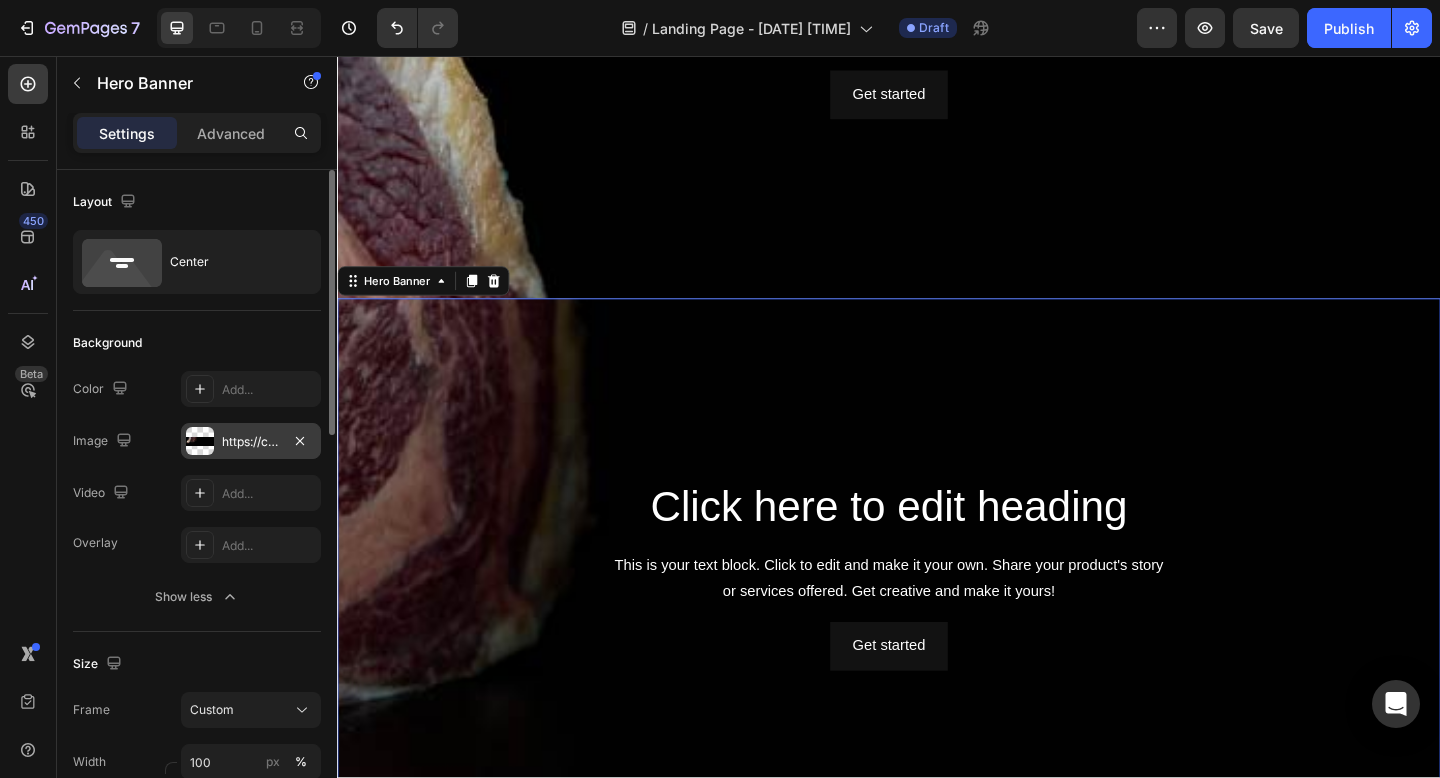 click on "https://cdn.shopify.com/s/files/1/0799/5893/3771/files/gempages_556119023138374725-940432b1-03b1-4969-ad62-30314d4159f9.jpg" at bounding box center [251, 441] 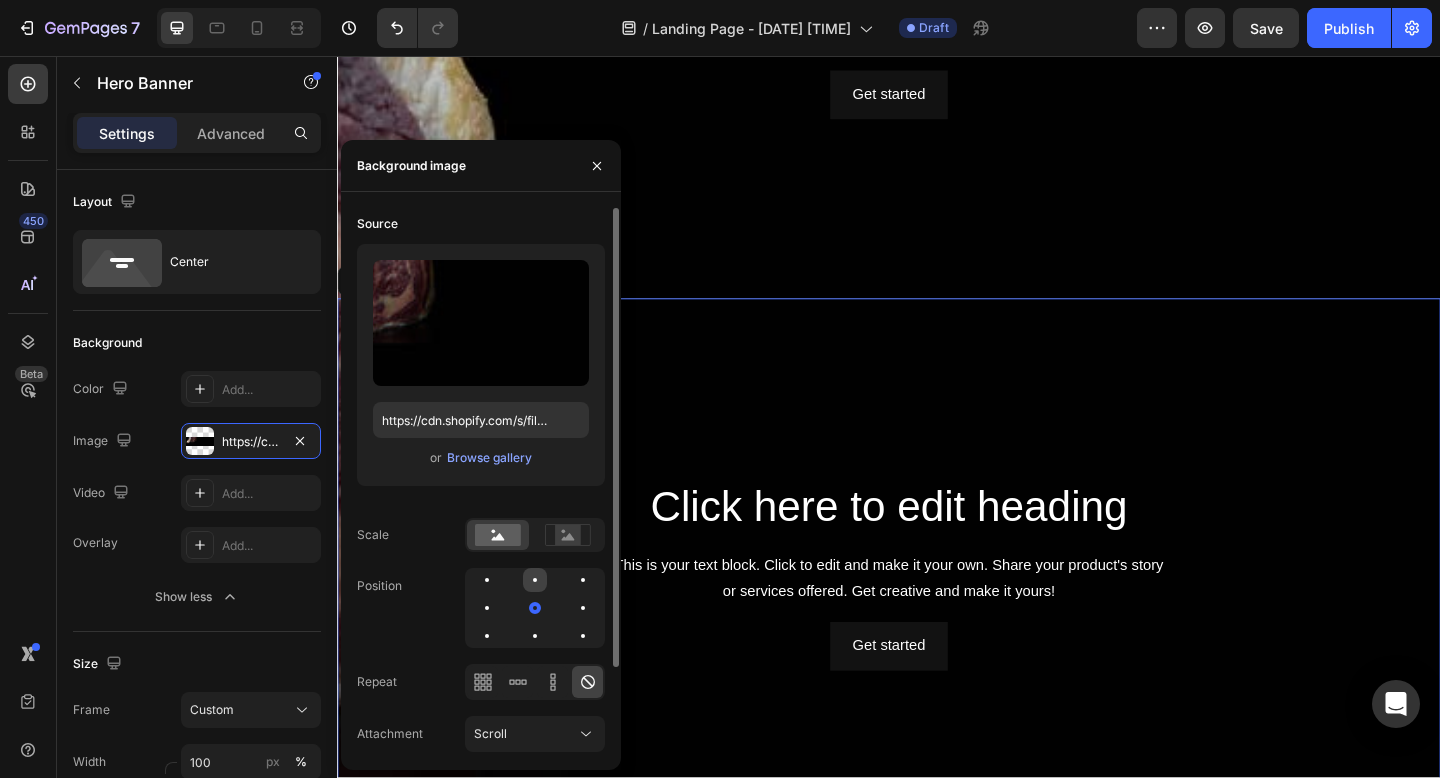 click 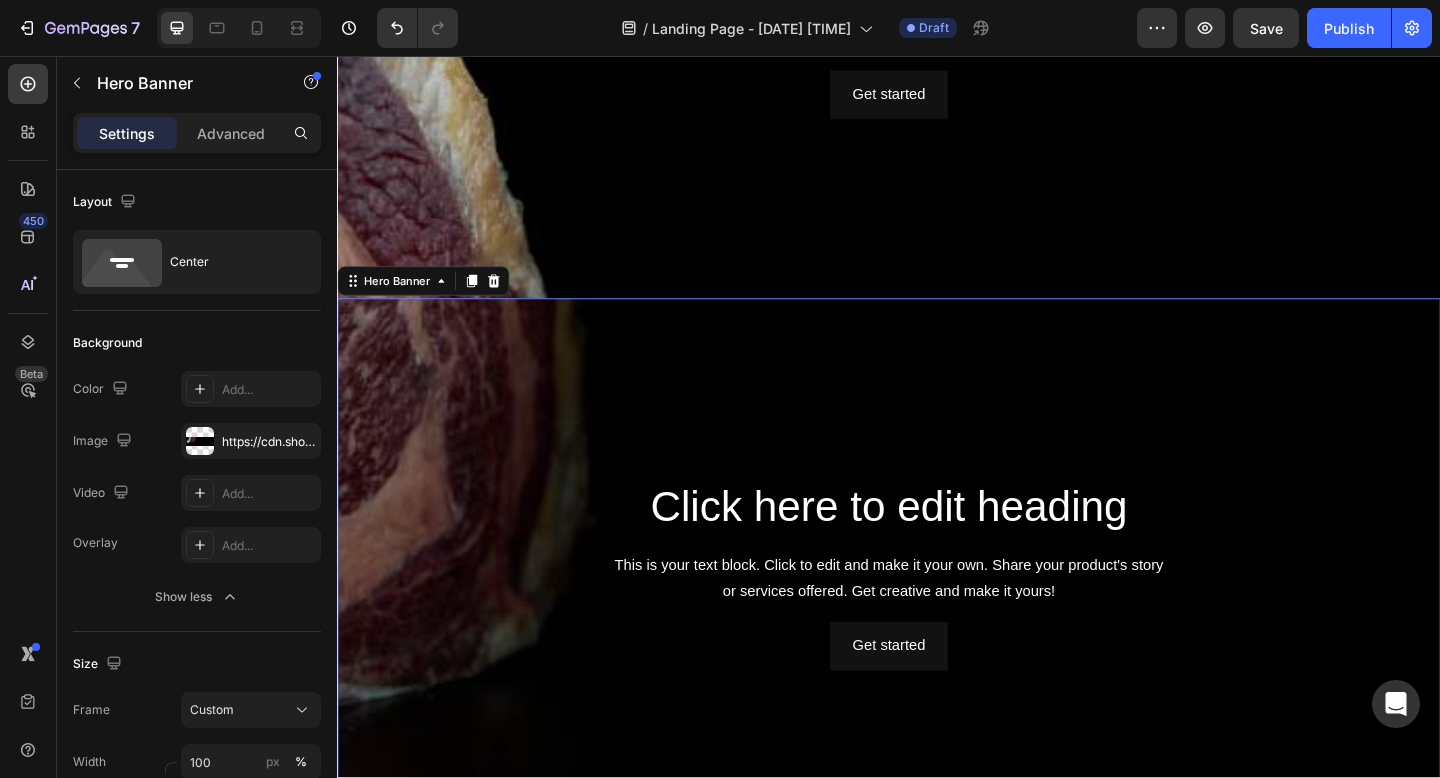 click at bounding box center [937, 739] 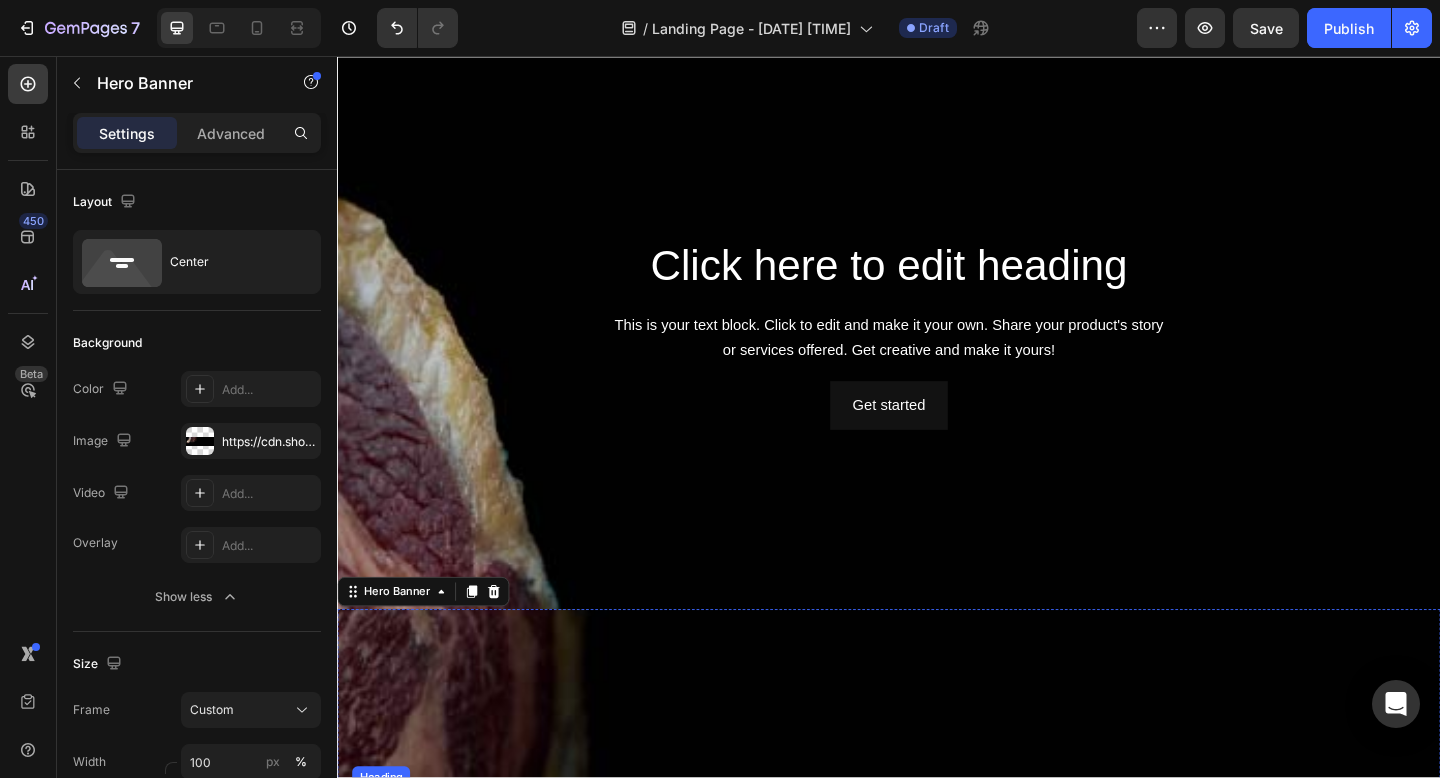 scroll, scrollTop: 93, scrollLeft: 0, axis: vertical 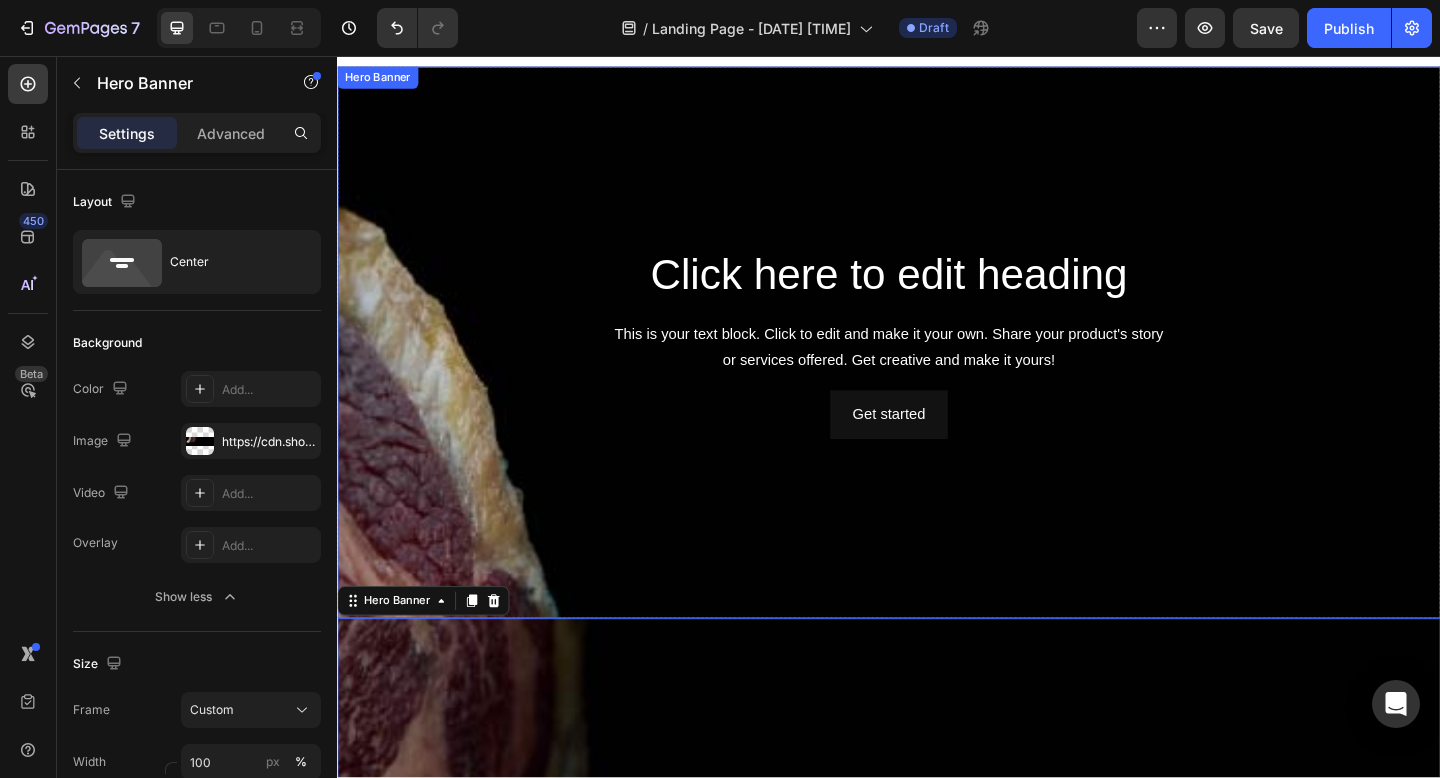 click at bounding box center [937, 511] 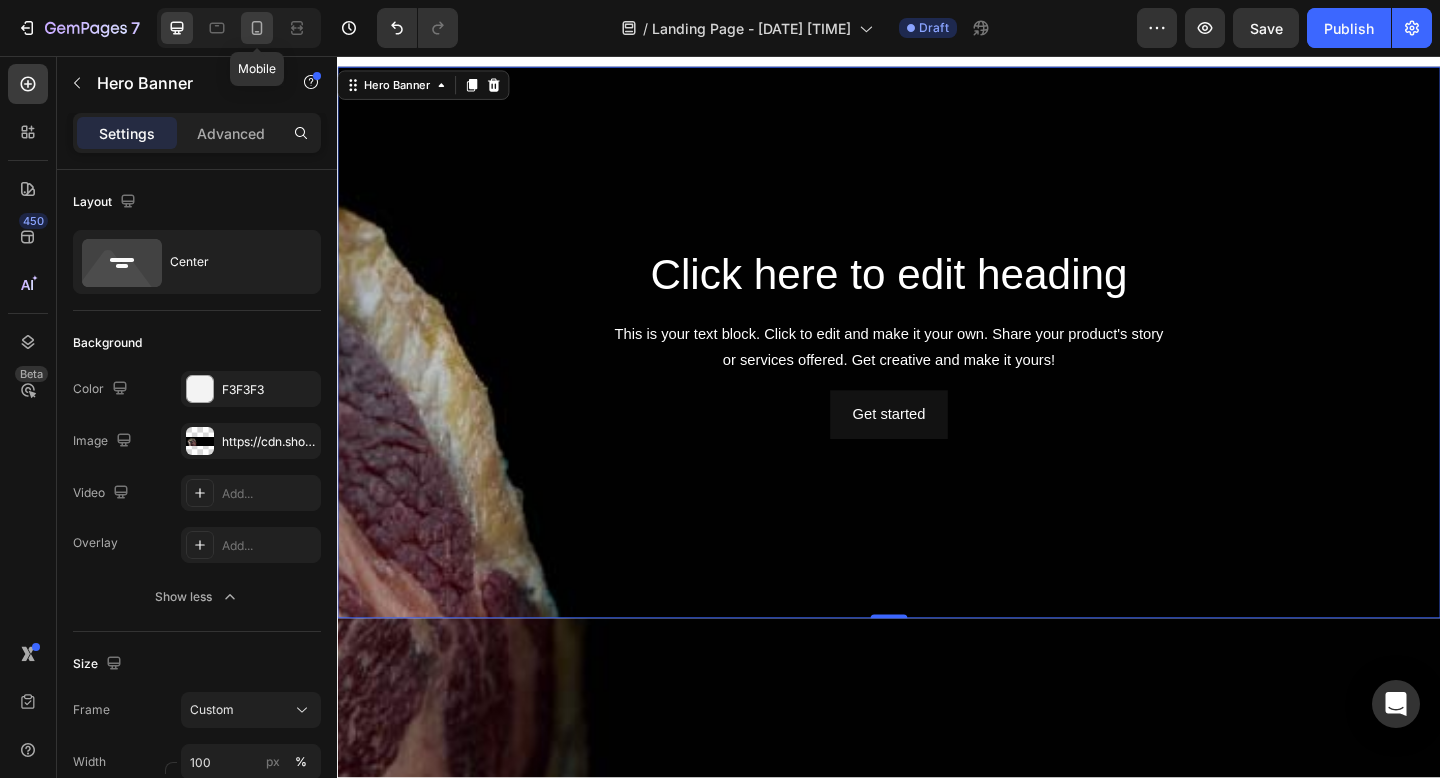 click 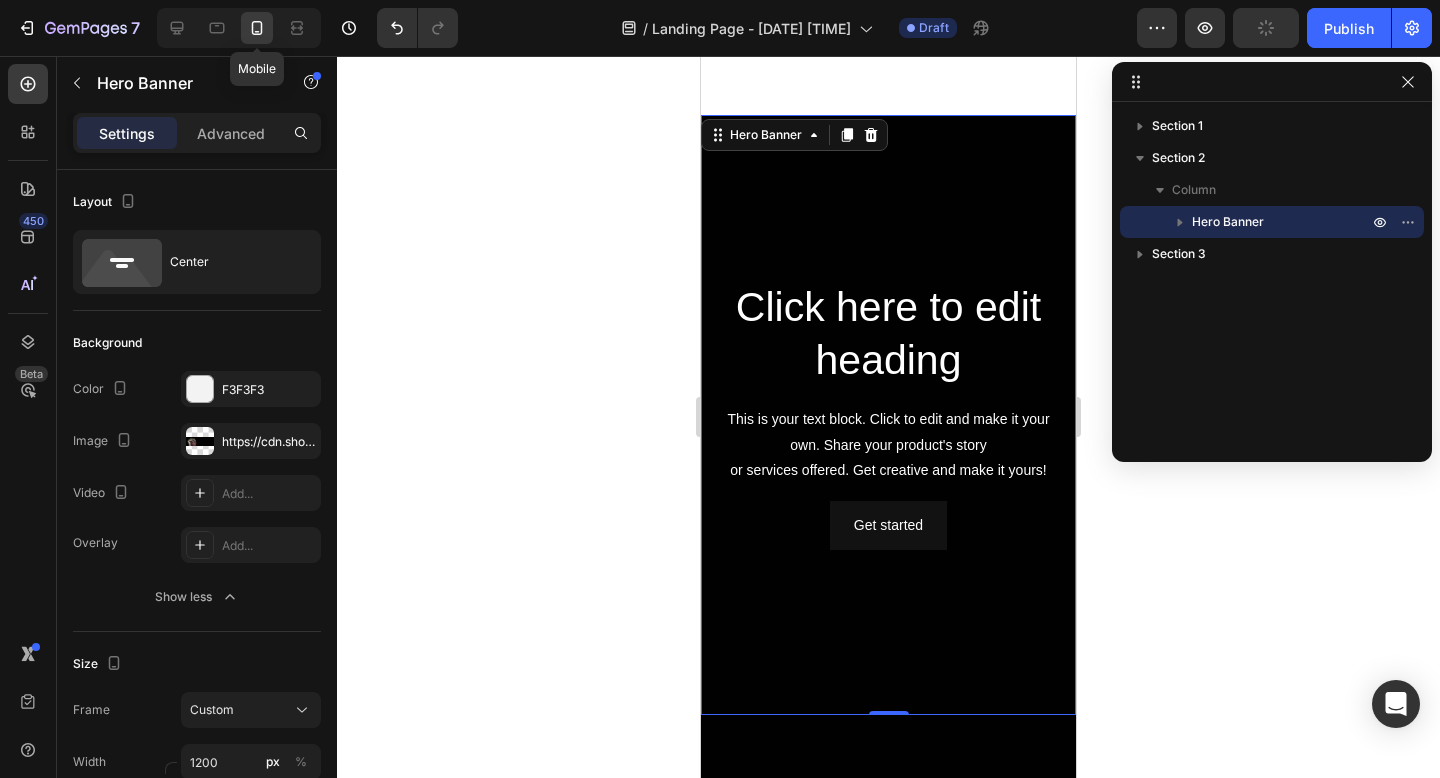 scroll, scrollTop: 81, scrollLeft: 0, axis: vertical 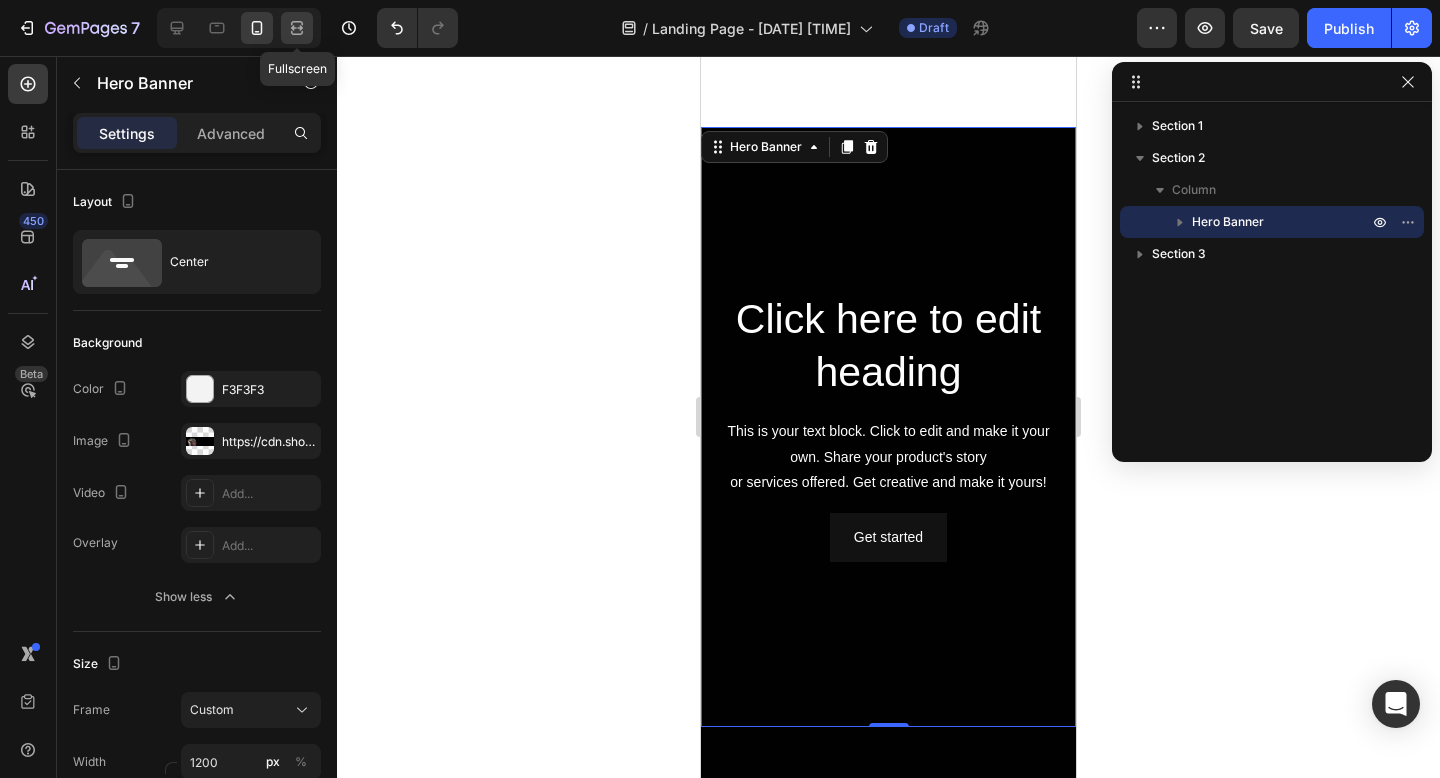 click 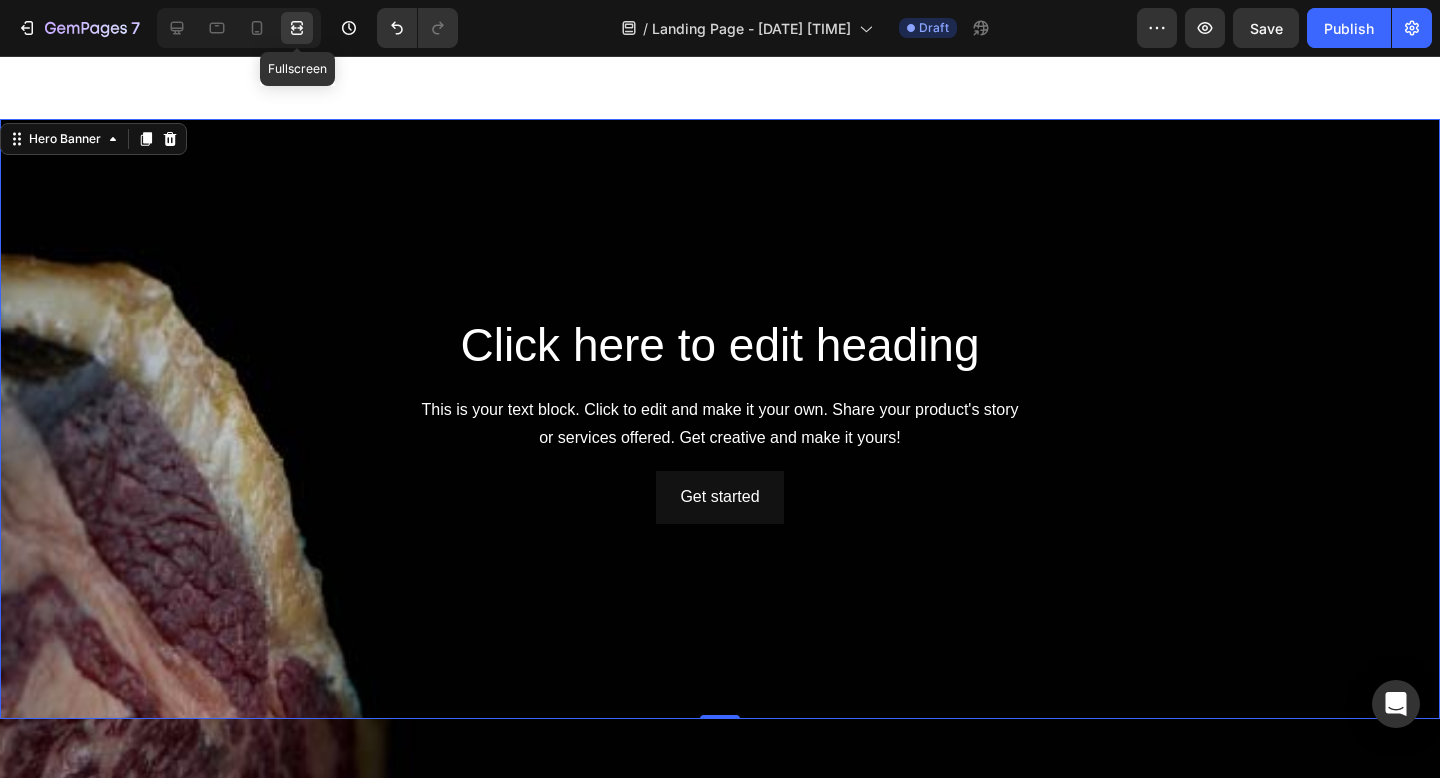 scroll, scrollTop: 35, scrollLeft: 0, axis: vertical 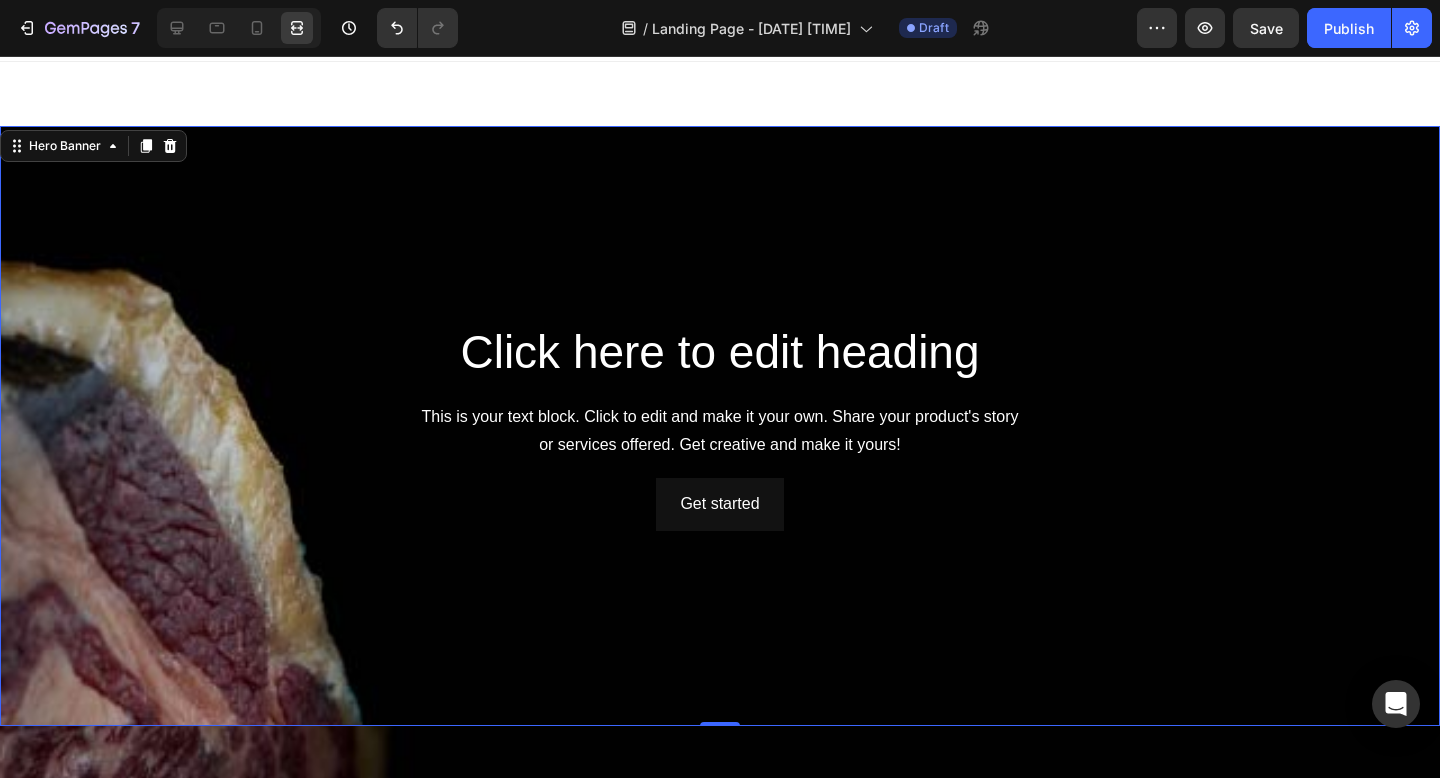 click at bounding box center (720, 560) 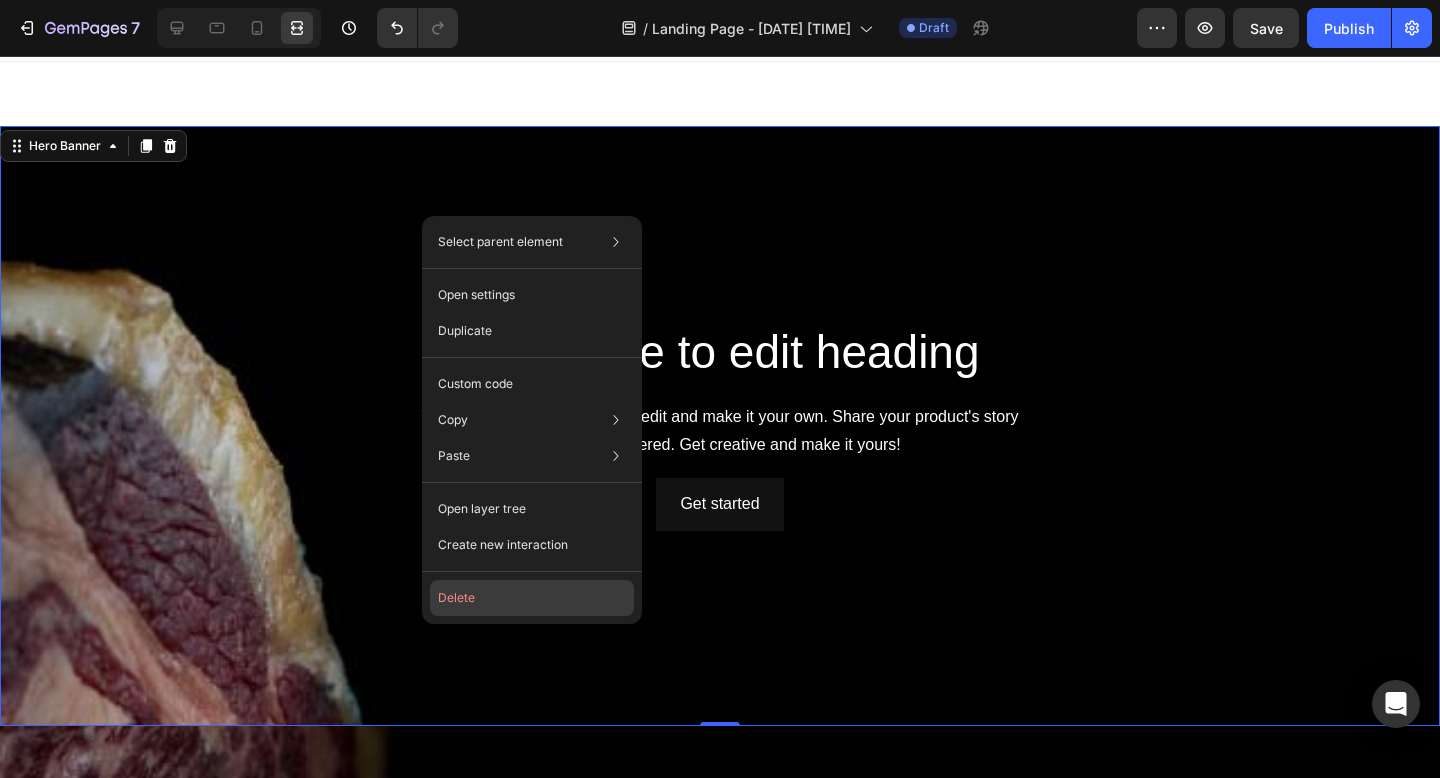 click on "Delete" 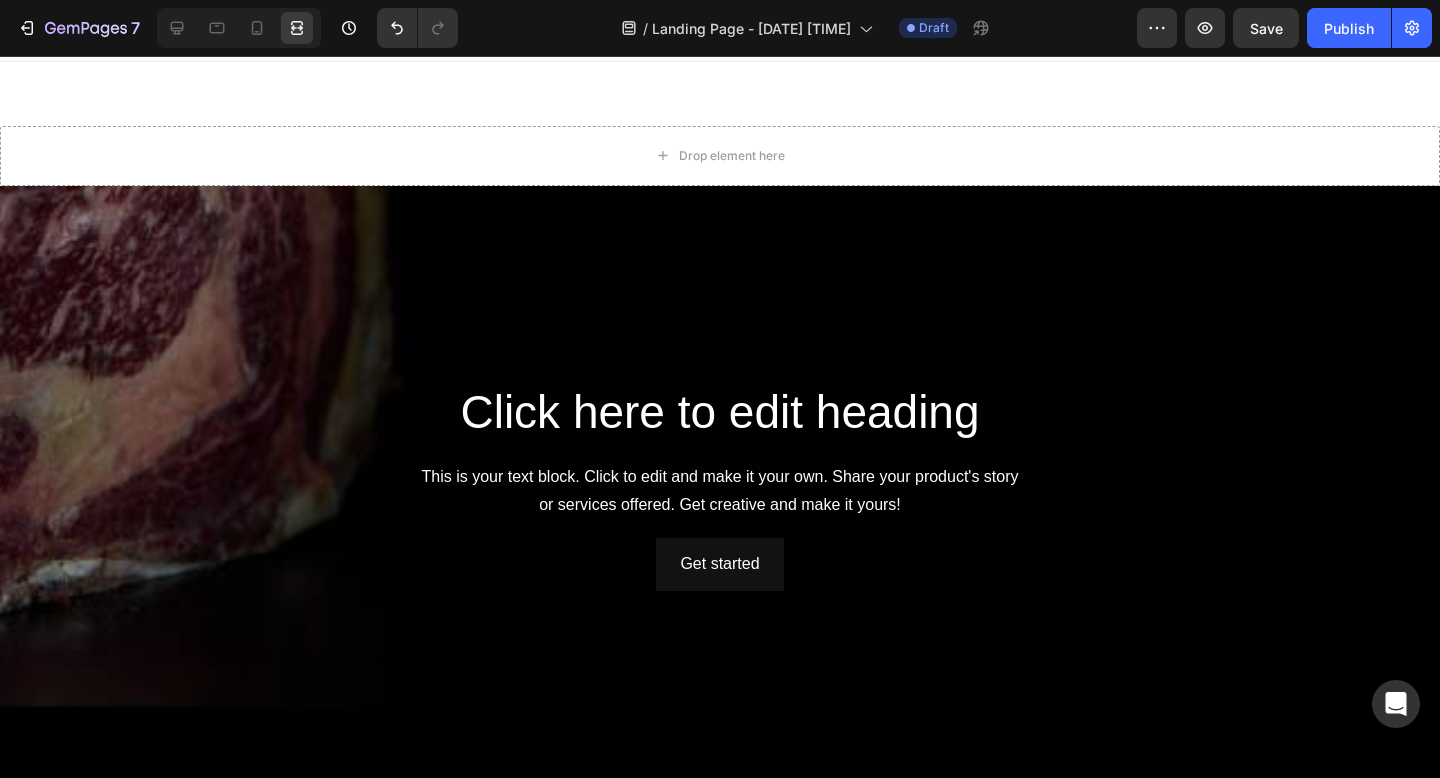 click at bounding box center [720, 560] 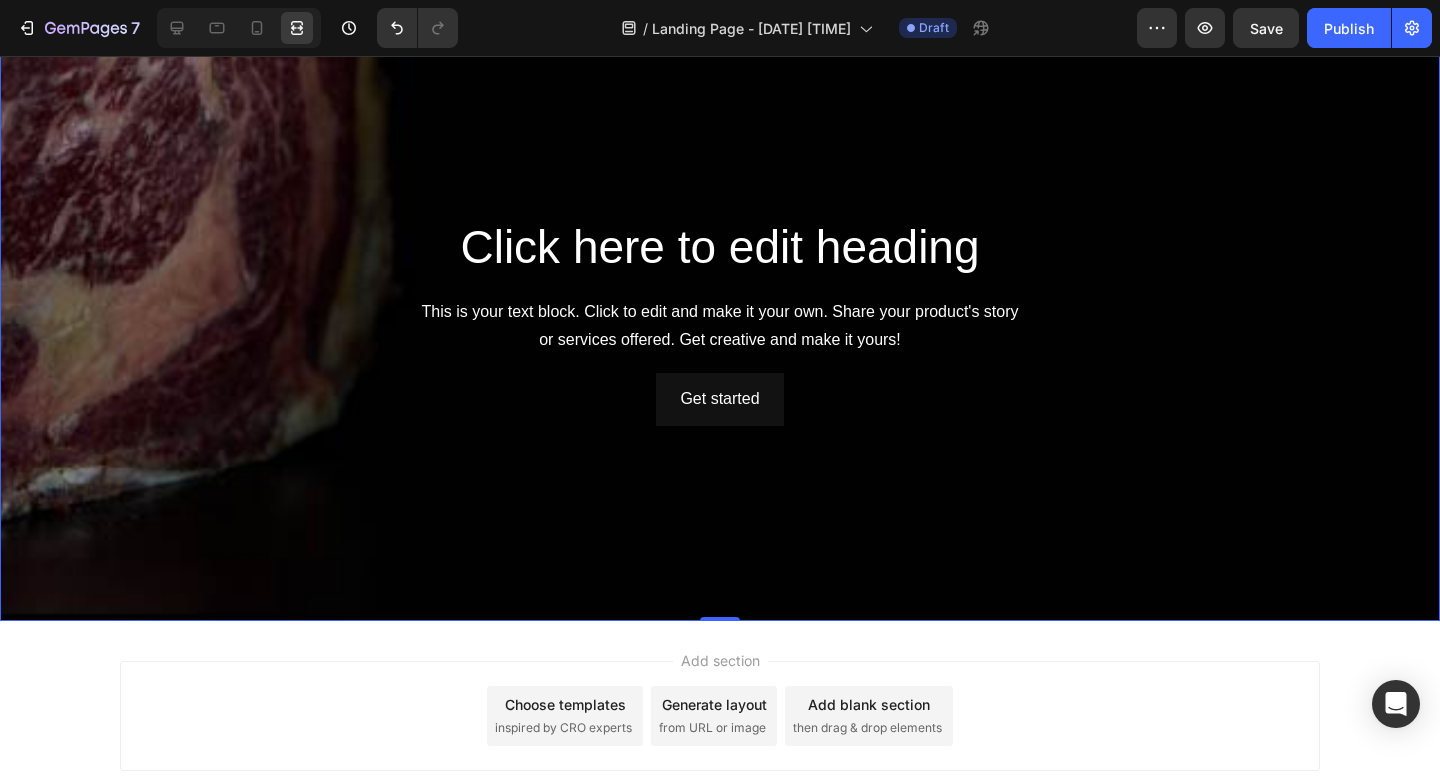 scroll, scrollTop: 221, scrollLeft: 0, axis: vertical 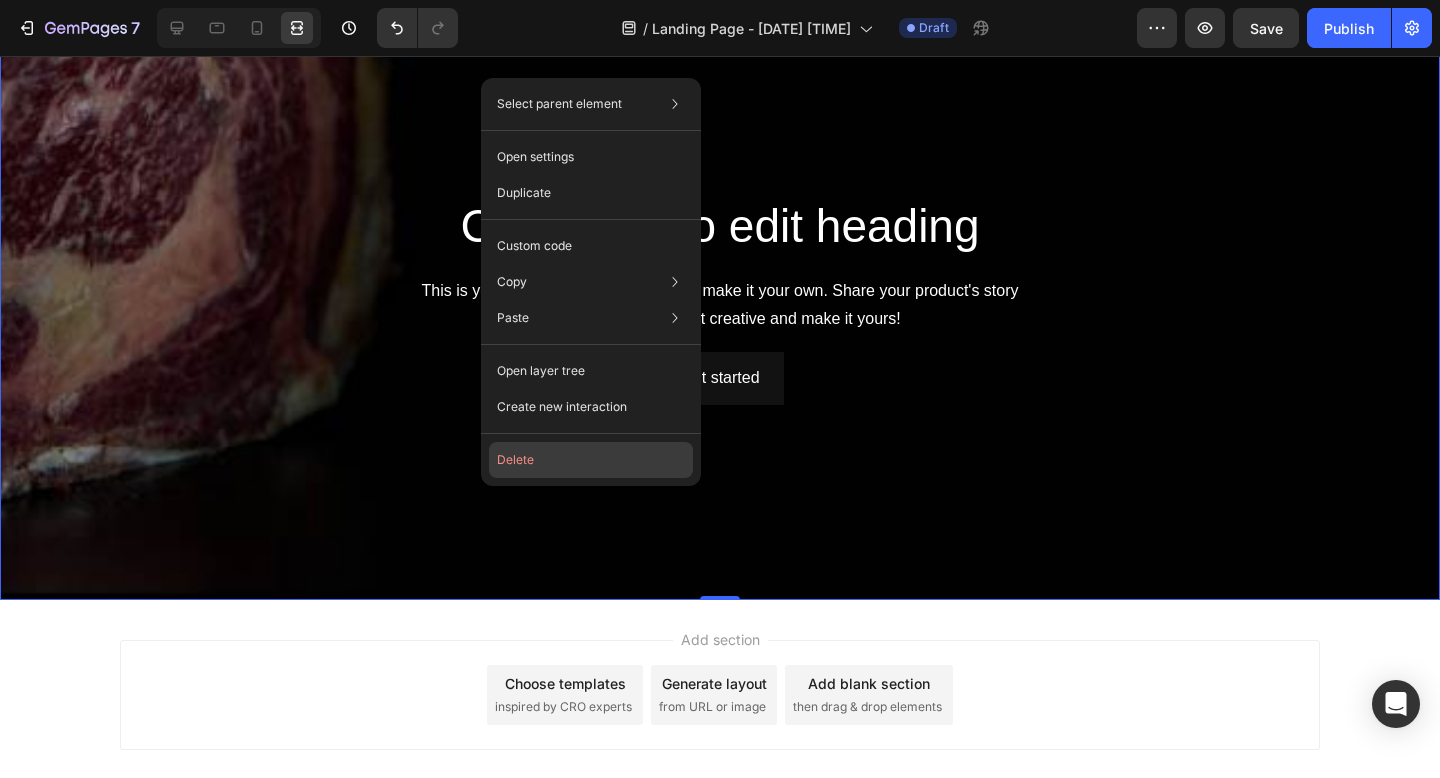 click on "Delete" 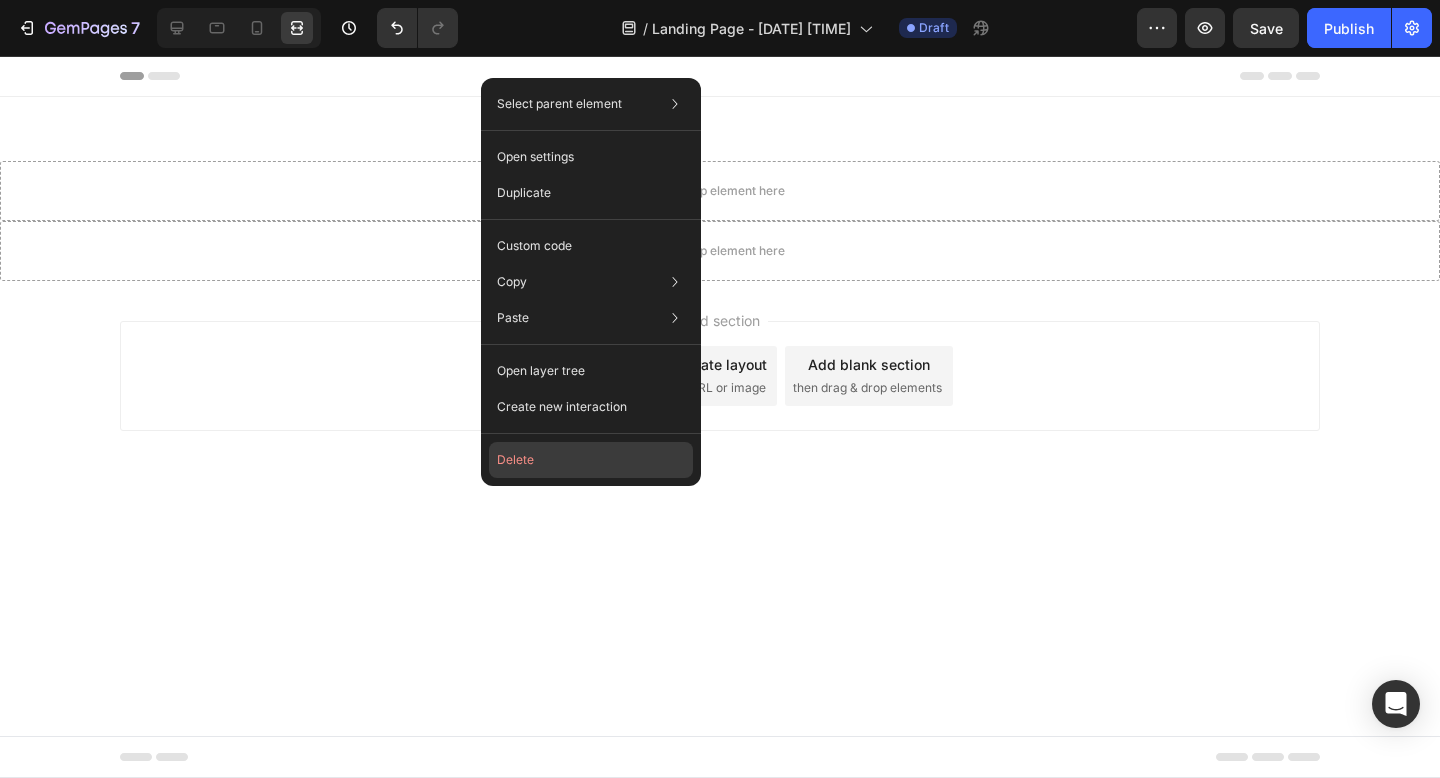 scroll, scrollTop: 0, scrollLeft: 0, axis: both 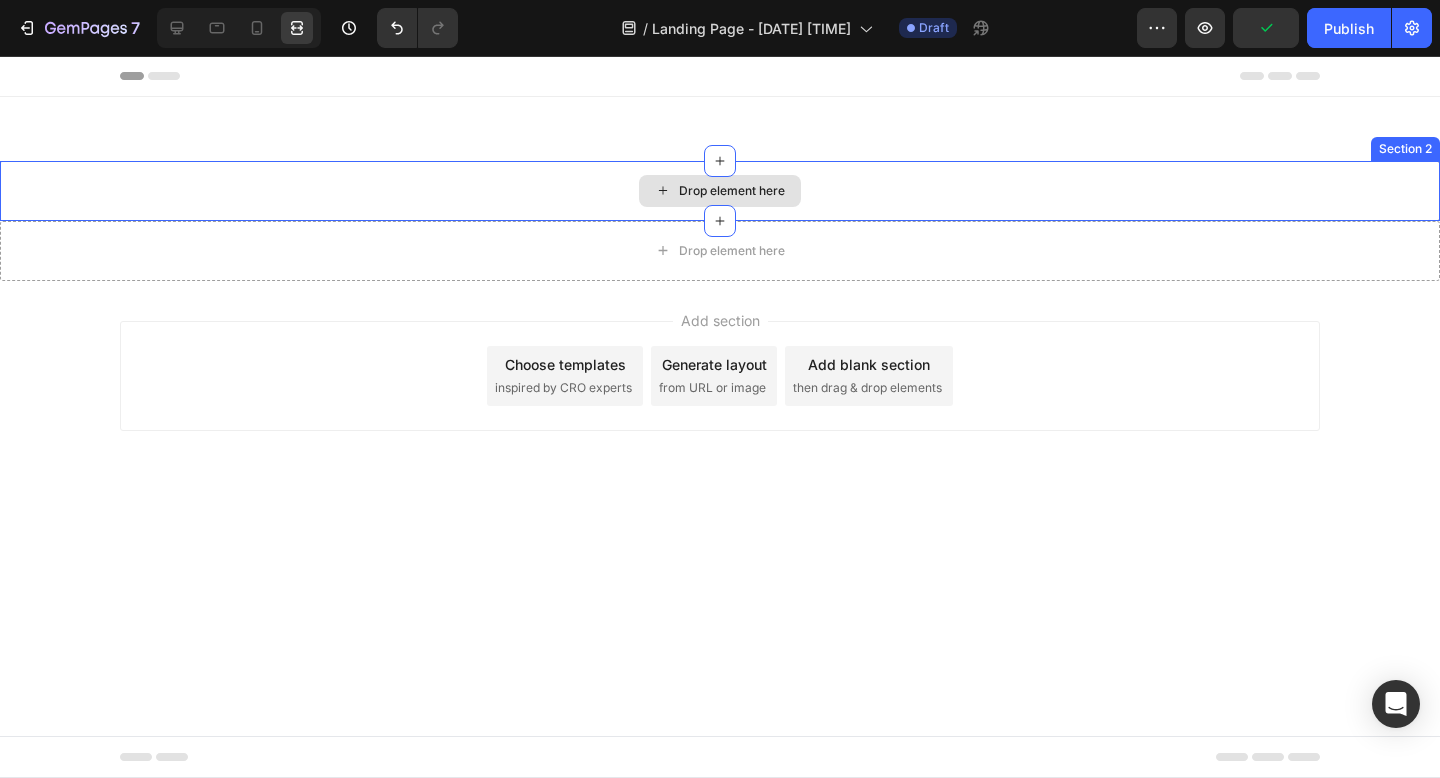 click 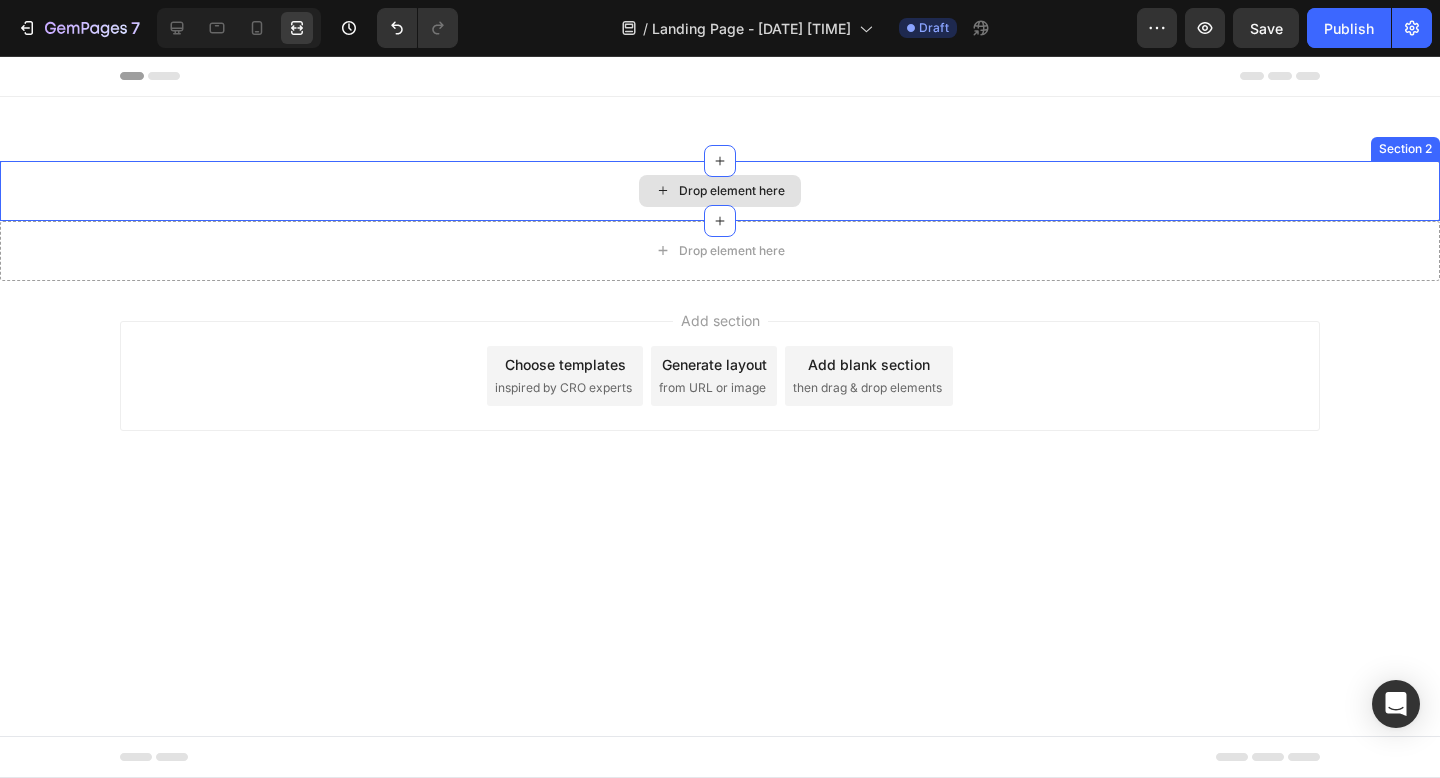click 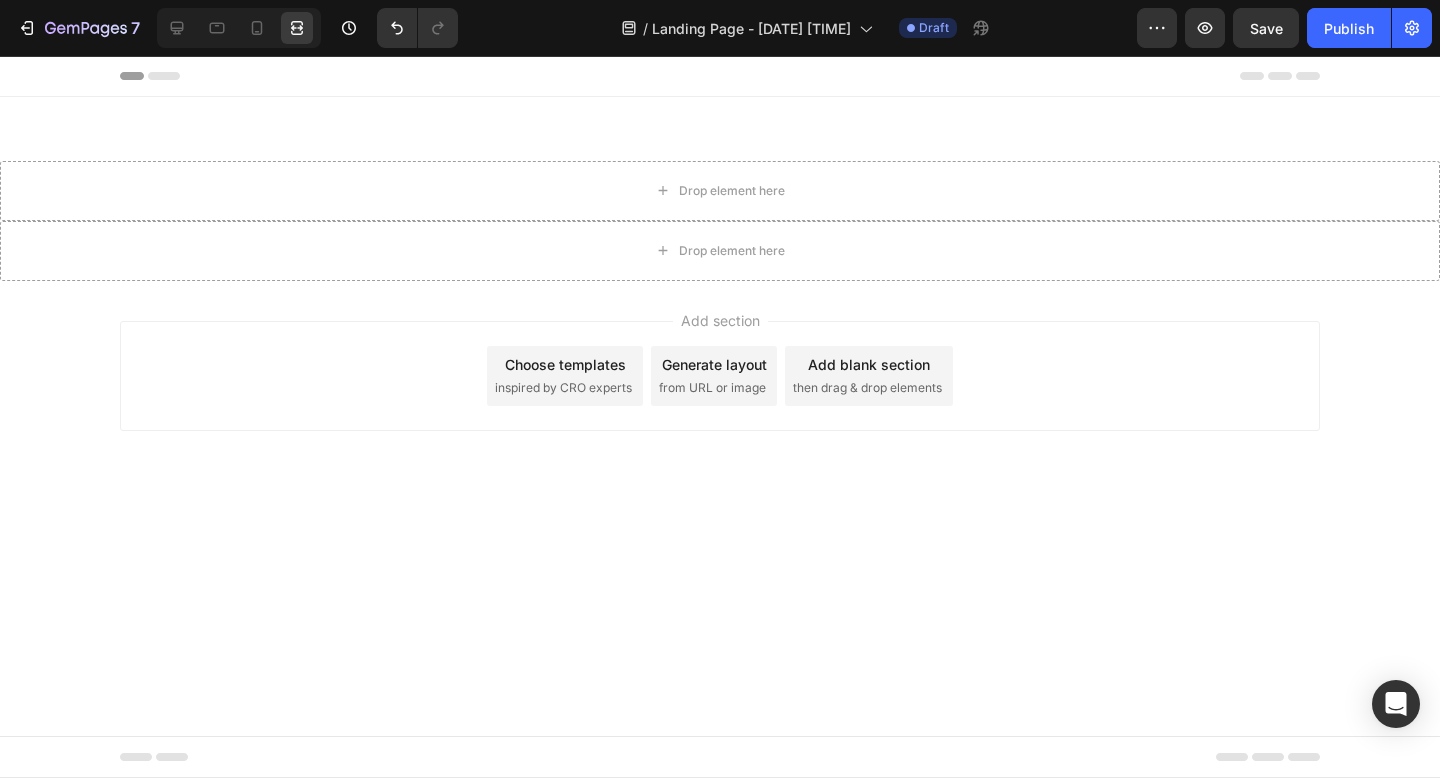 click 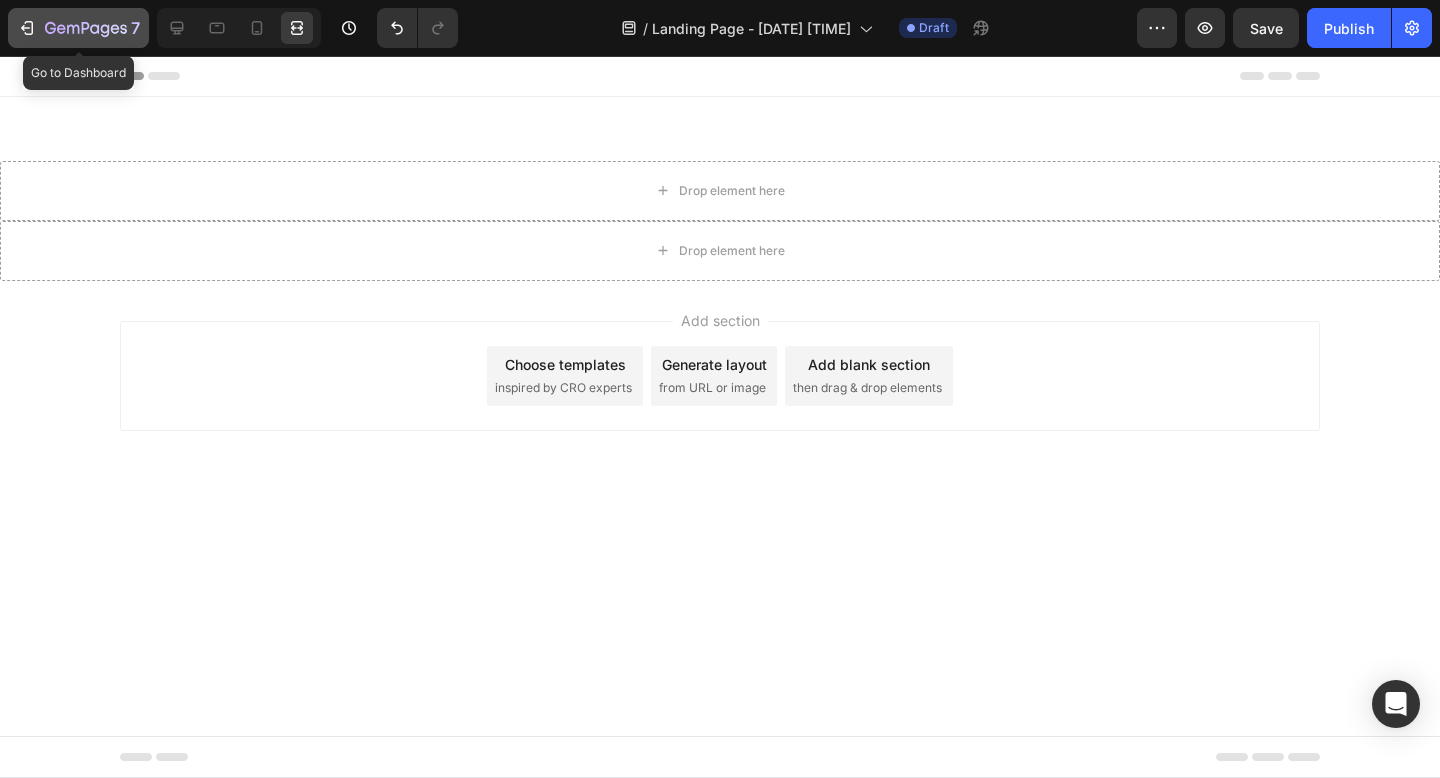 click 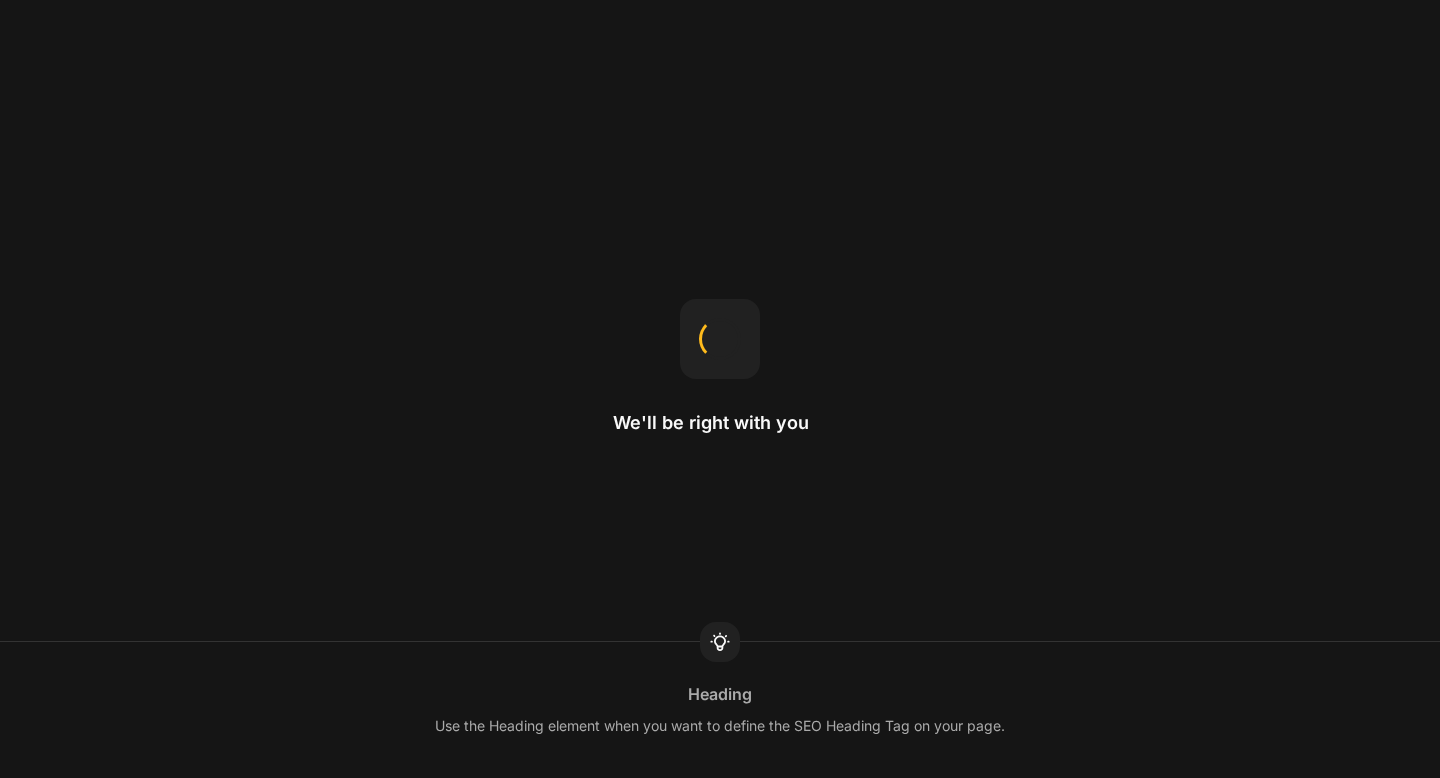 scroll, scrollTop: 0, scrollLeft: 0, axis: both 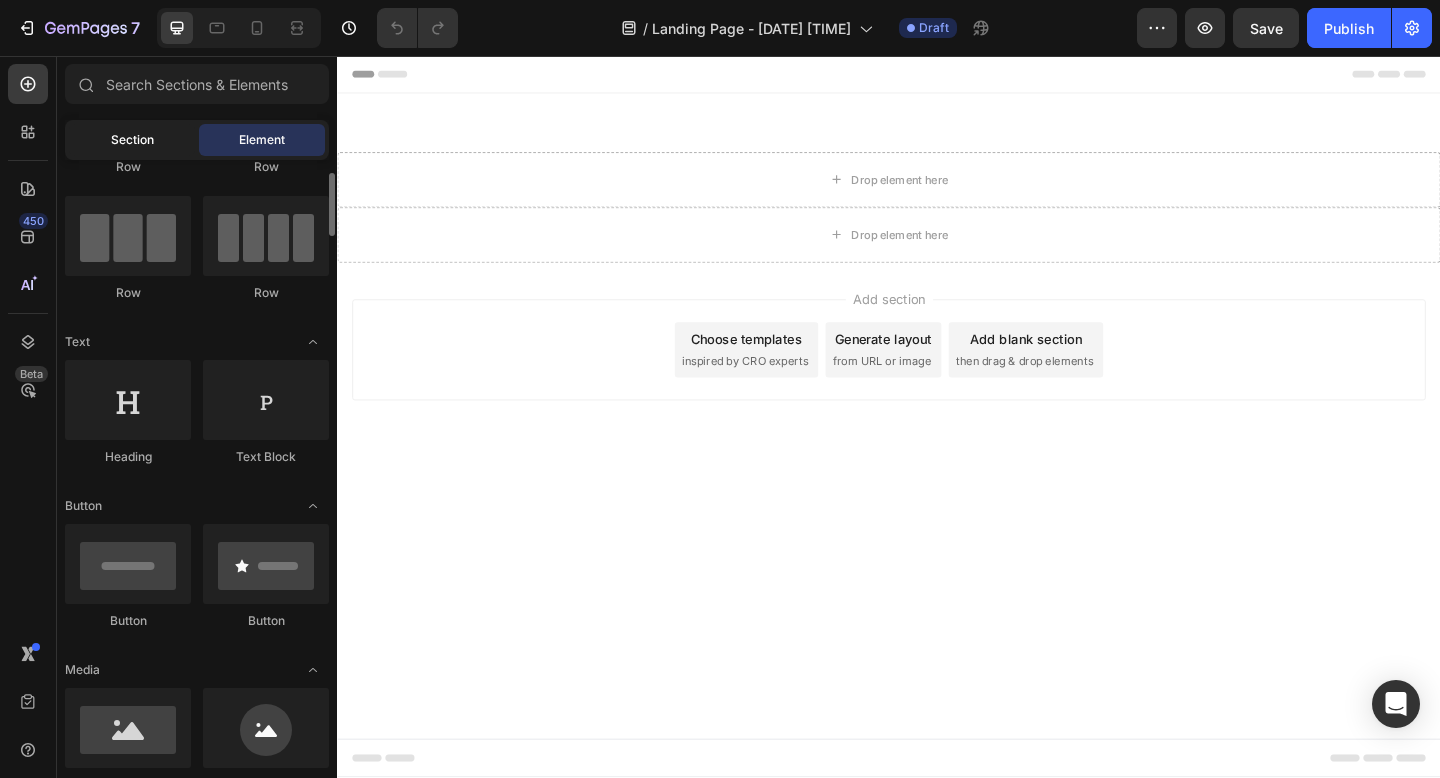 click on "Section" 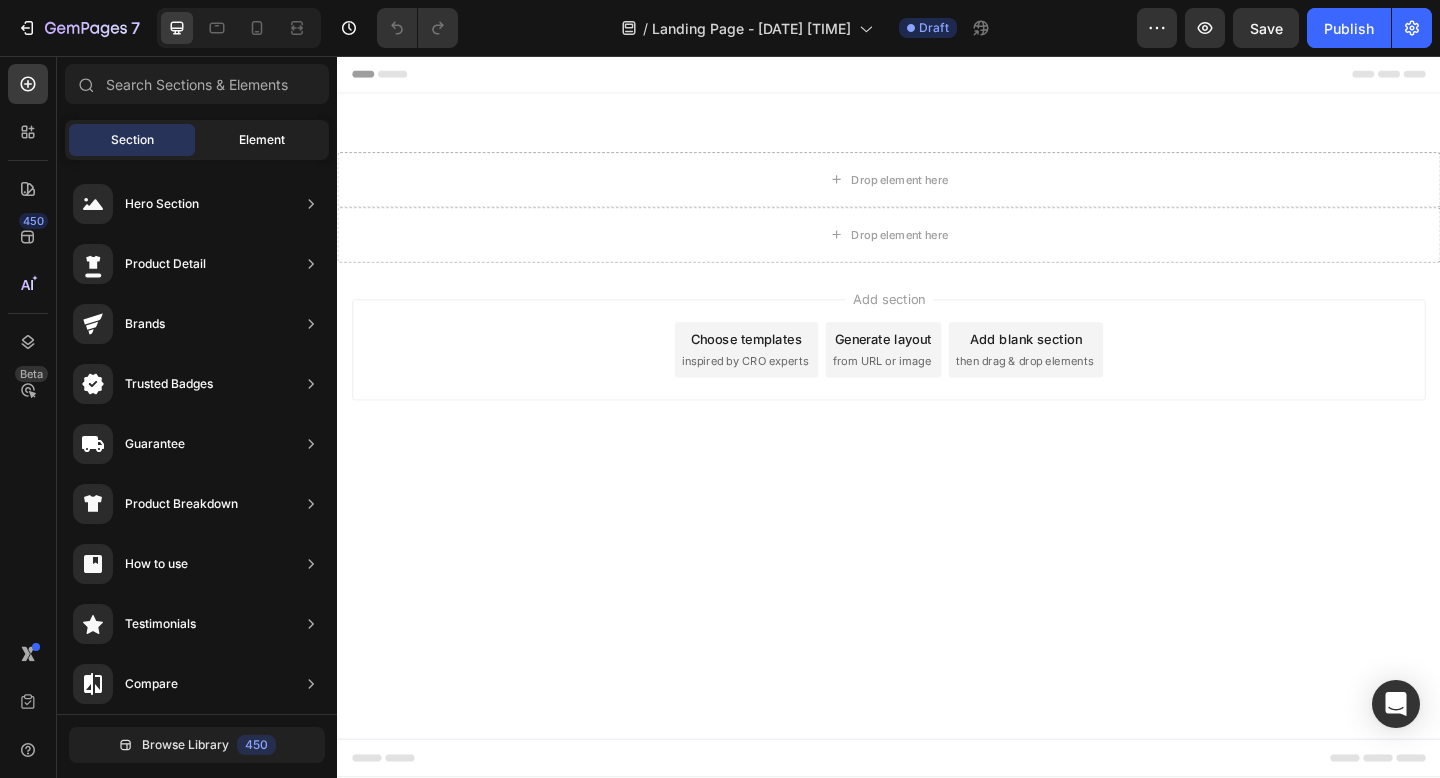 click on "Element" at bounding box center (262, 140) 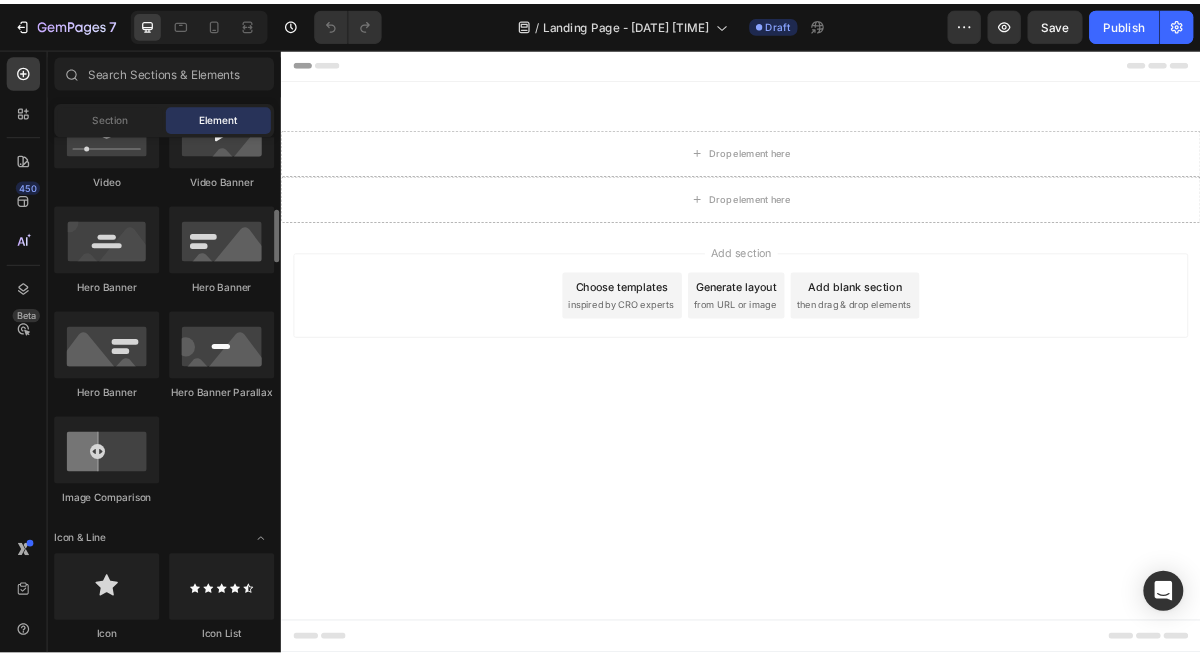 scroll, scrollTop: 832, scrollLeft: 0, axis: vertical 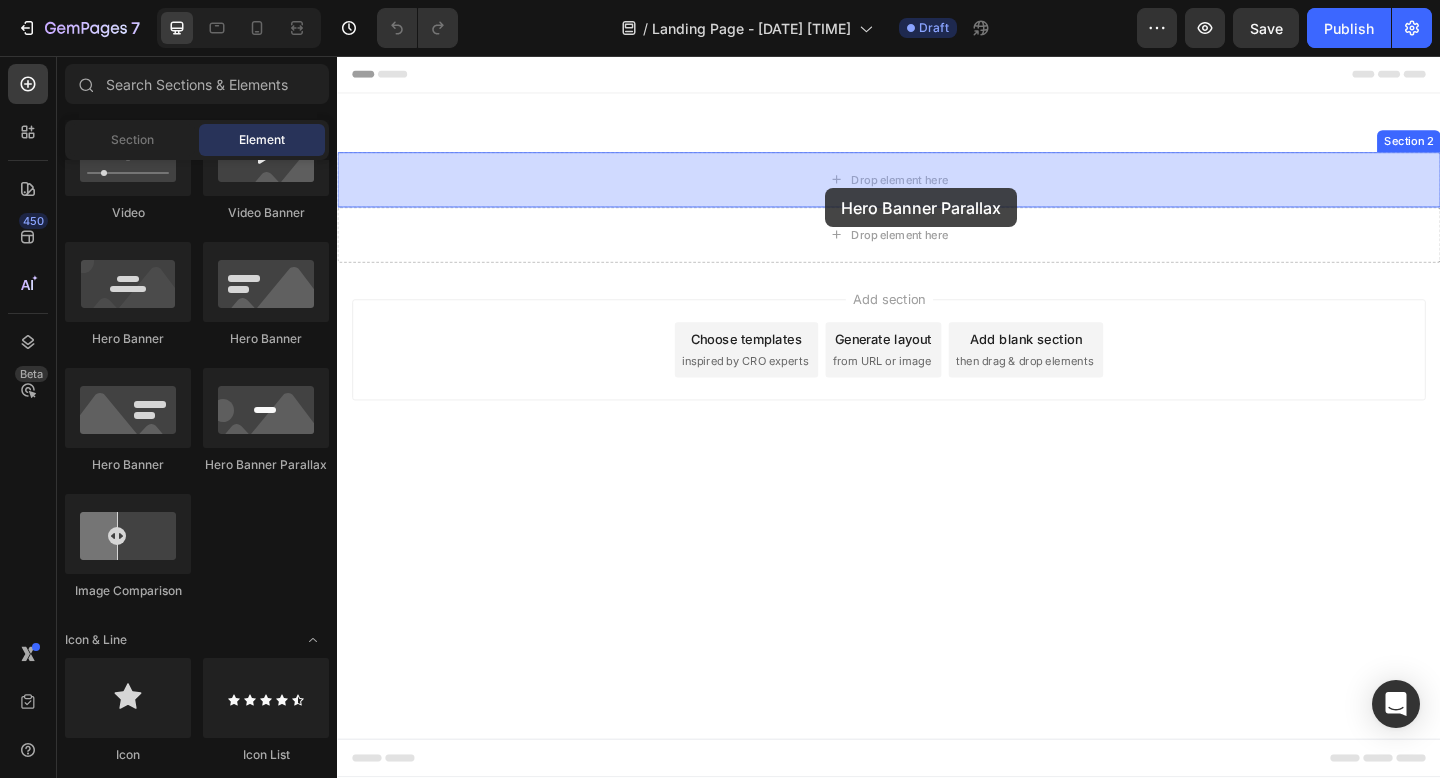 drag, startPoint x: 612, startPoint y: 474, endPoint x: 868, endPoint y: 200, distance: 374.98267 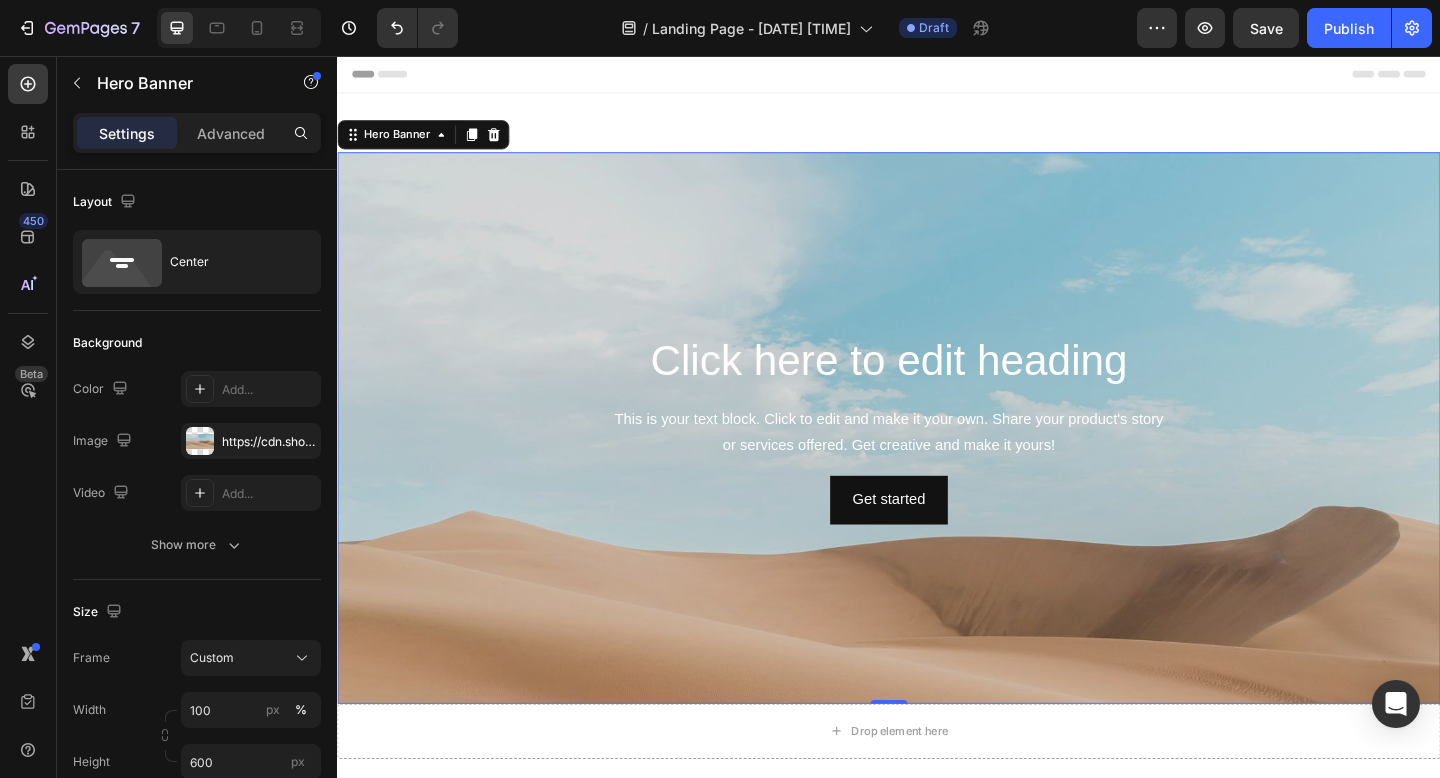 click on "Click here to edit heading Heading This is your text block. Click to edit and make it your own. Share your product's story                   or services offered. Get creative and make it yours! Text Block Get started Button" at bounding box center [937, 461] 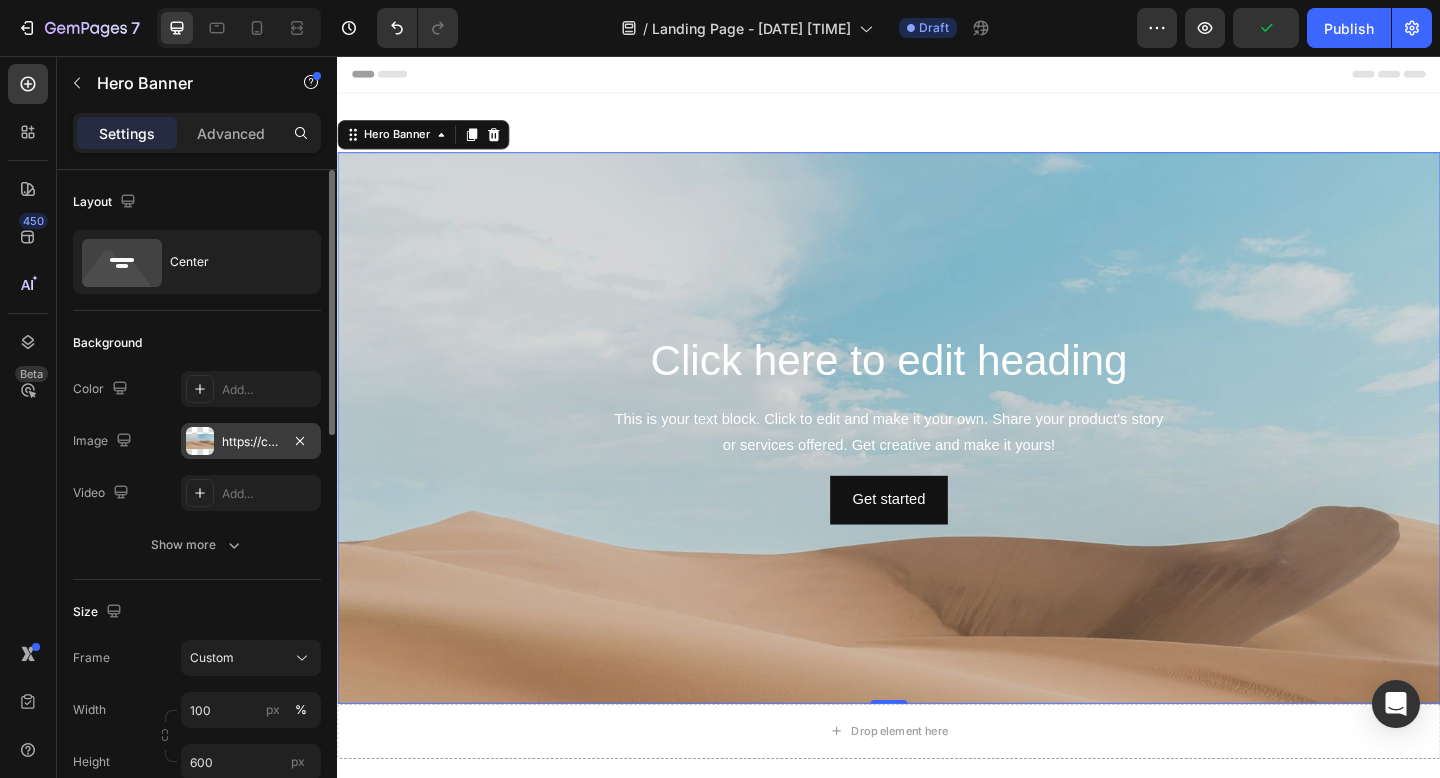 click on "https://cdn.shopify.com/s/files/1/2005/9307/files/background_settings.jpg" at bounding box center [251, 442] 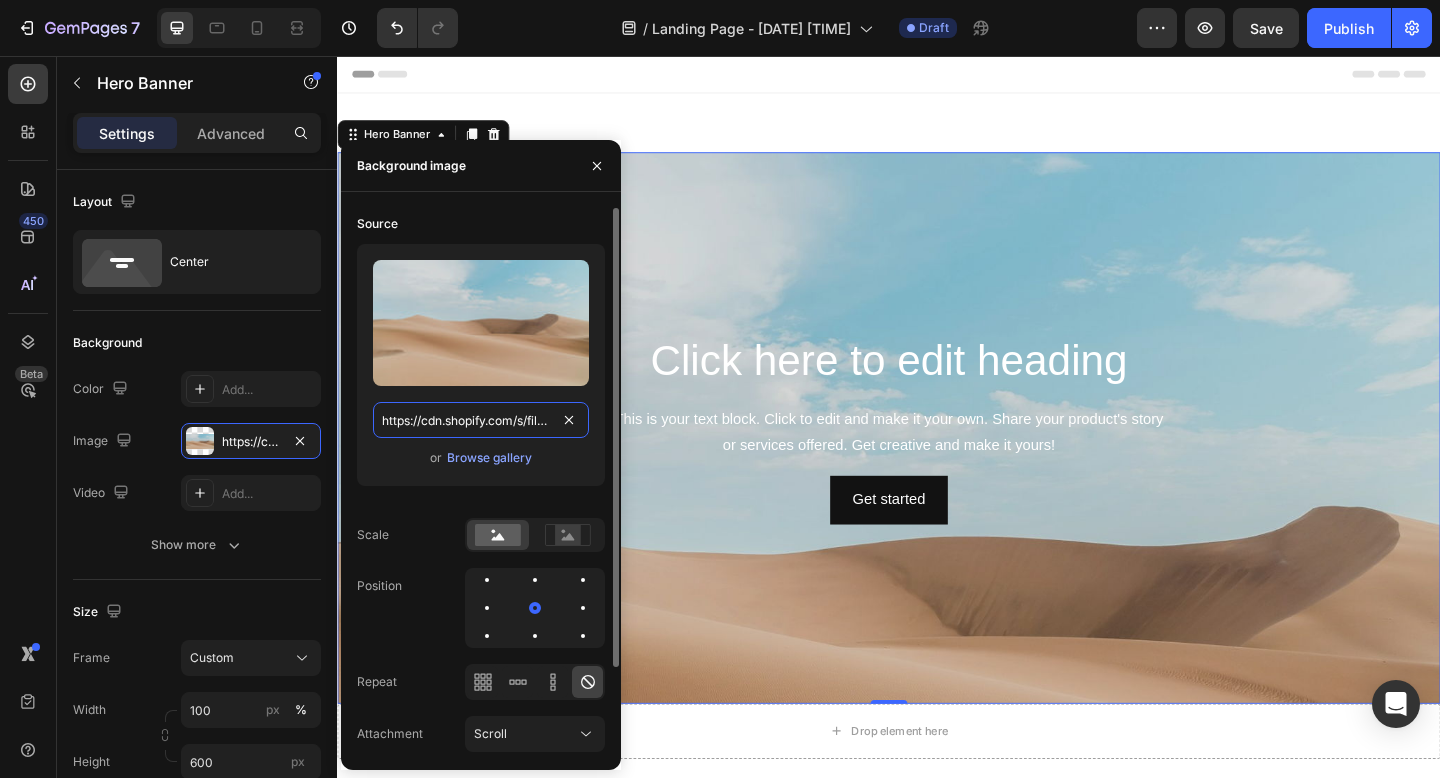 click on "https://cdn.shopify.com/s/files/1/2005/9307/files/background_settings.jpg" at bounding box center (481, 420) 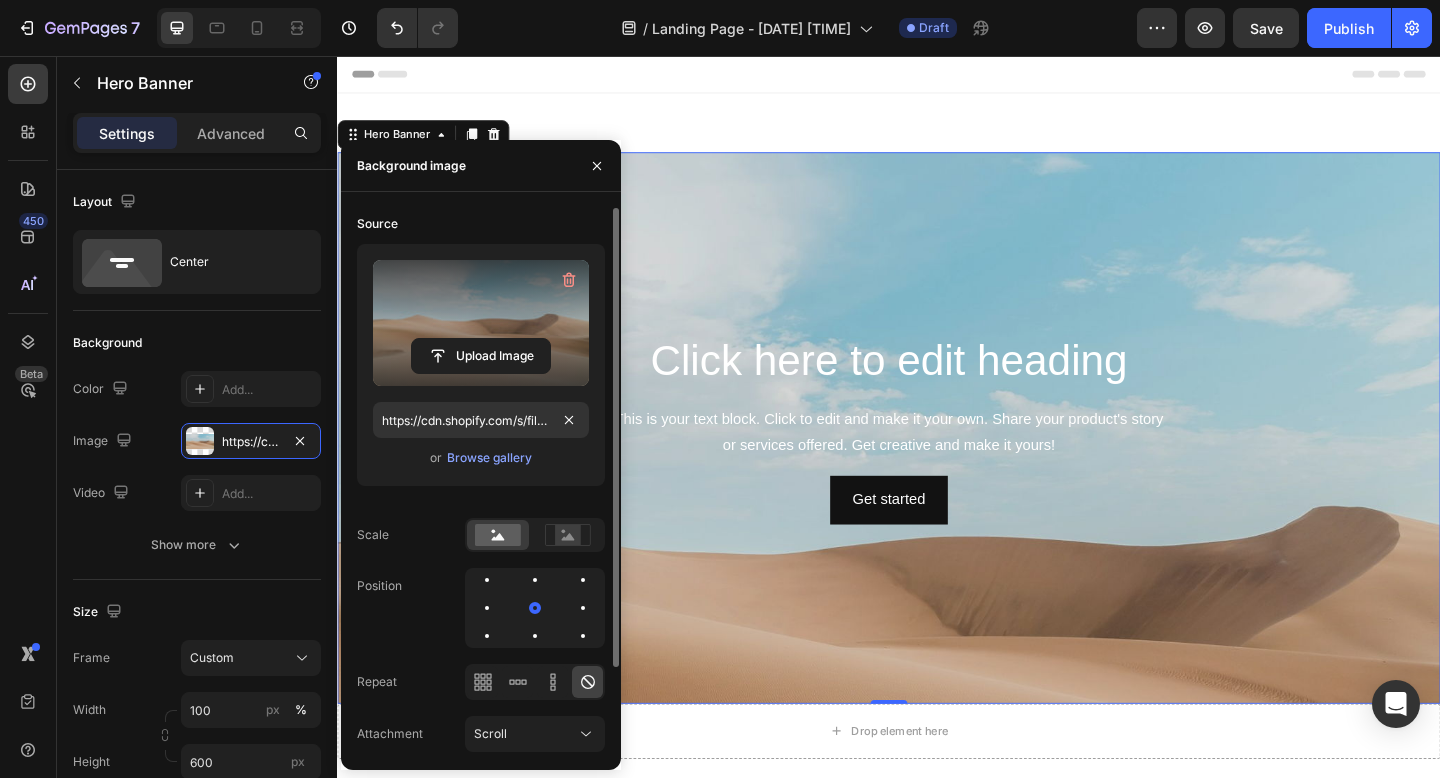 click at bounding box center [481, 323] 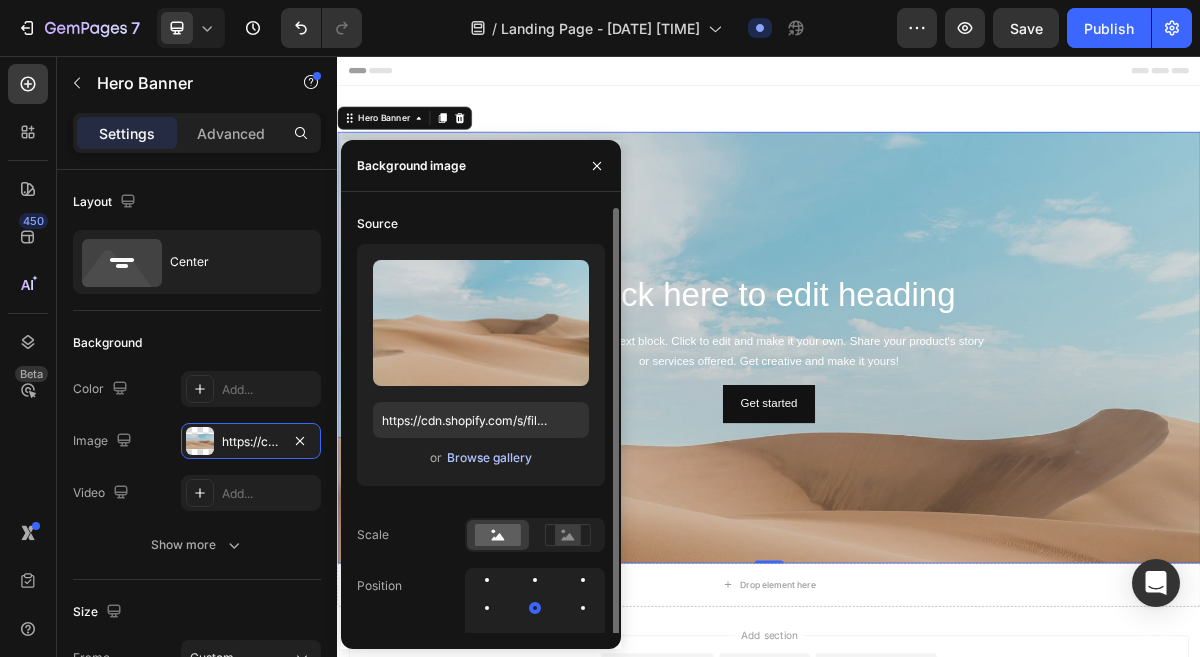 click on "Browse gallery" at bounding box center (489, 458) 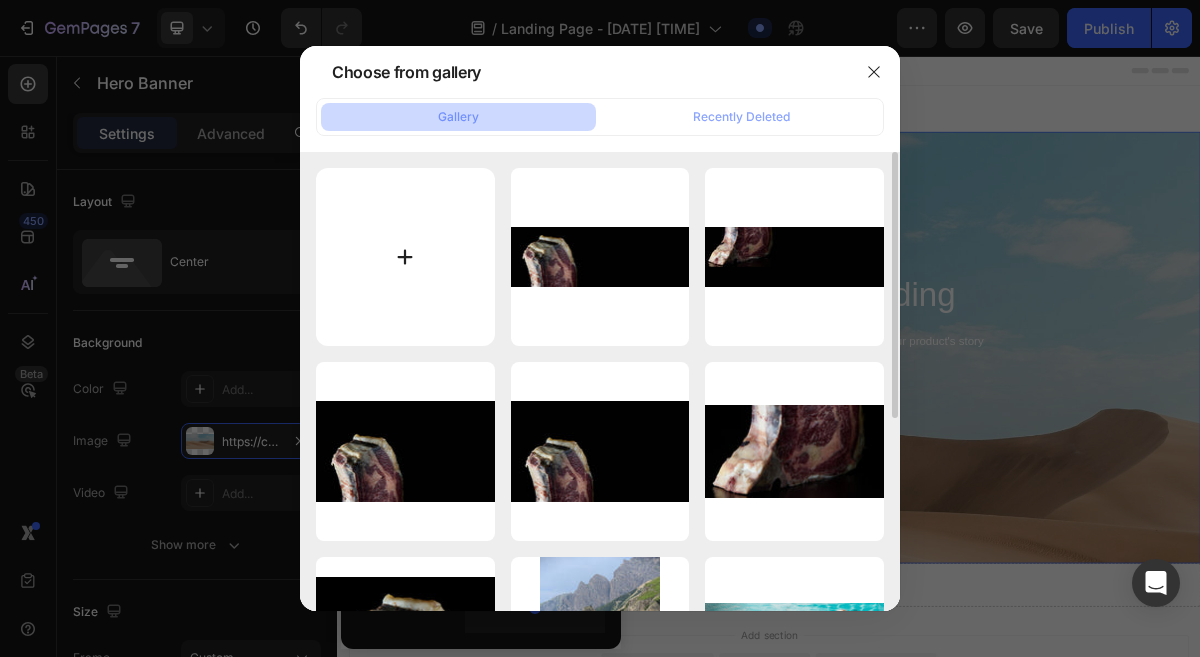click at bounding box center [405, 257] 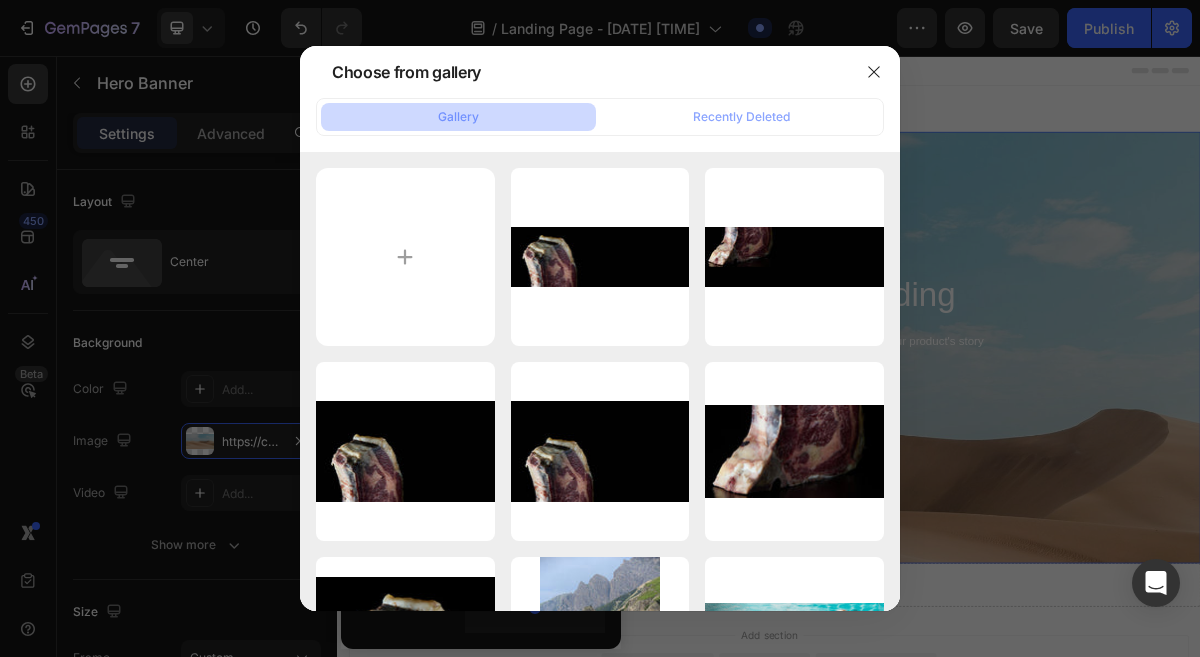 type on "C:\fakepath\webpage test 1.jpg" 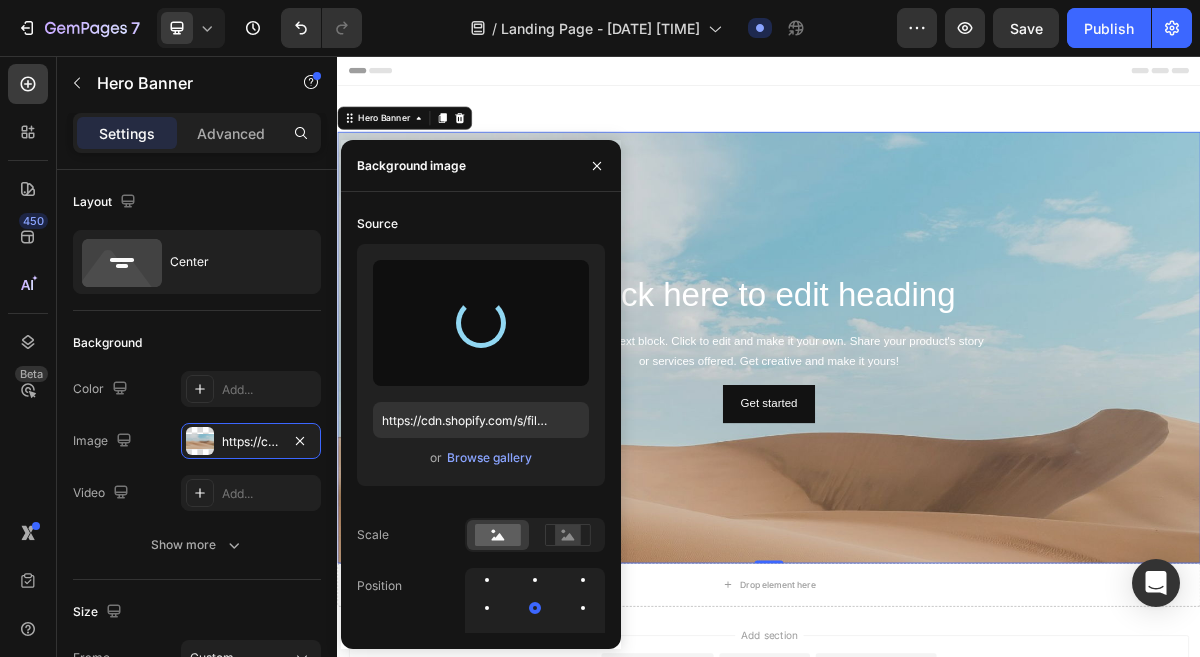 type on "https://cdn.shopify.com/s/files/1/[REDACTED]/files/gempages_[REDACTED]-[REDACTED].jpg" 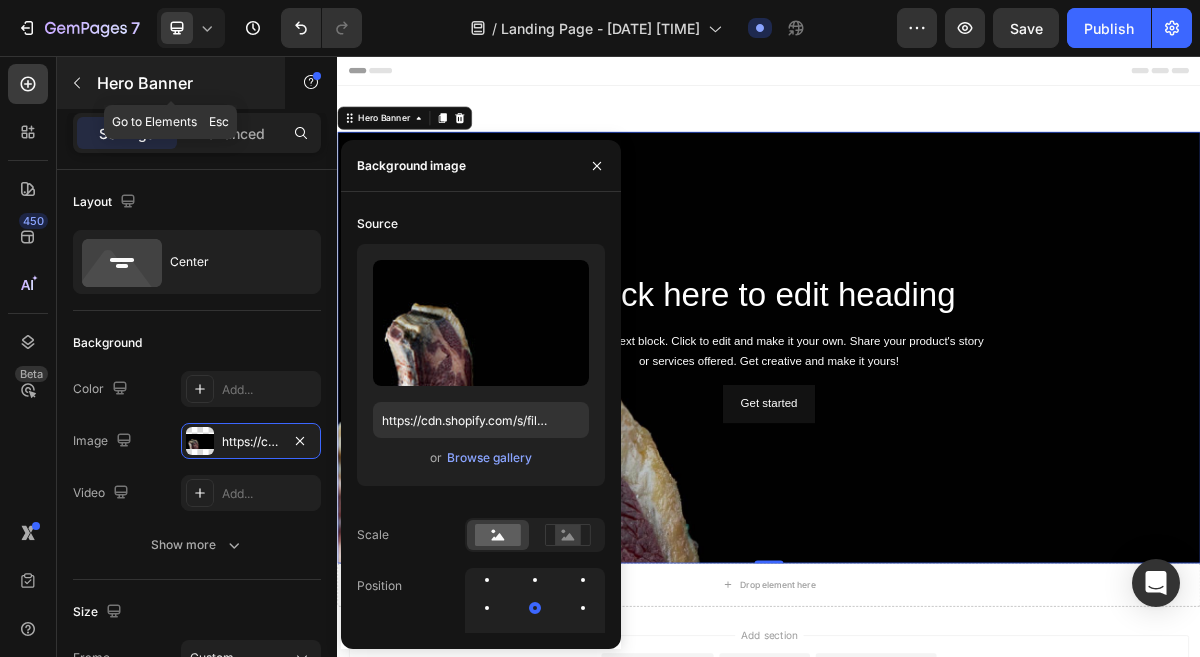 click at bounding box center (77, 83) 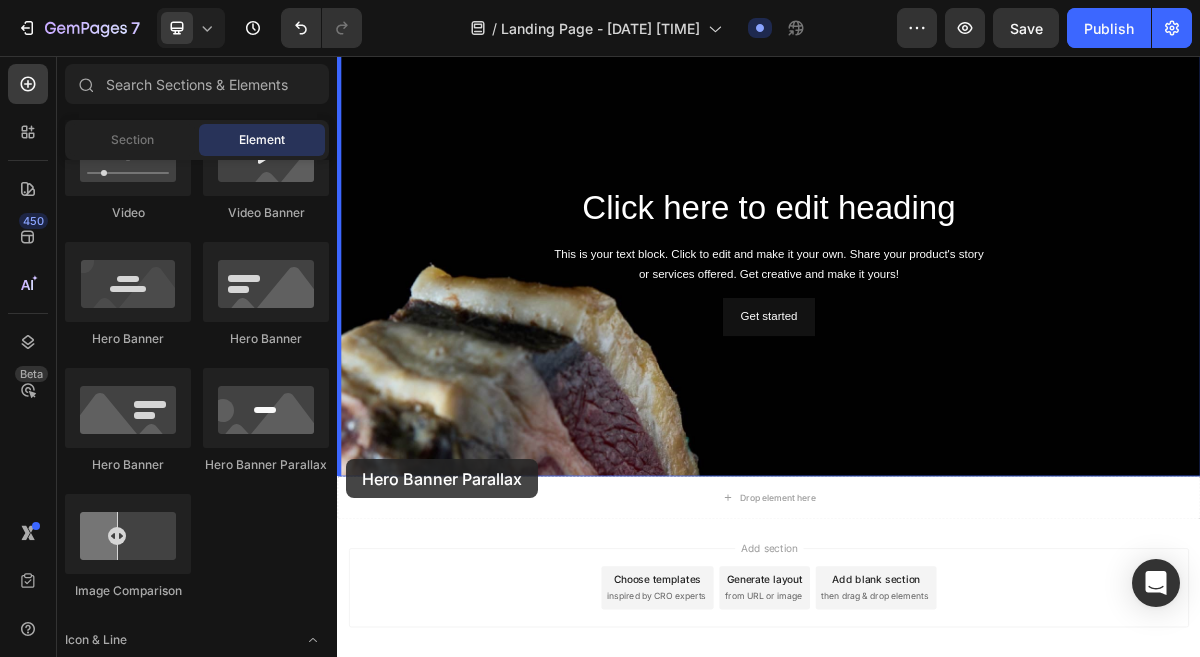 scroll, scrollTop: 217, scrollLeft: 0, axis: vertical 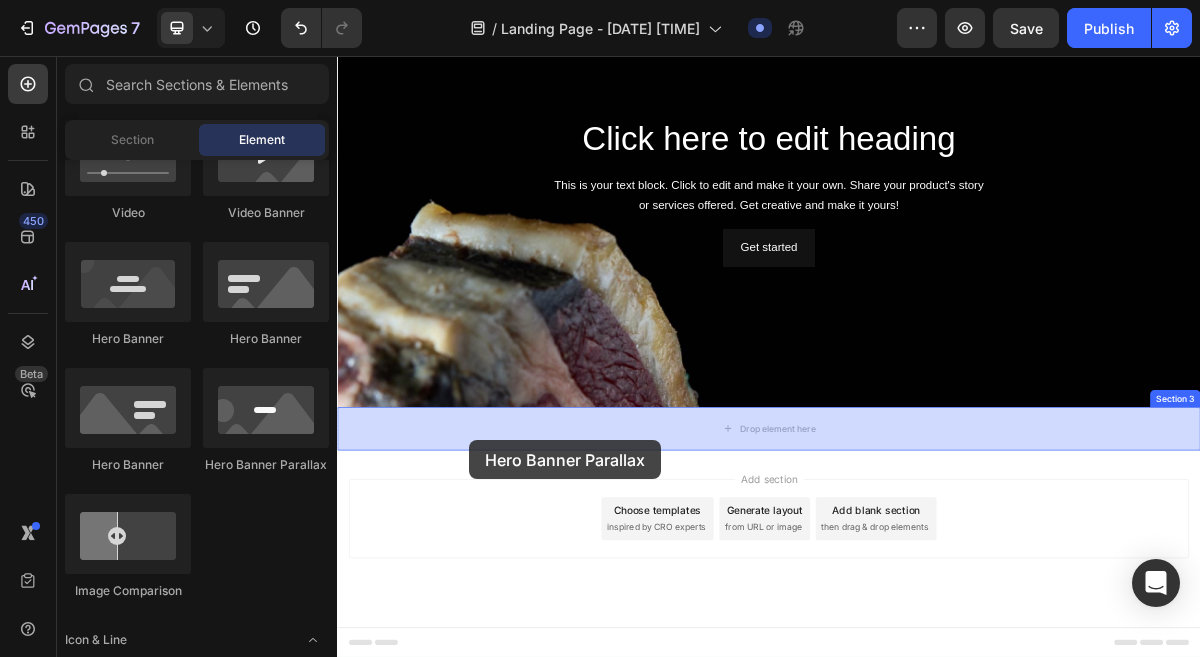 drag, startPoint x: 617, startPoint y: 477, endPoint x: 520, endPoint y: 590, distance: 148.9228 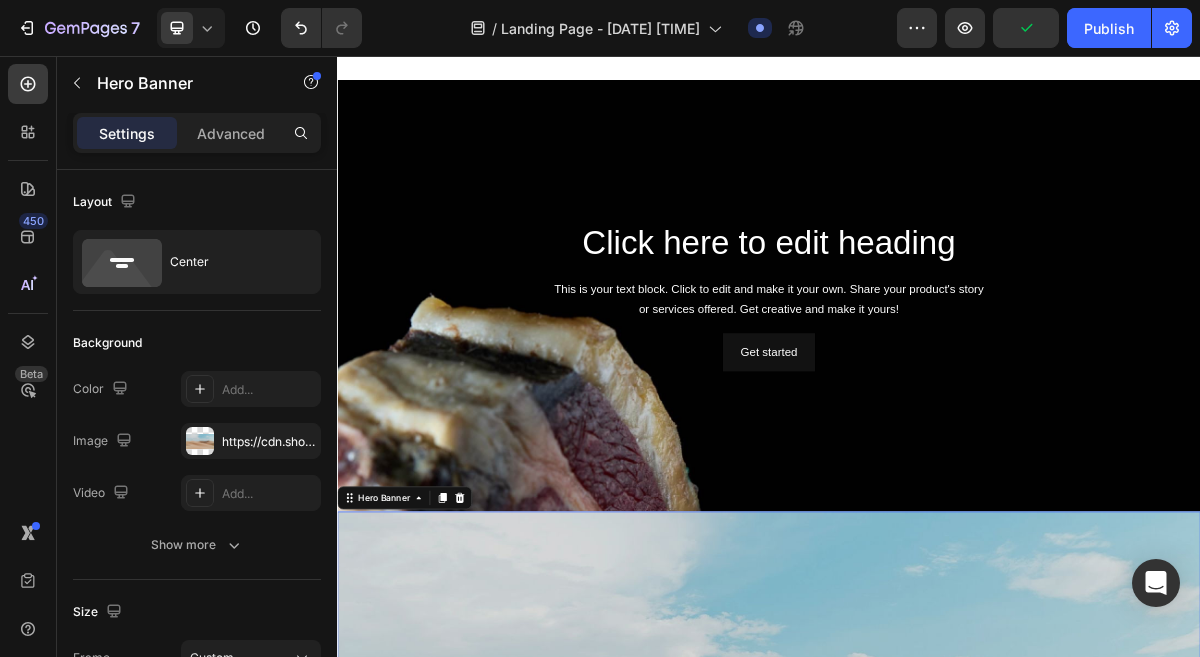 scroll, scrollTop: 73, scrollLeft: 0, axis: vertical 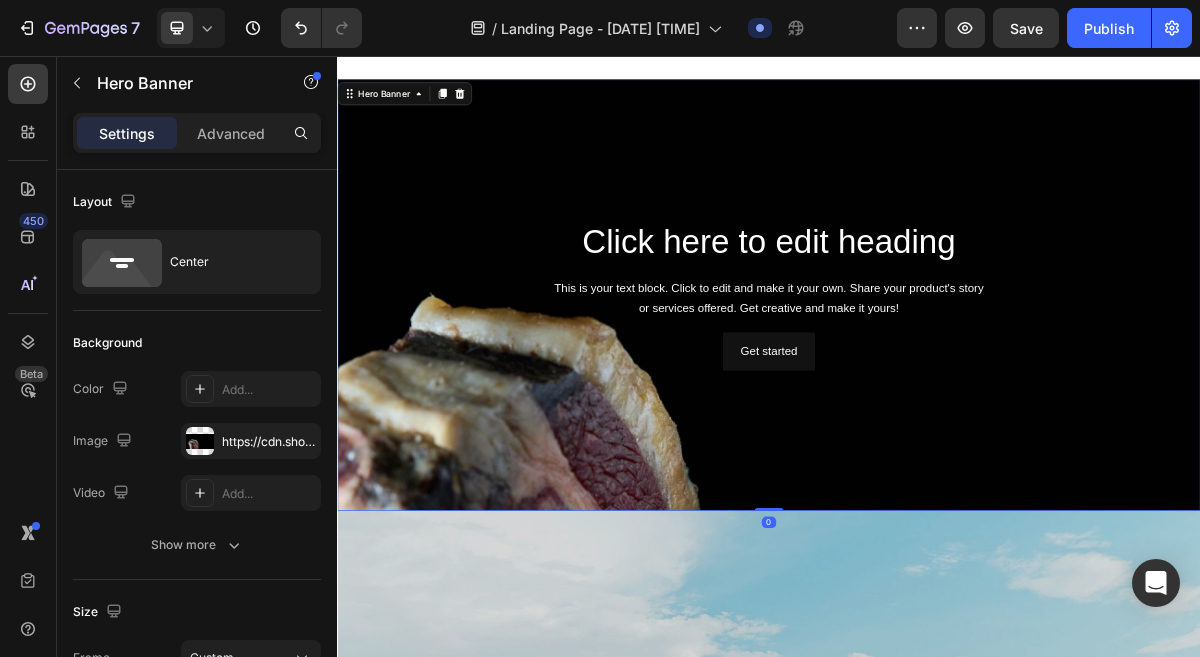 click at bounding box center [937, 532] 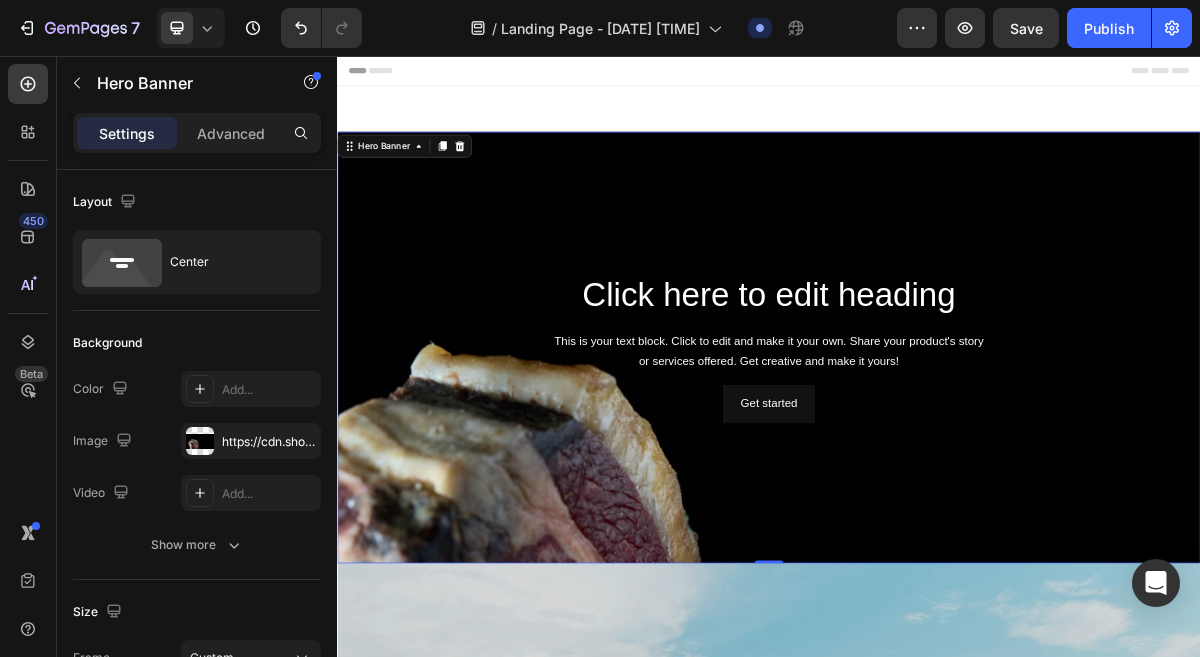 scroll, scrollTop: 12, scrollLeft: 0, axis: vertical 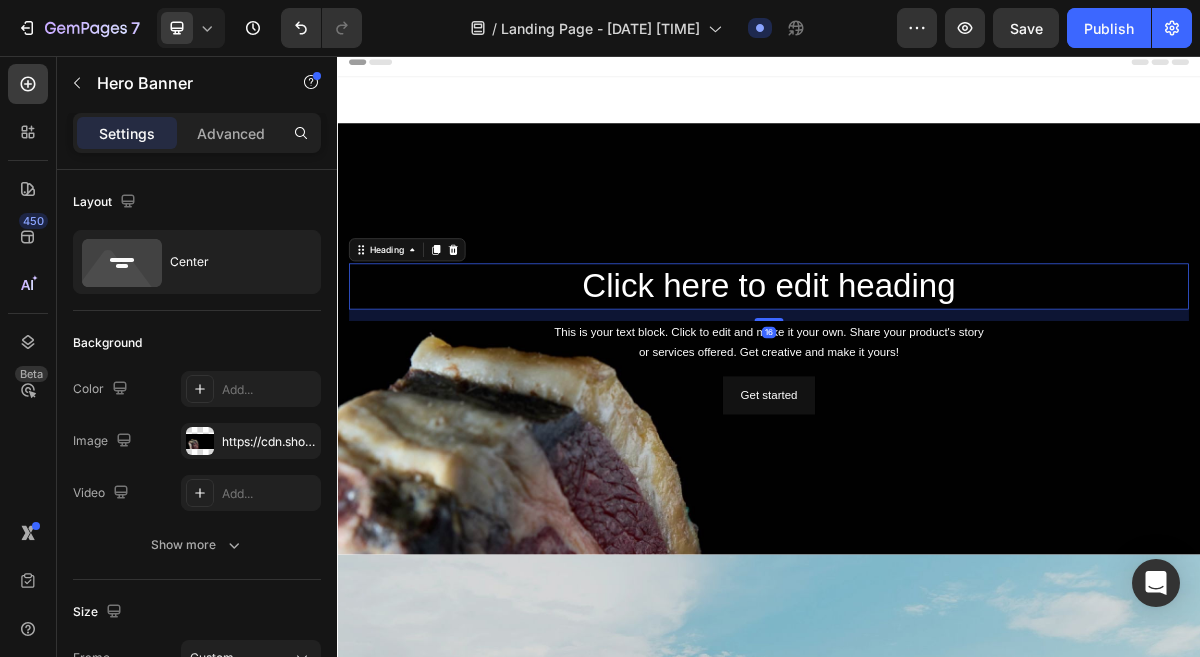 click on "Click here to edit heading" at bounding box center [937, 376] 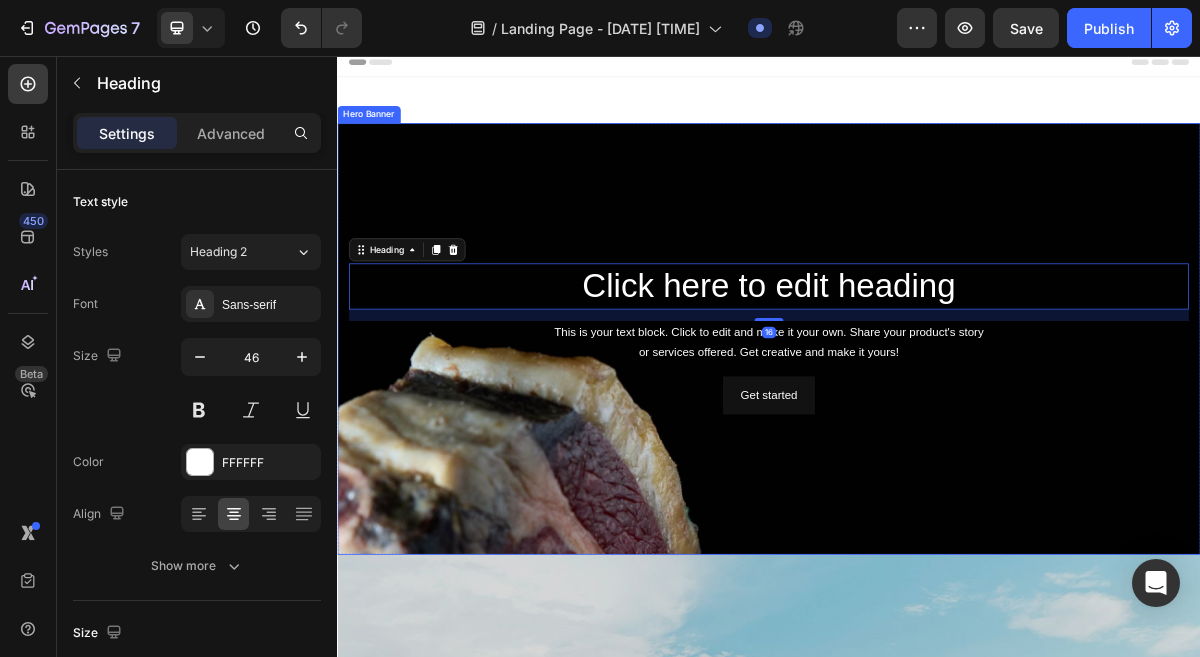 click at bounding box center (937, 587) 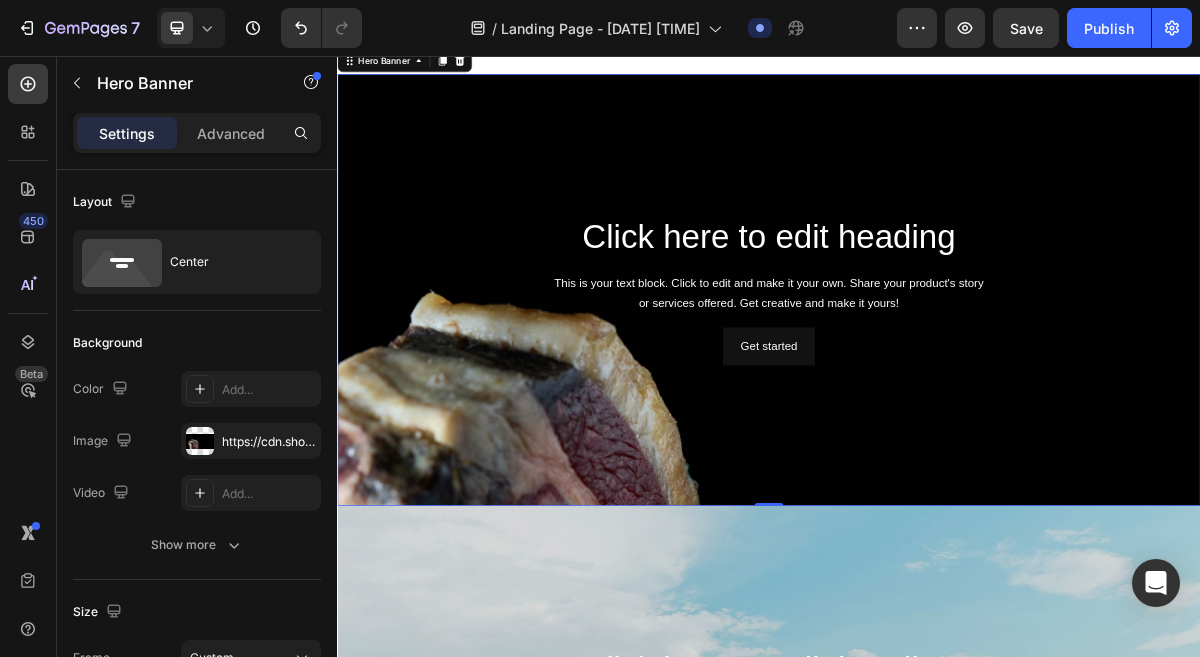 scroll, scrollTop: 99, scrollLeft: 0, axis: vertical 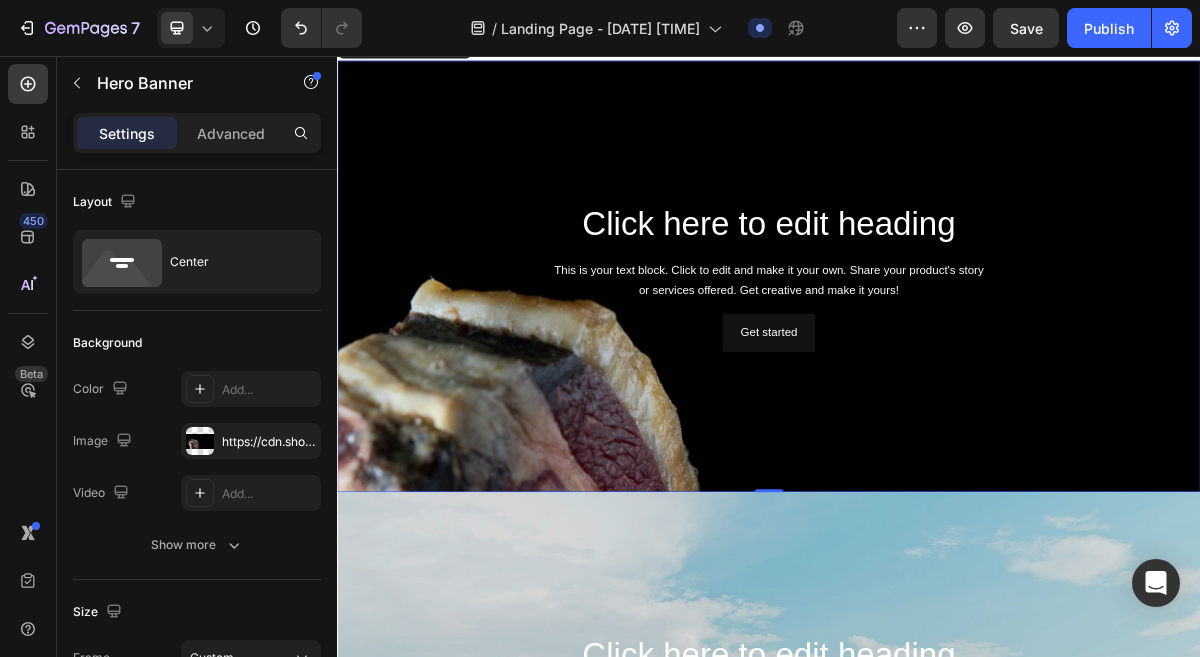 click at bounding box center [937, 508] 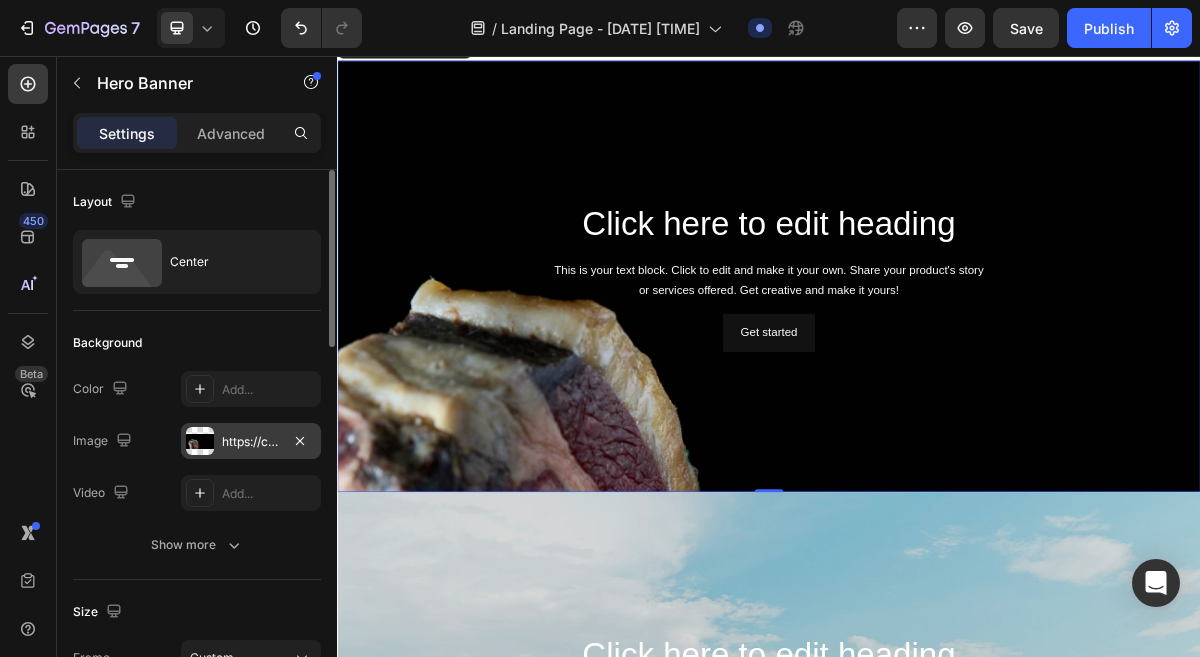 click on "https://cdn.shopify.com/s/files/1/[REDACTED]/files/gempages_[REDACTED]-[REDACTED].jpg" at bounding box center (251, 442) 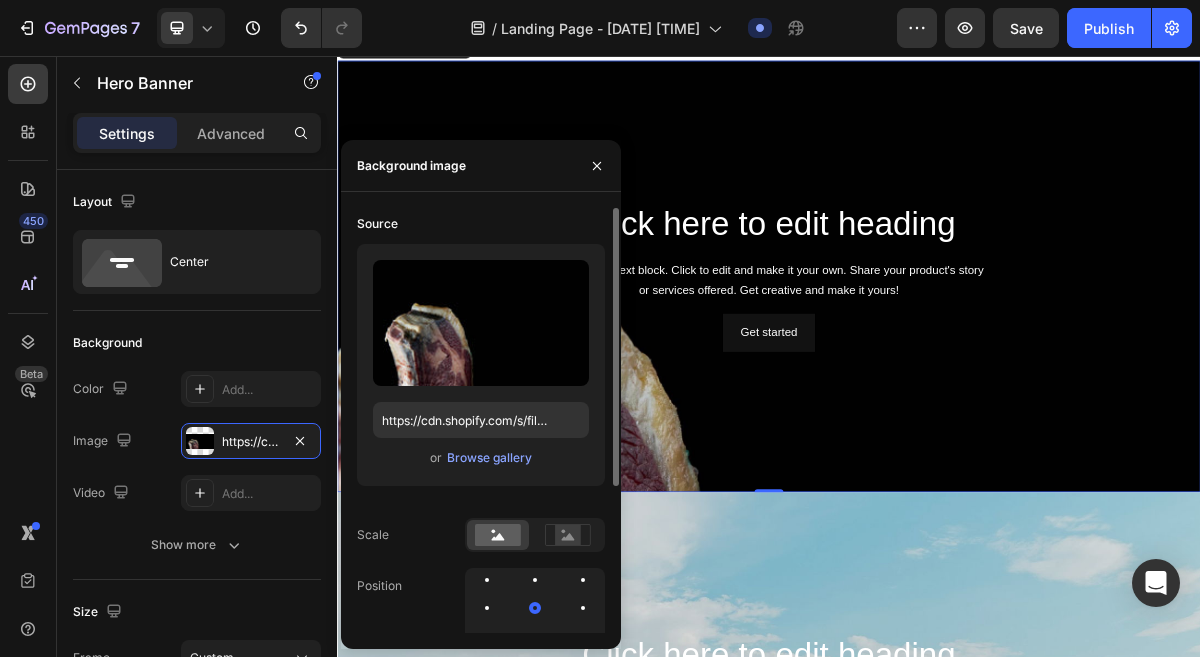 click on "Source Upload Image https://cdn.shopify.com/s/files/1/[REDACTED]/files/gempages_[REDACTED]-[REDACTED].jpg or Browse gallery Scale Position Repeat Attachment Scroll" at bounding box center [481, 490] 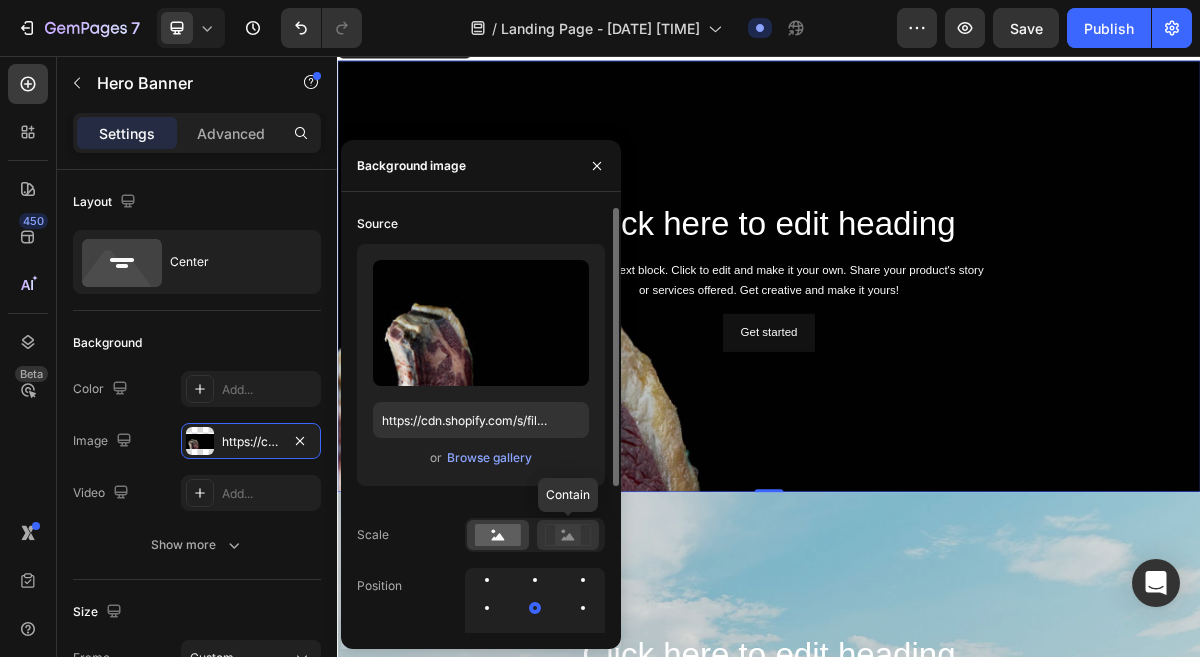 click 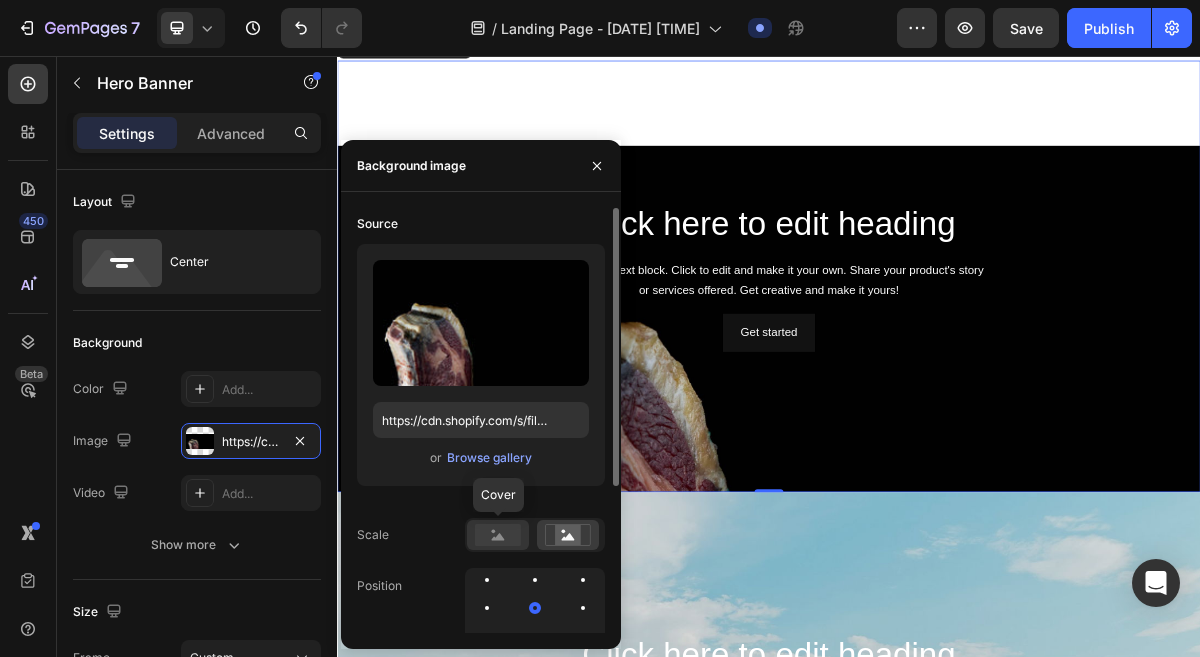 click 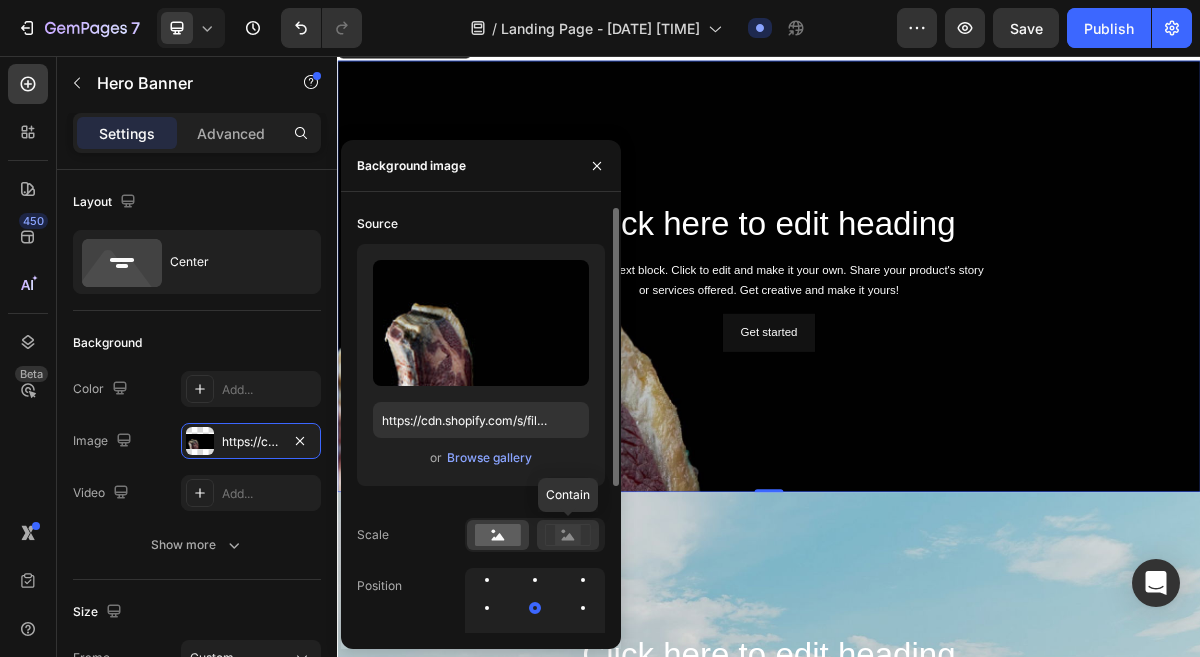click 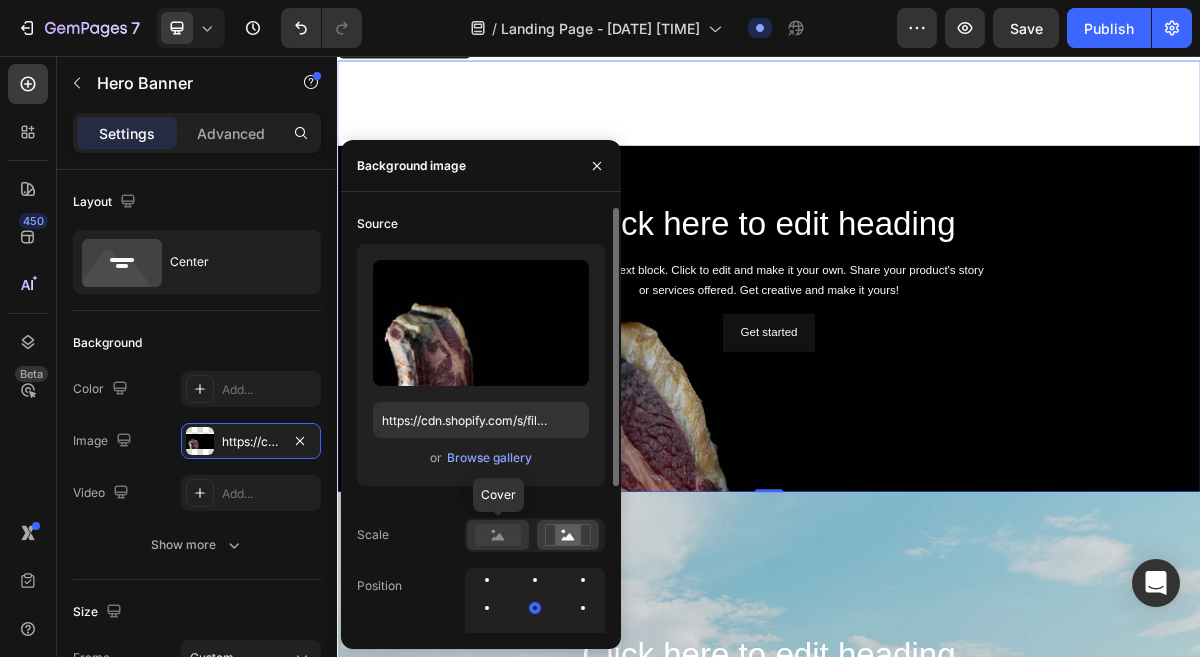 click 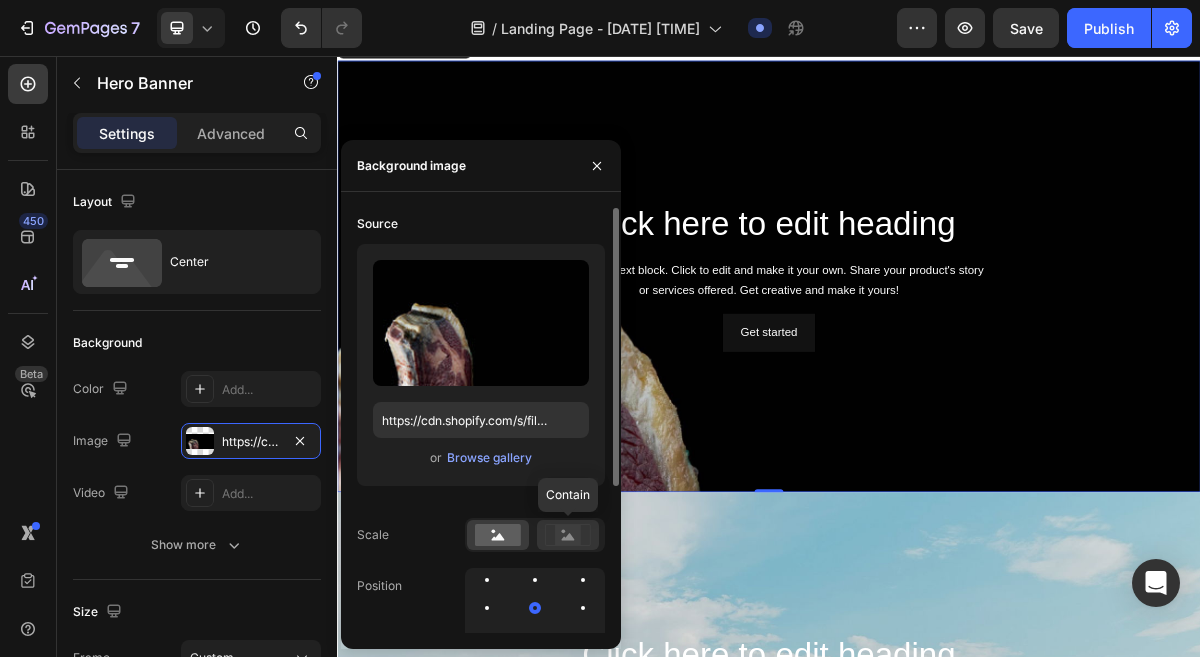 click 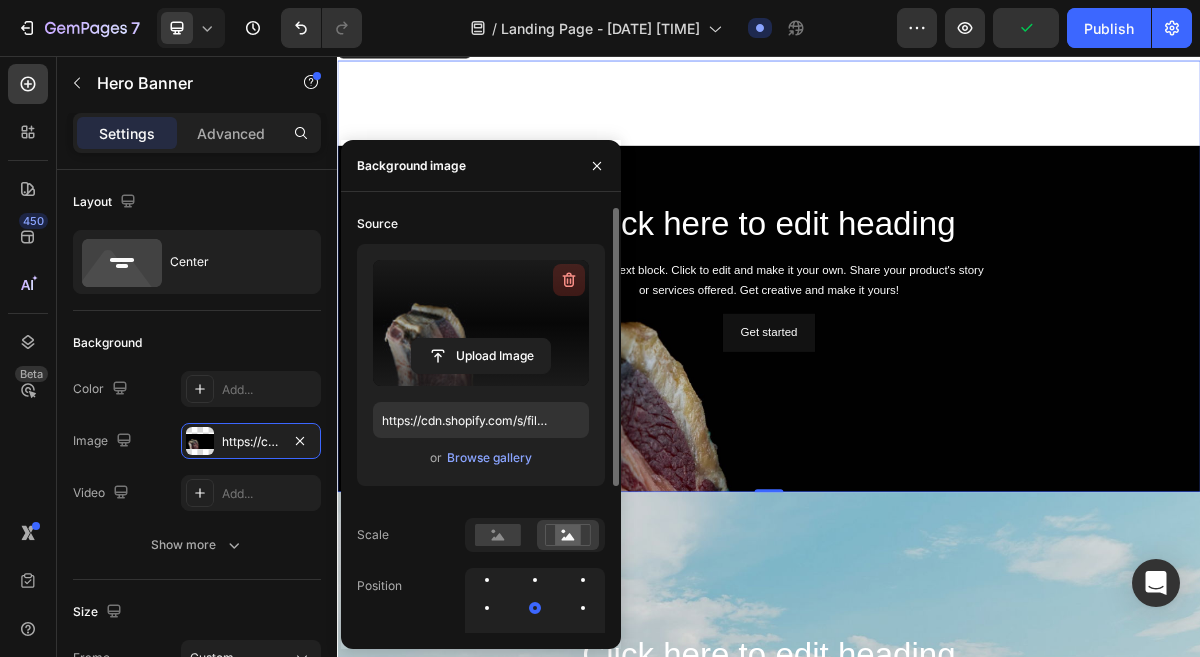 click 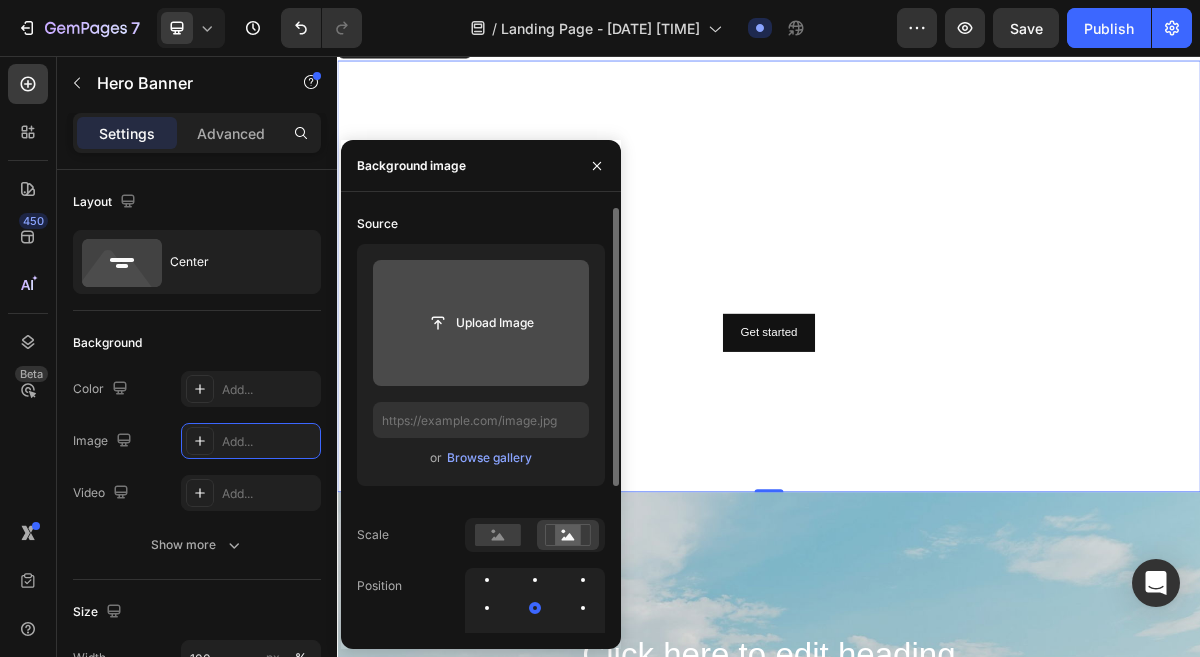 click at bounding box center [937, 512] 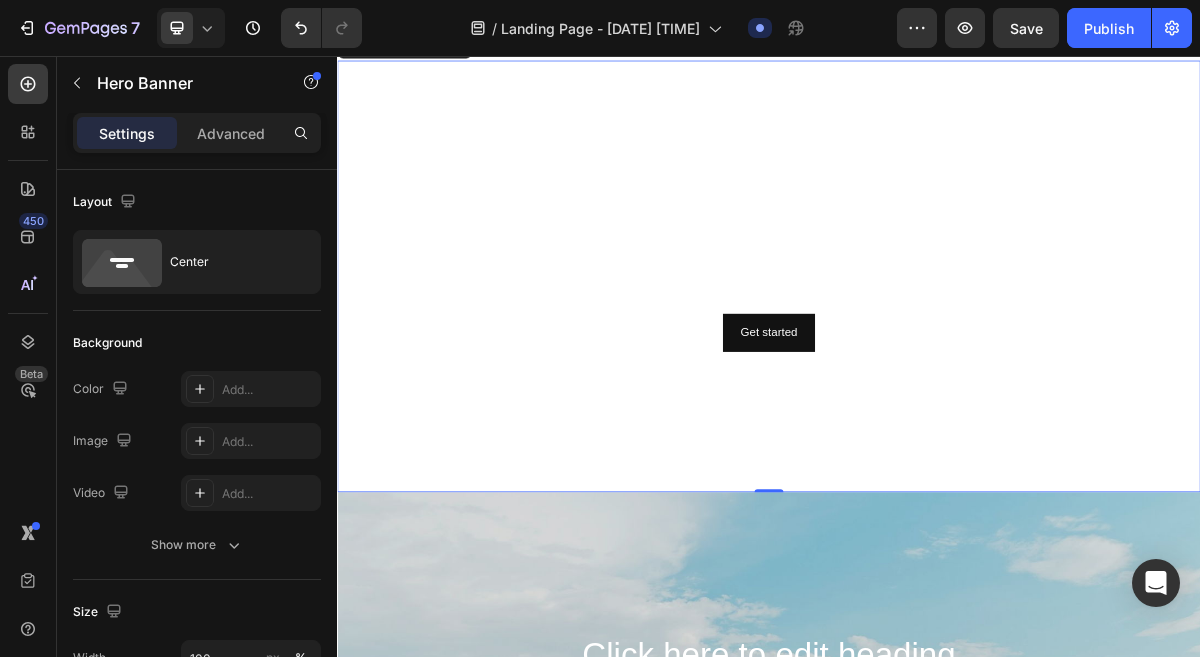 click at bounding box center (937, 512) 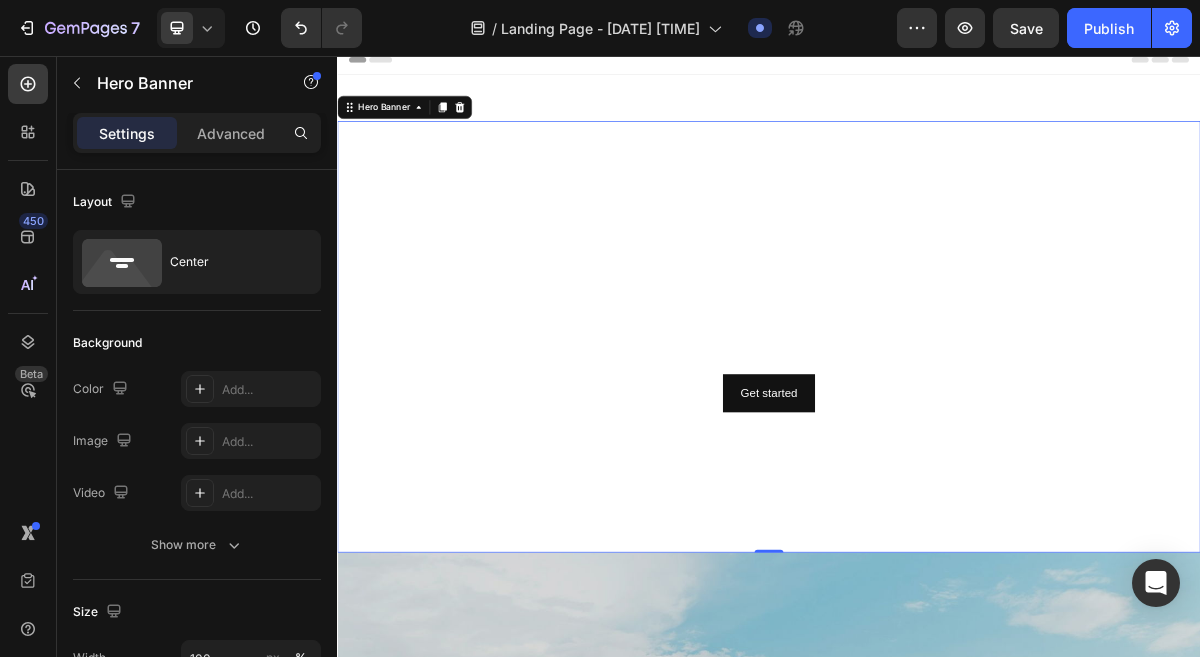 scroll, scrollTop: 0, scrollLeft: 0, axis: both 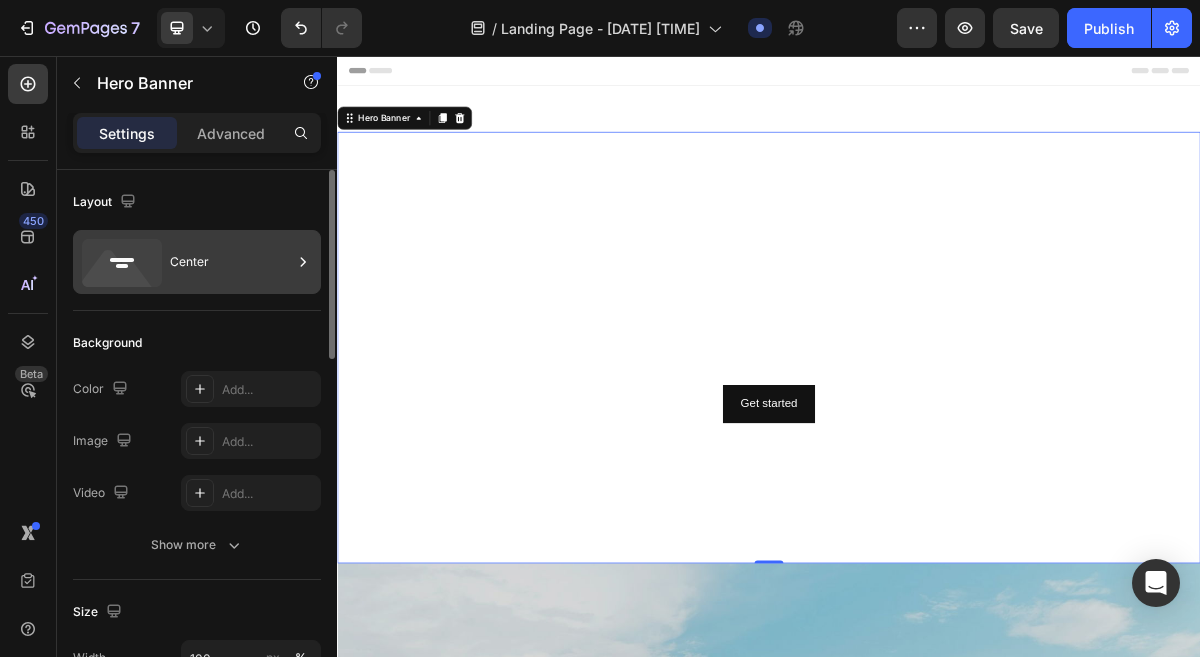 click on "Center" at bounding box center (231, 262) 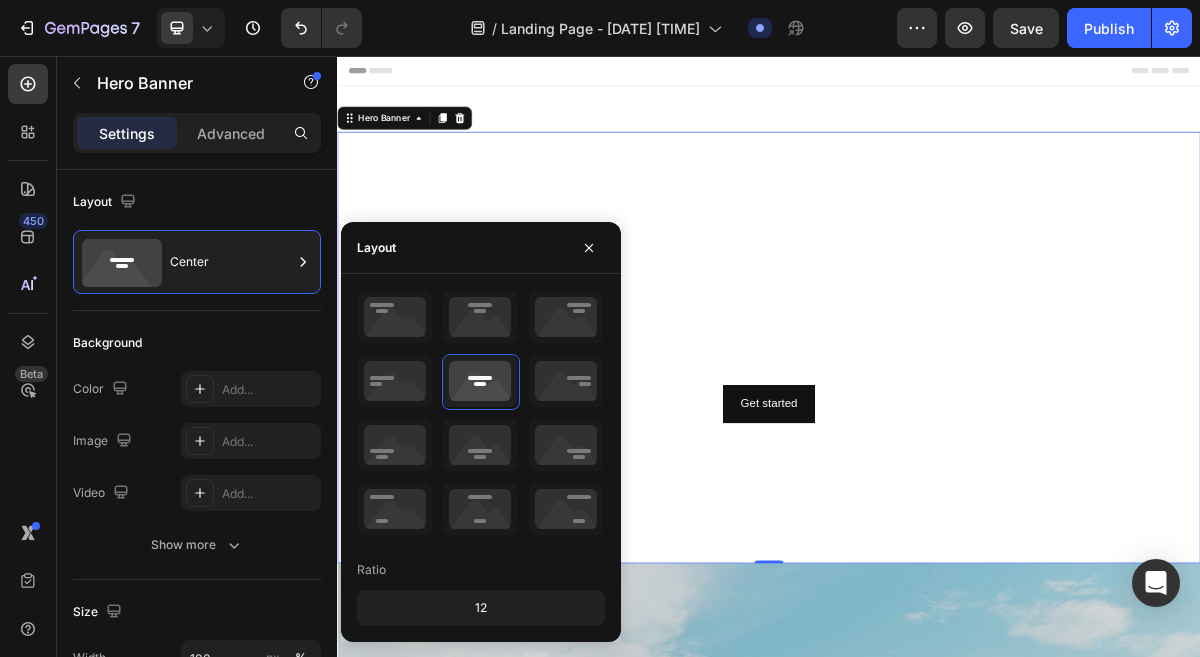 click on "12" 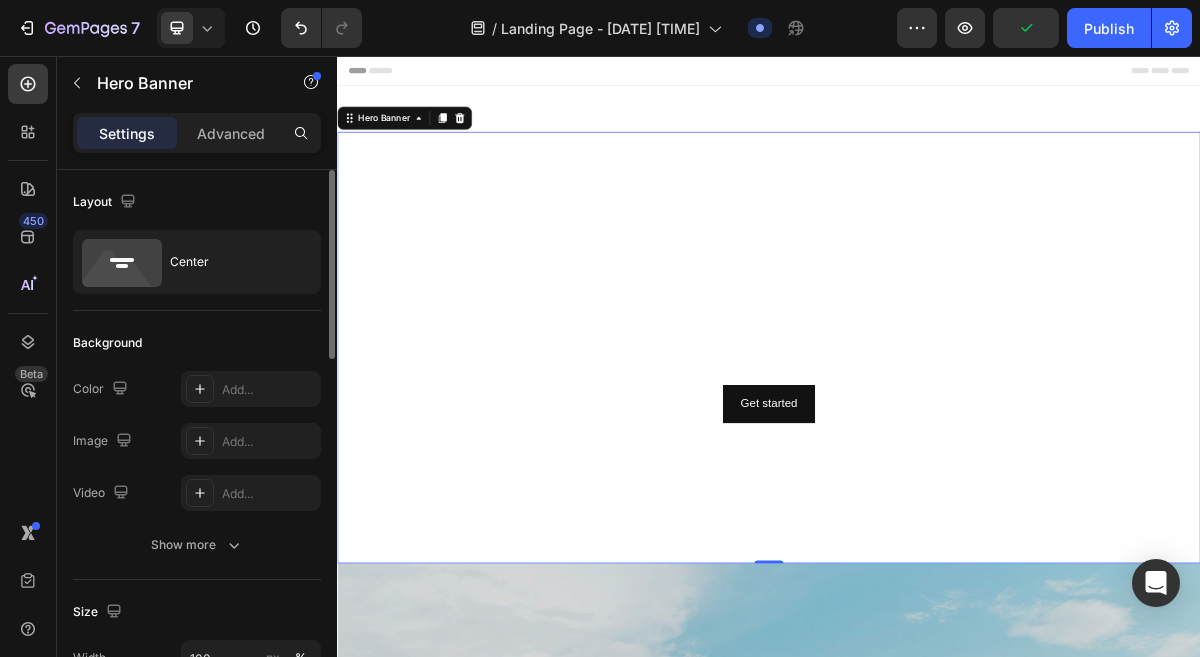 click on "Background" at bounding box center [107, 343] 